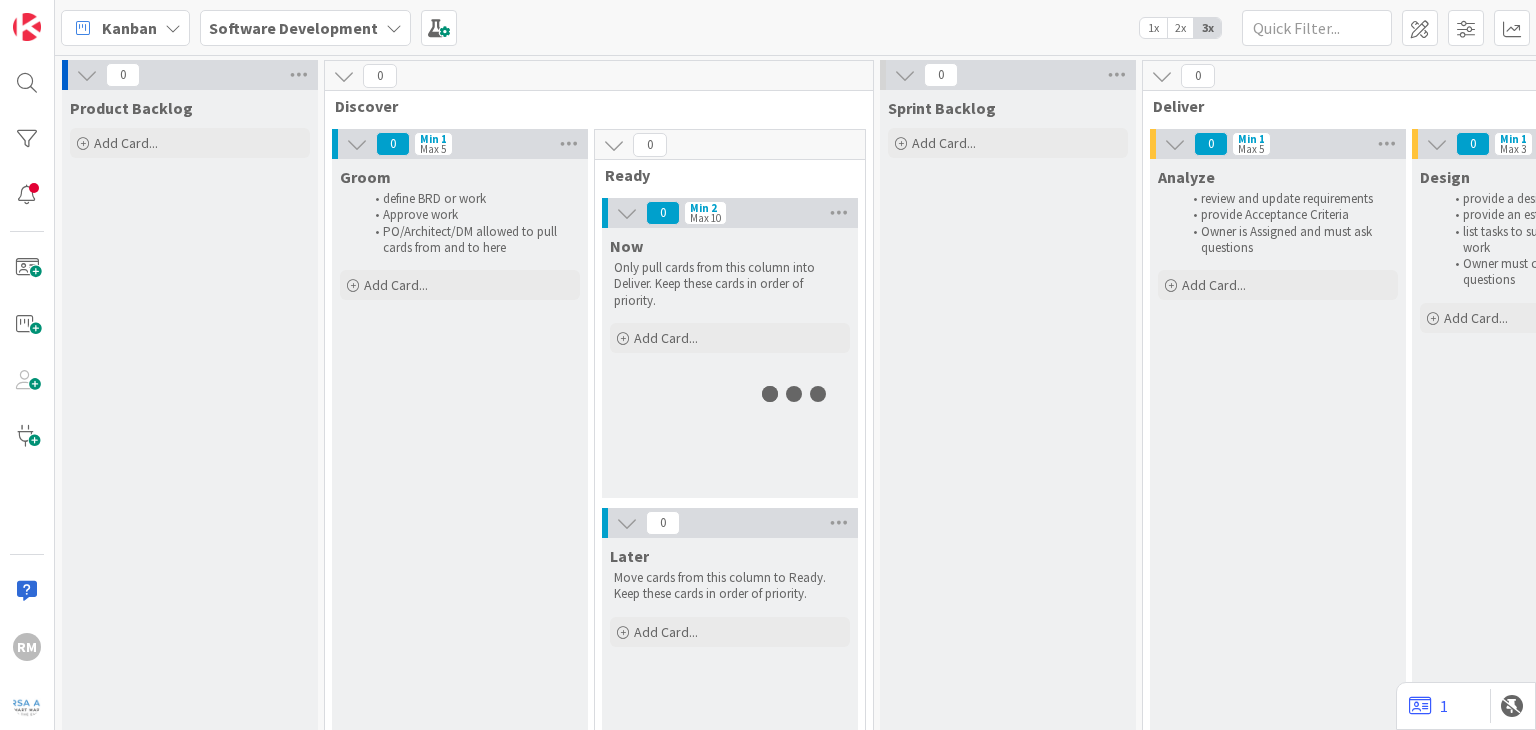 scroll, scrollTop: 0, scrollLeft: 0, axis: both 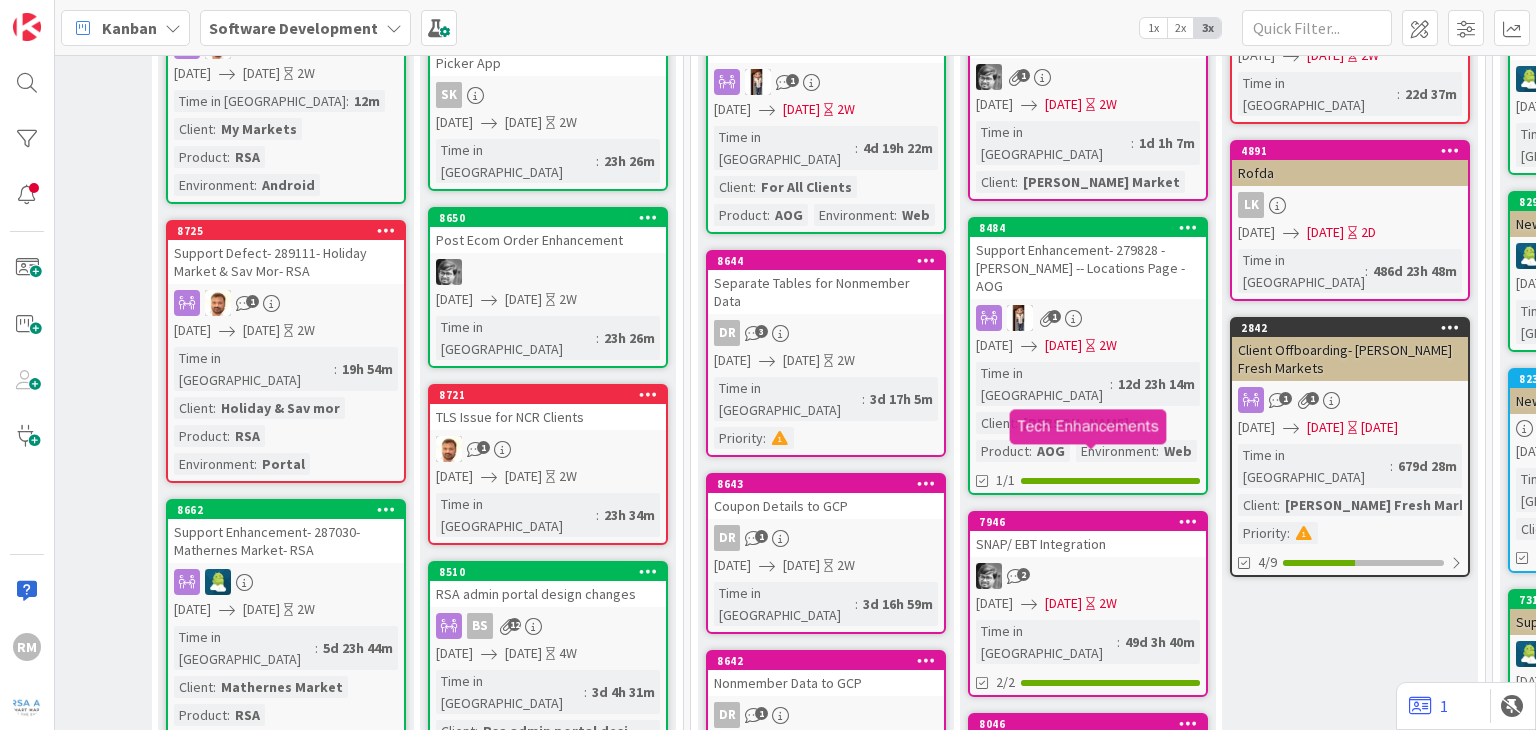 click on "7946" at bounding box center [1092, 522] 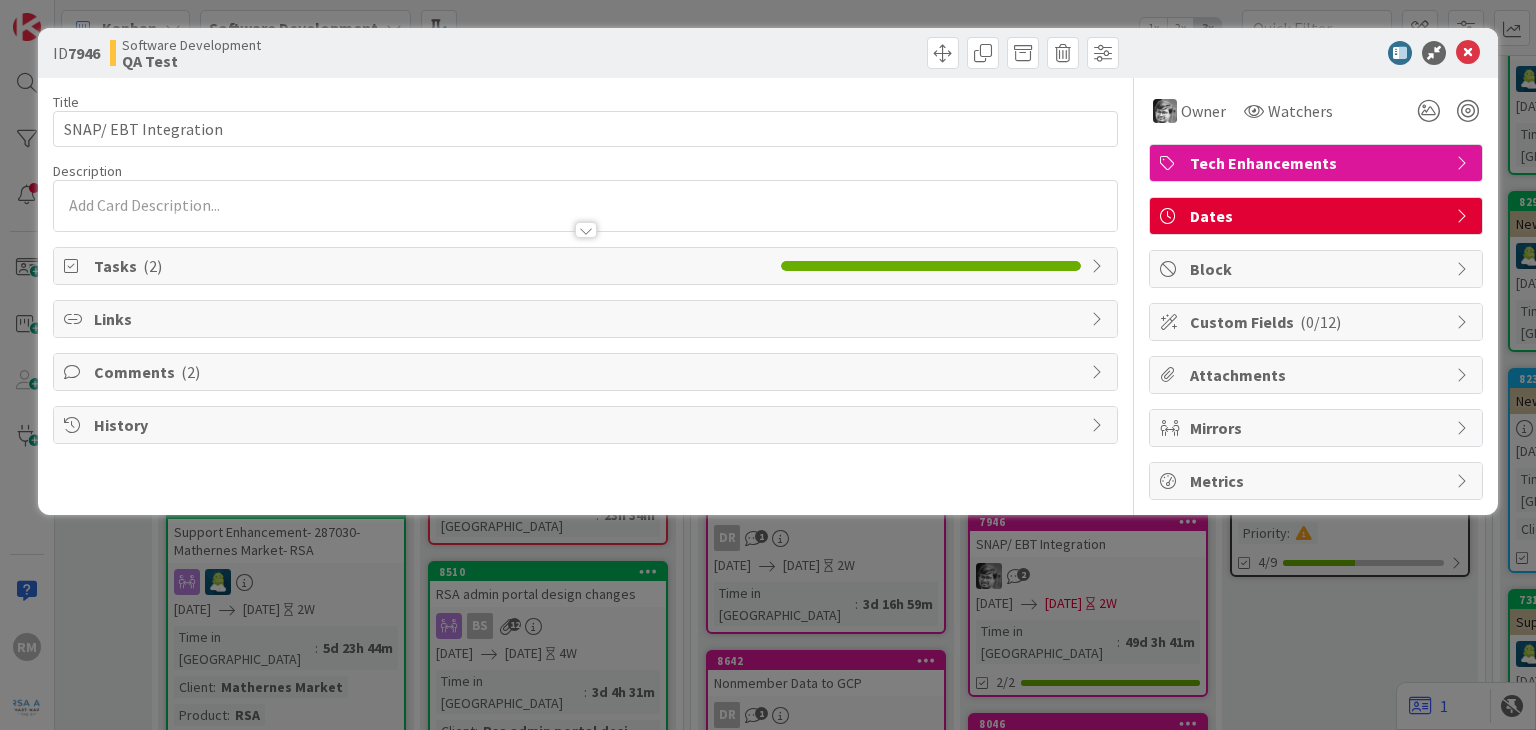 click on "Comments ( 2 )" at bounding box center (587, 372) 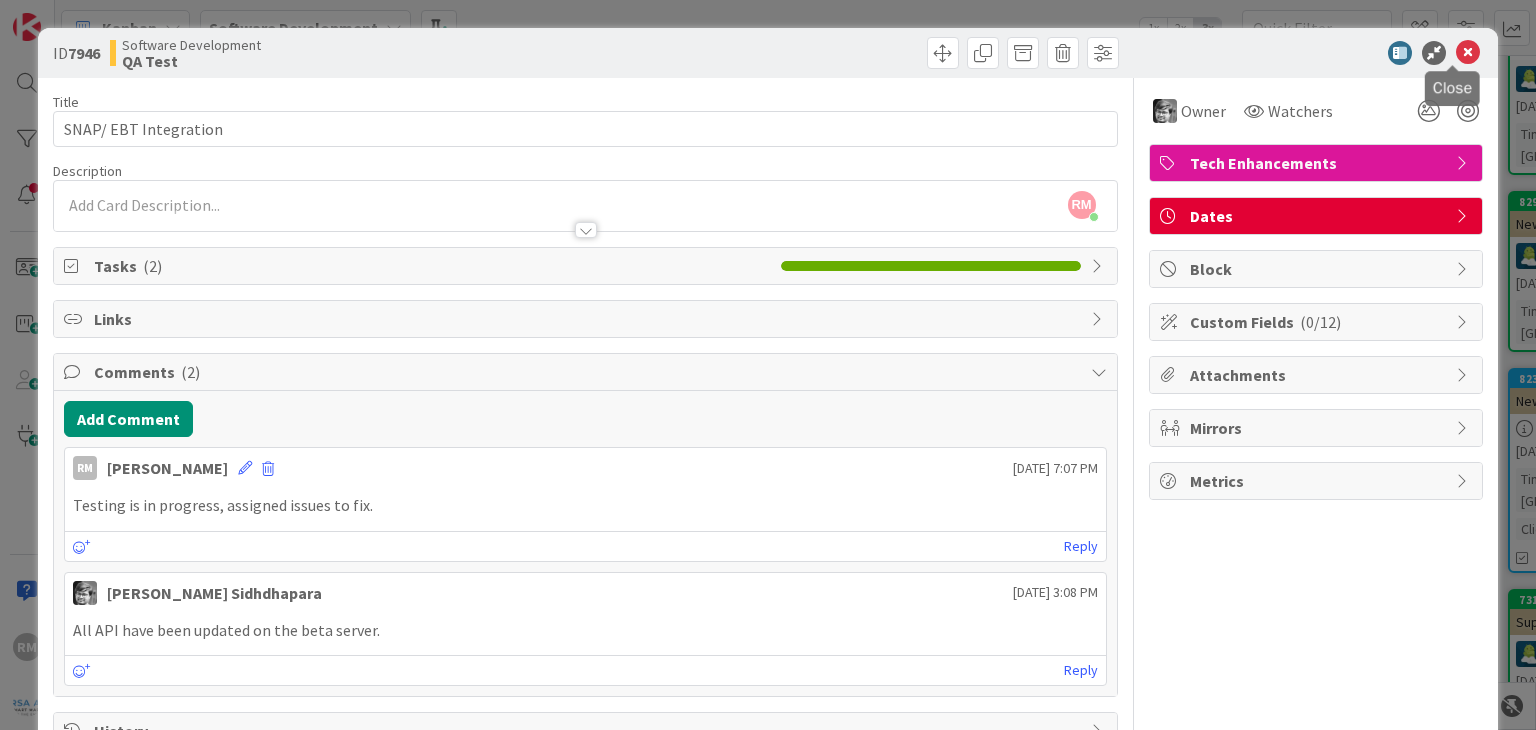 click at bounding box center (1468, 53) 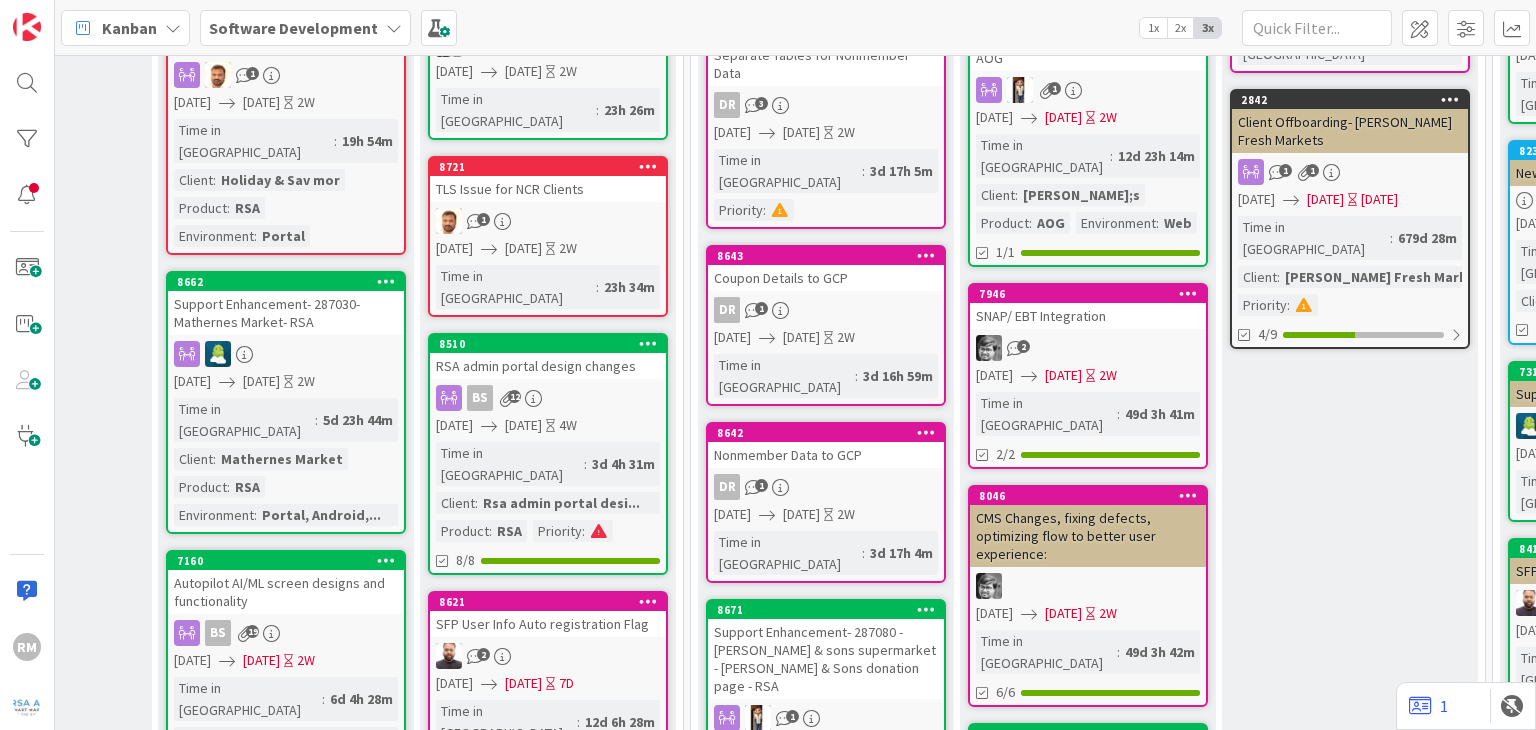 scroll, scrollTop: 600, scrollLeft: 1516, axis: both 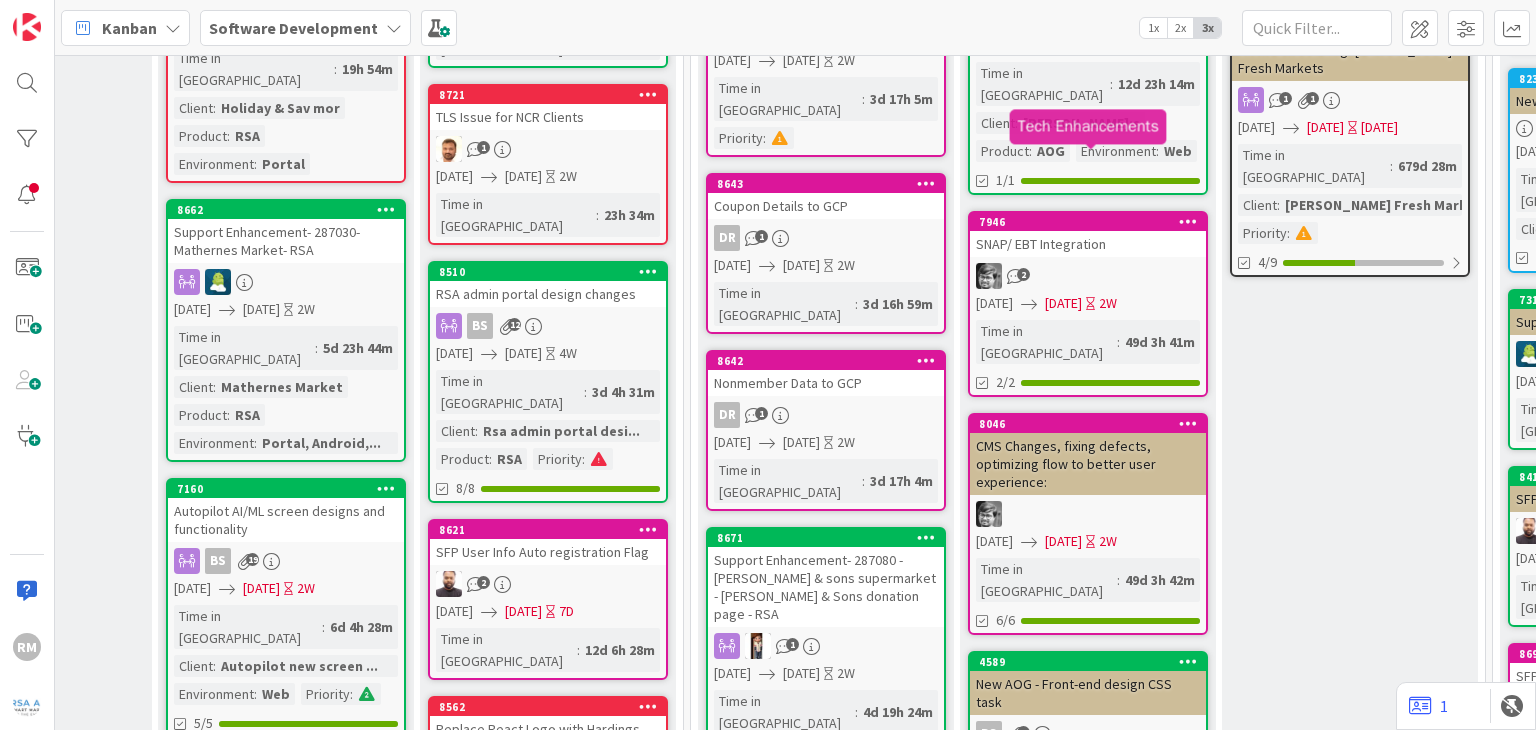 click on "7946" at bounding box center (1092, 222) 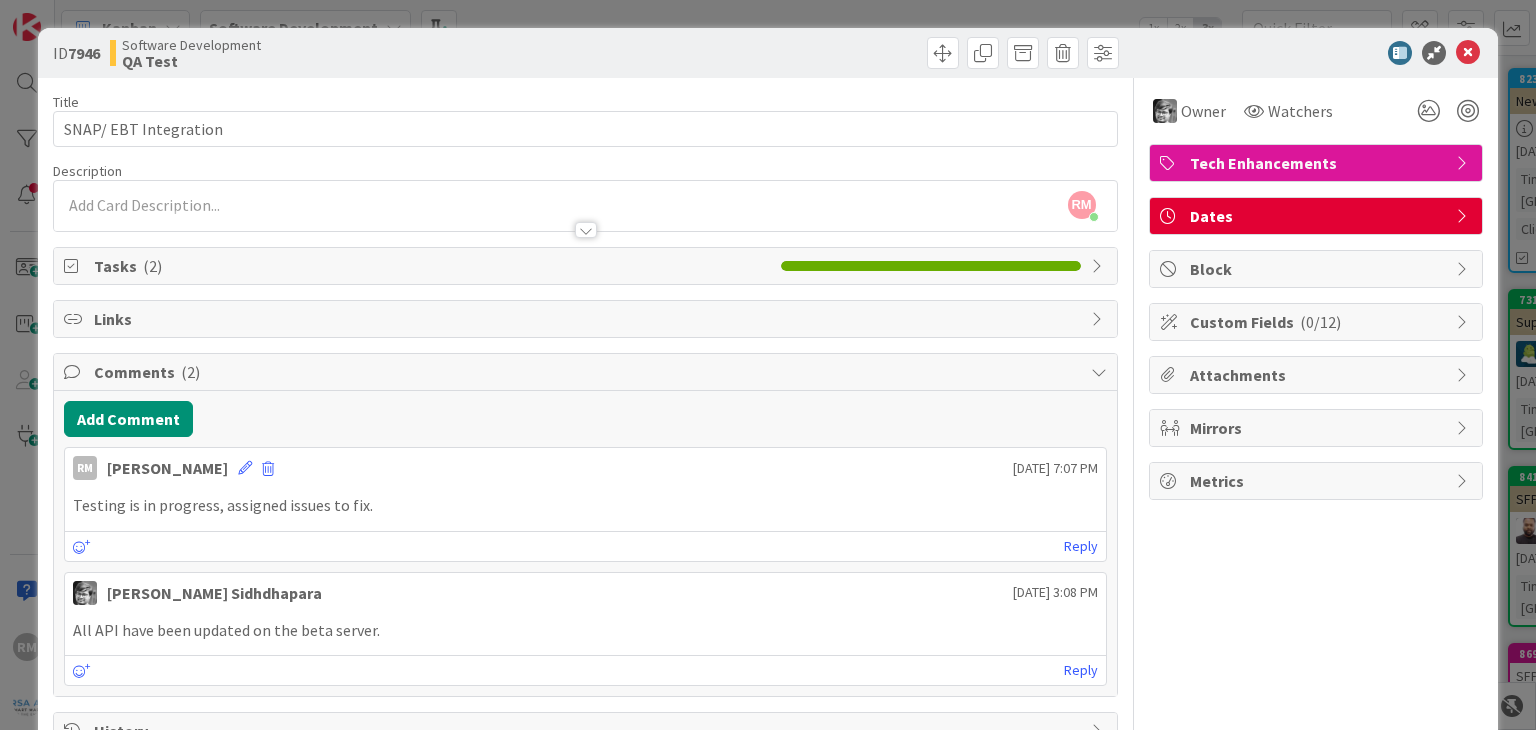 click on "Dates" at bounding box center (1318, 216) 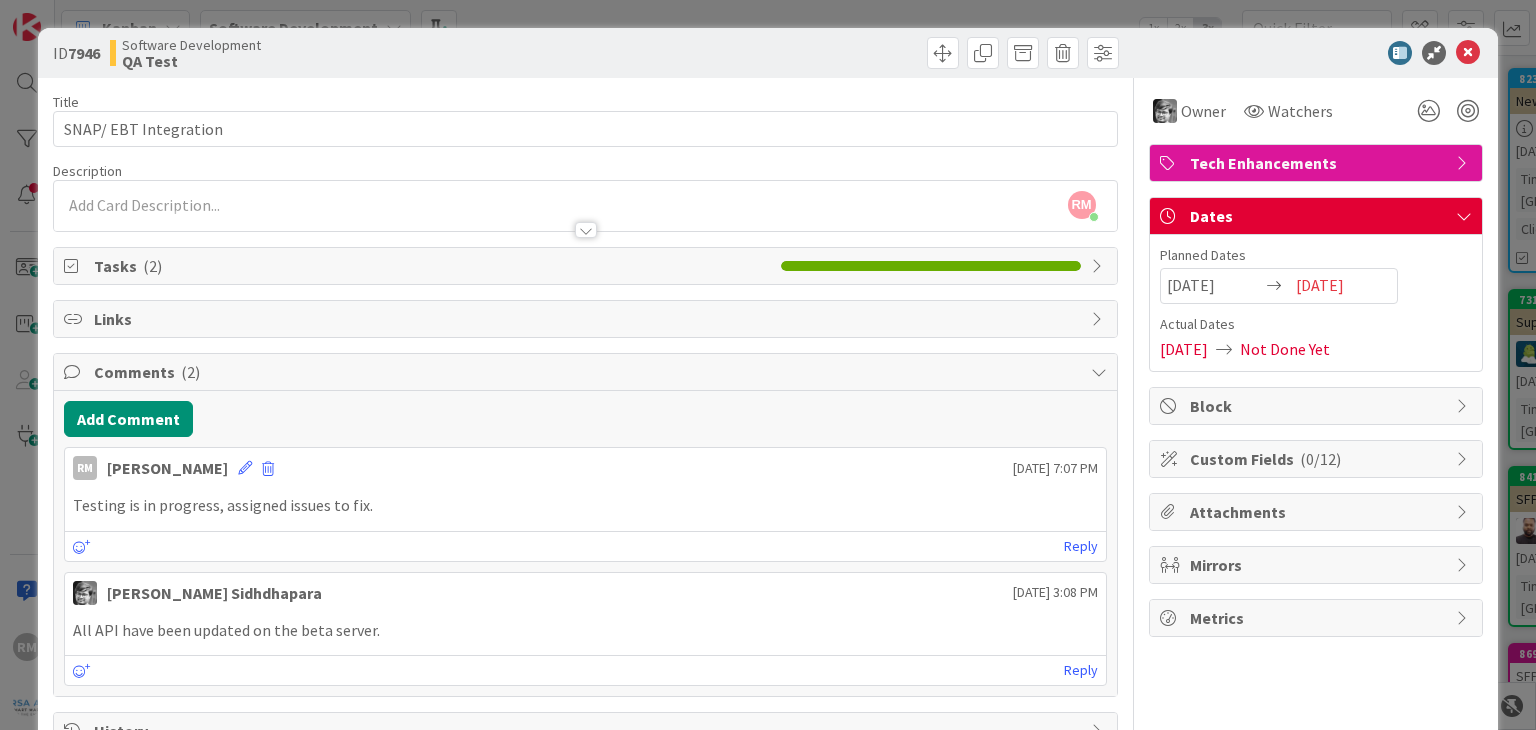click on "[DATE]" at bounding box center (1184, 349) 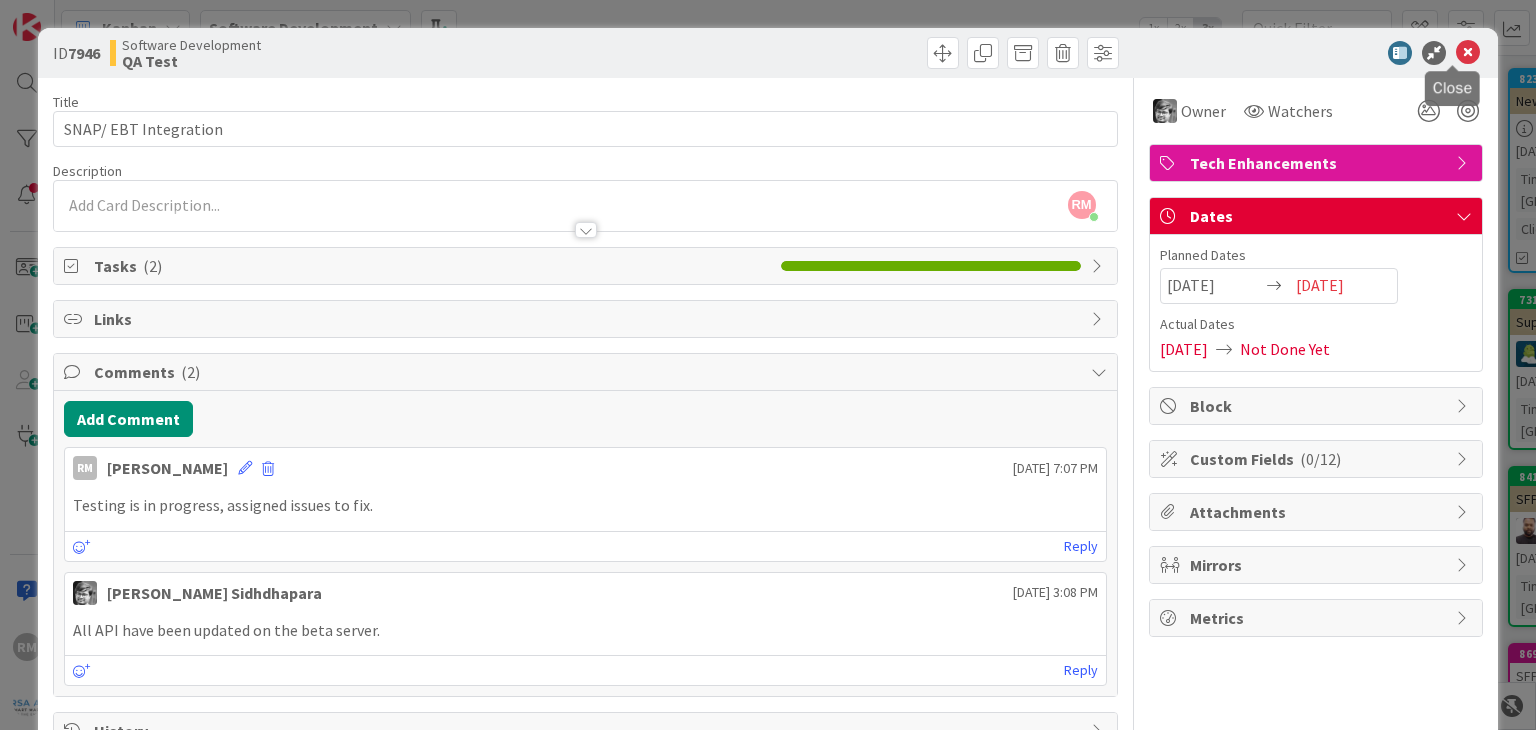click at bounding box center (1468, 53) 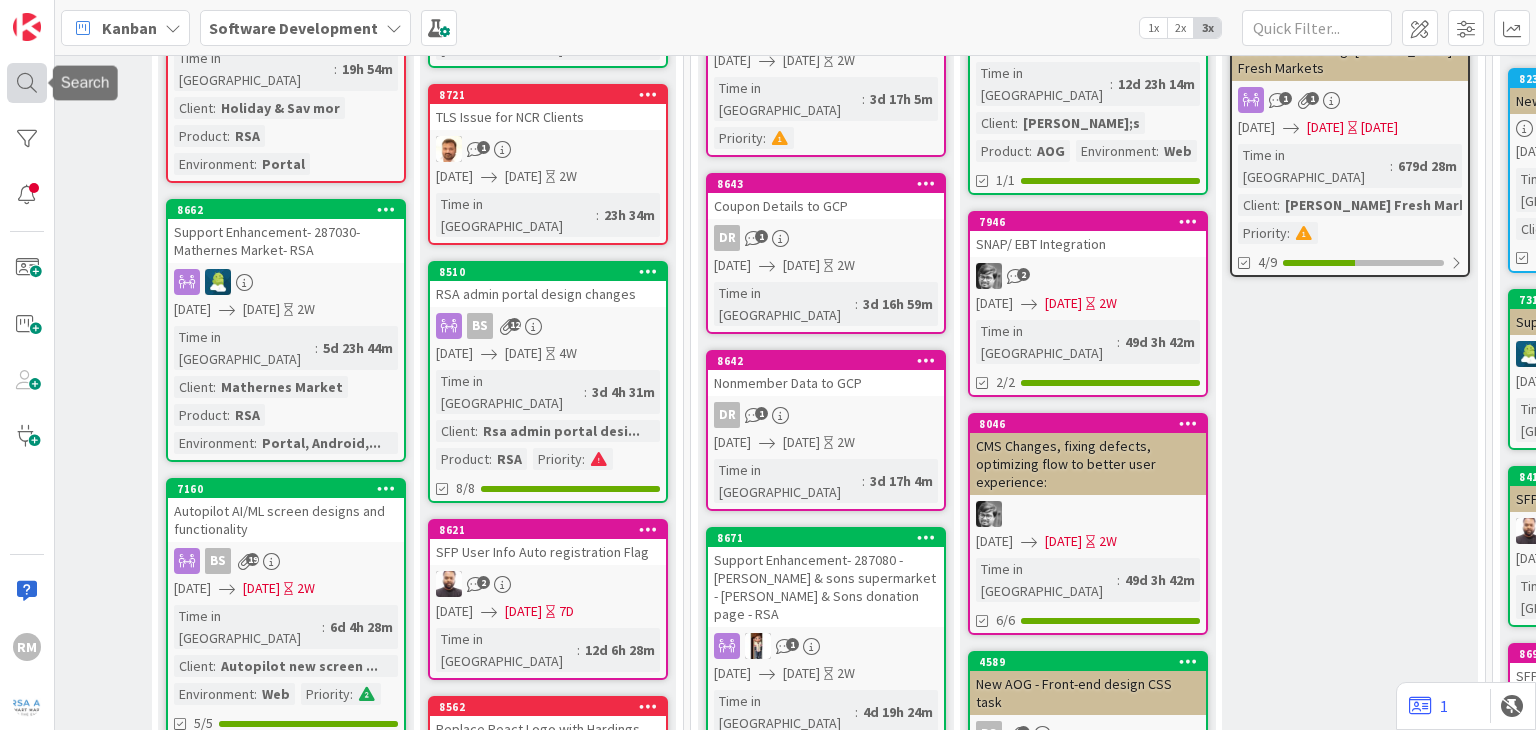 click at bounding box center (27, 83) 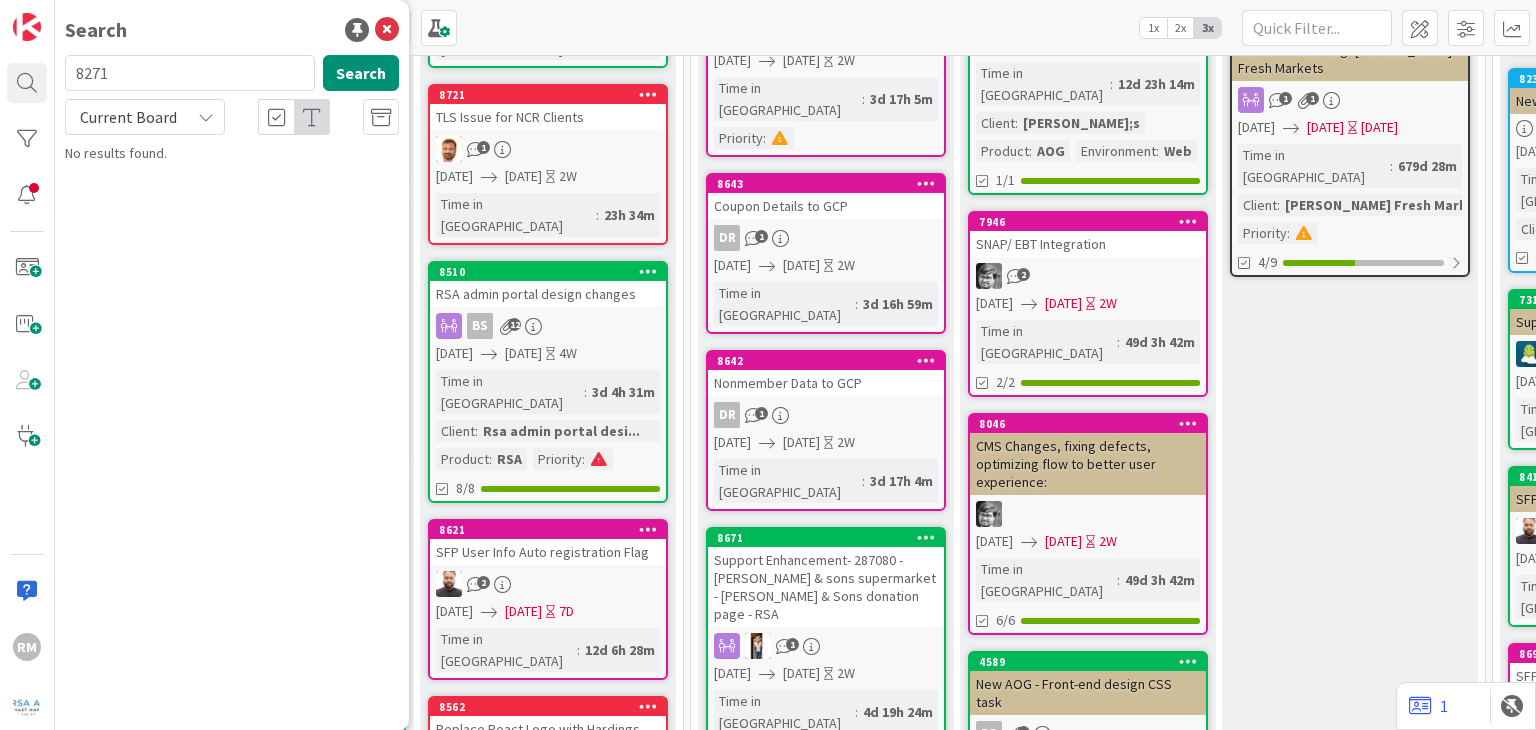 type on "8271" 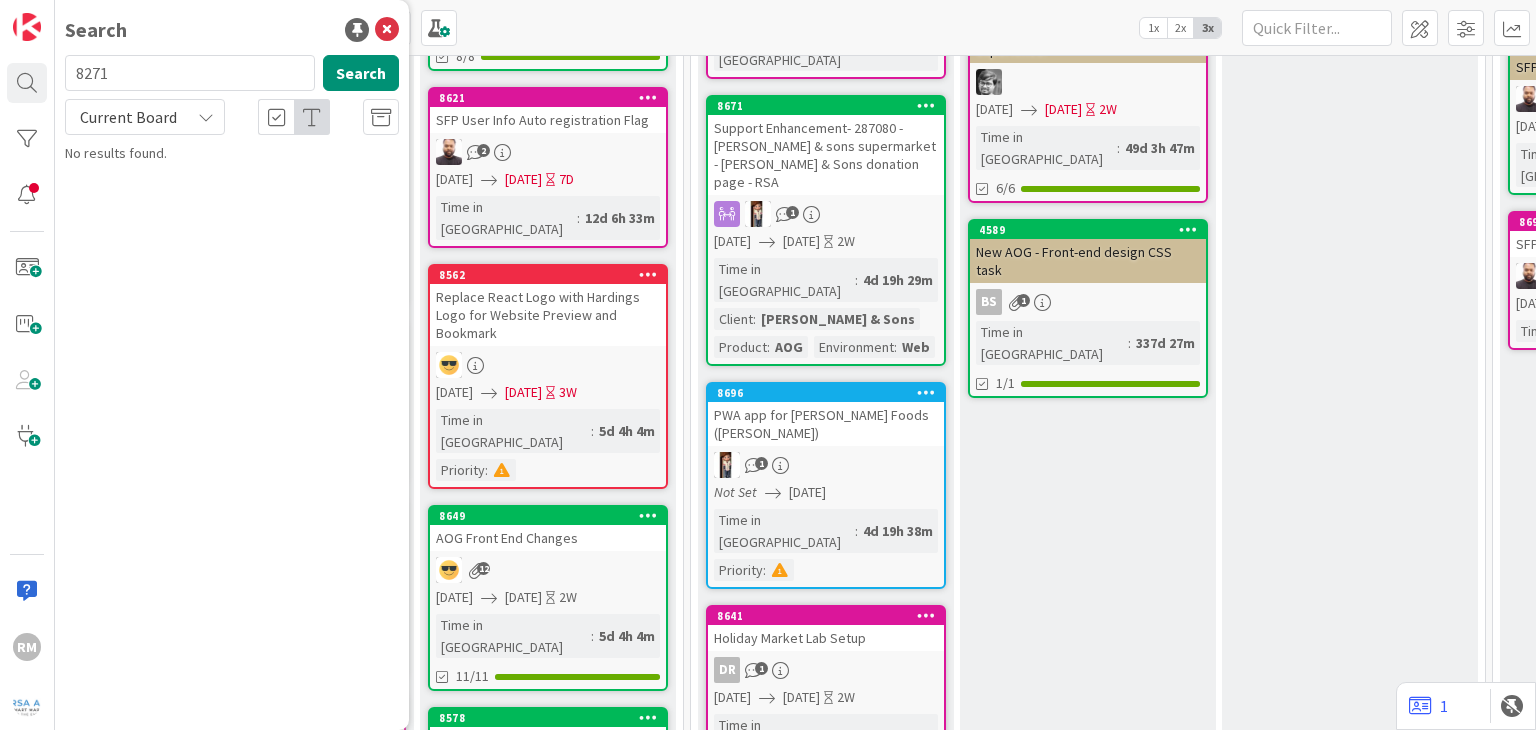 scroll, scrollTop: 1200, scrollLeft: 1516, axis: both 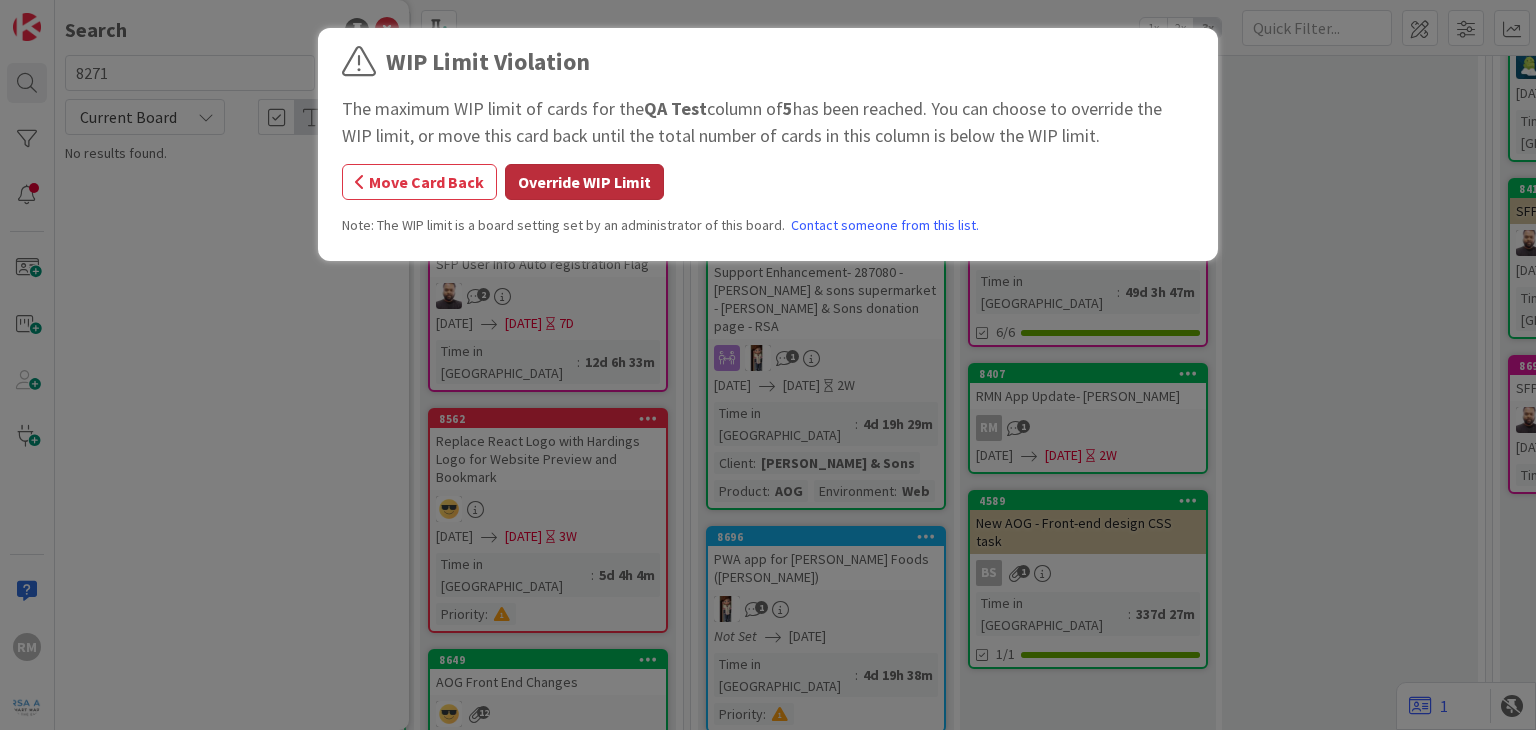 click on "Override WIP Limit" at bounding box center (584, 182) 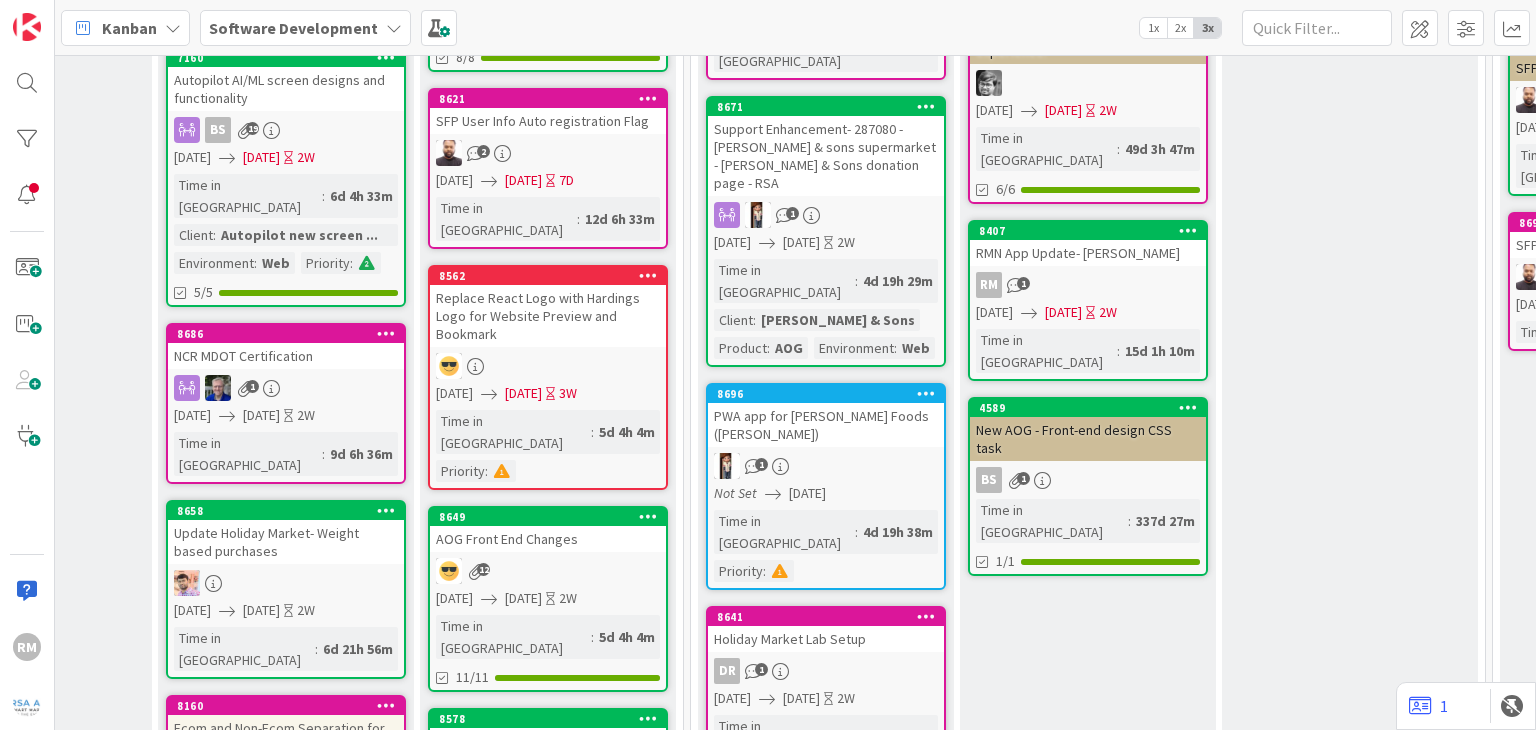 scroll, scrollTop: 1100, scrollLeft: 1516, axis: both 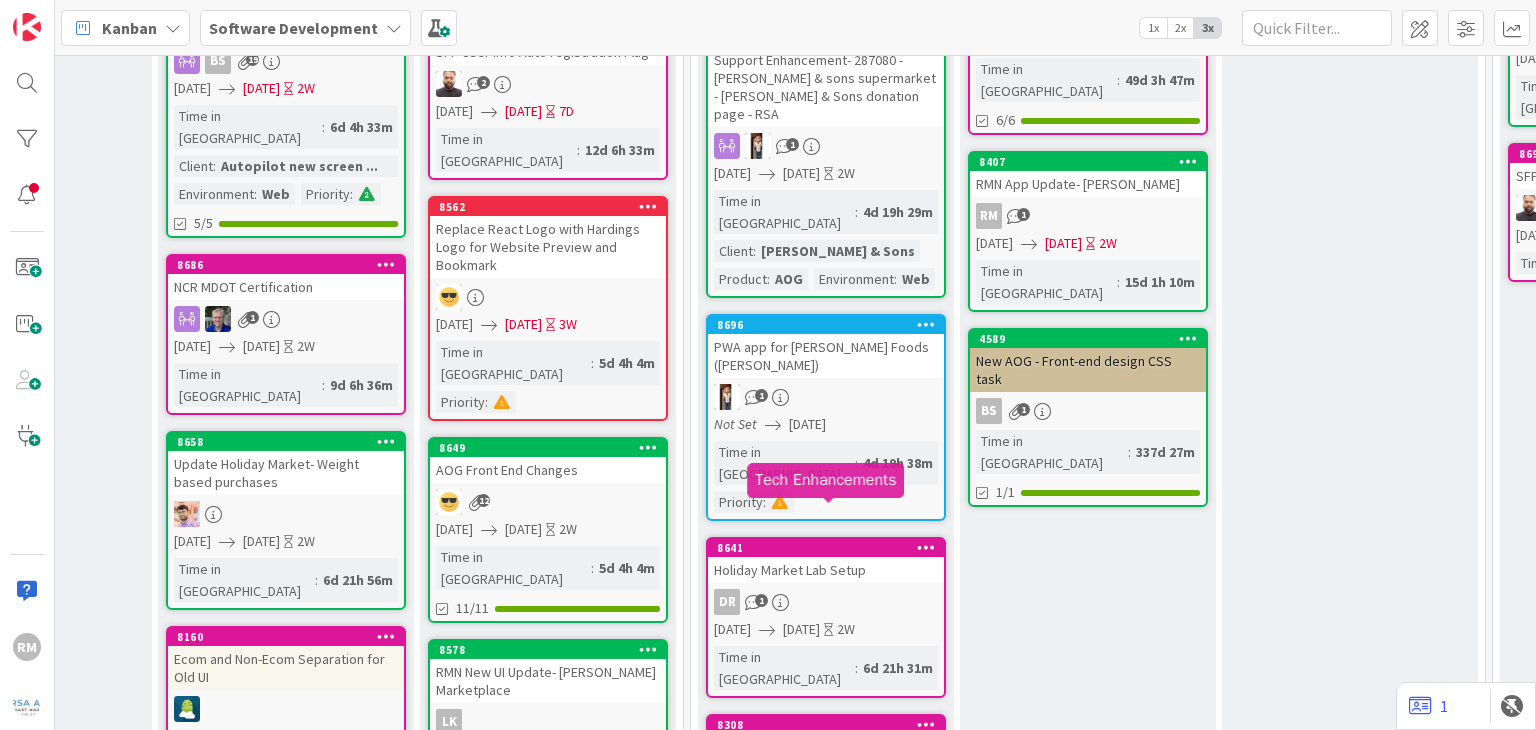 click on "8308" at bounding box center (830, 725) 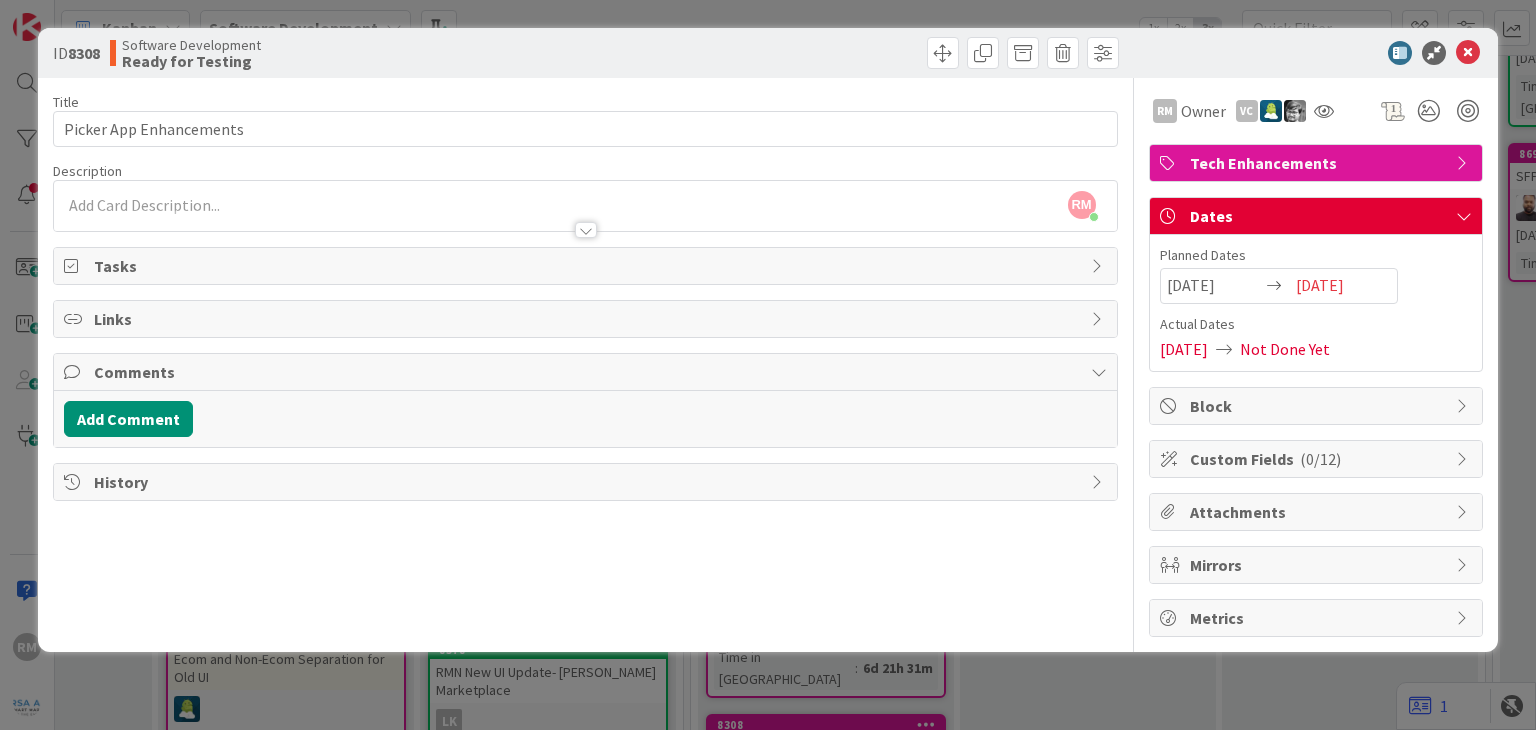 click at bounding box center (586, 230) 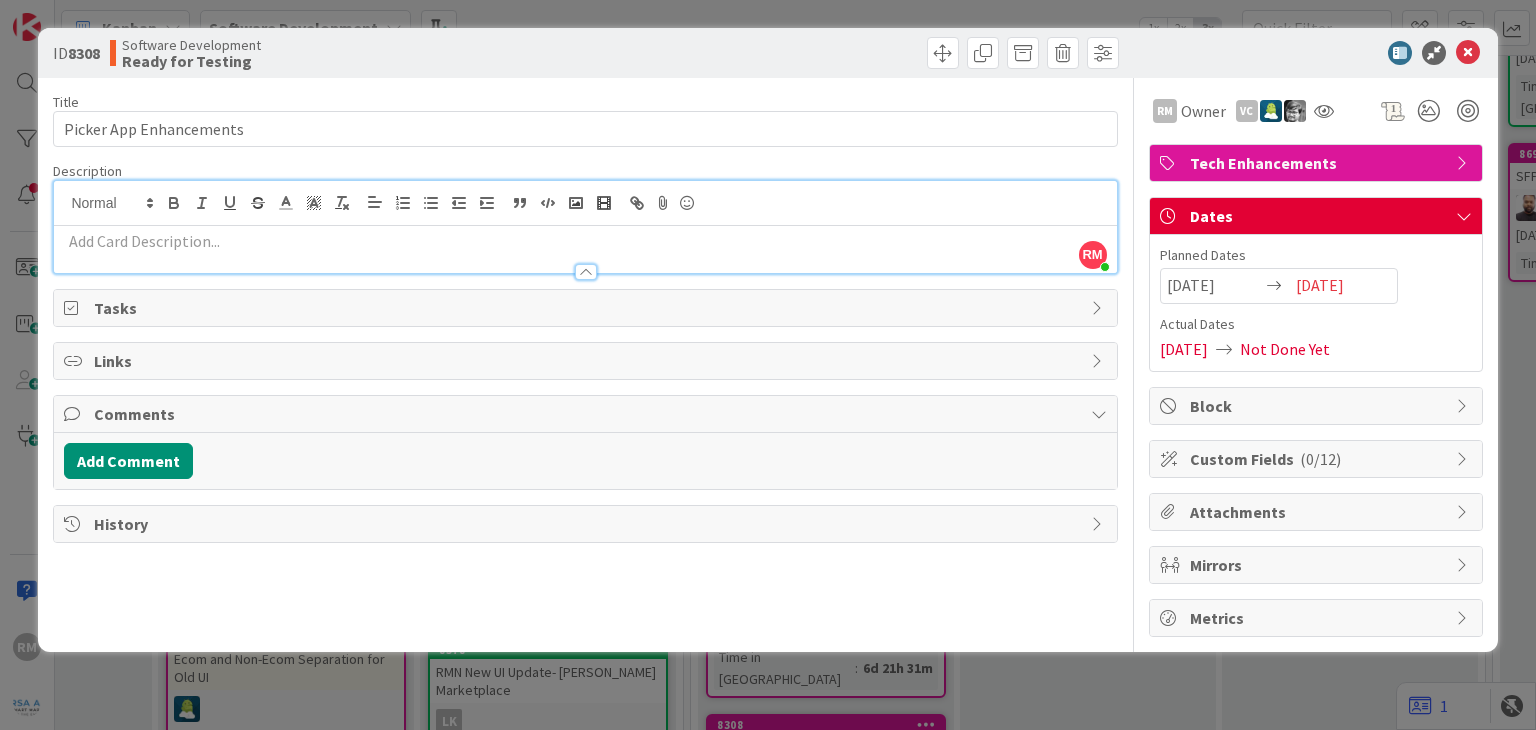 click on "Comments" at bounding box center (587, 414) 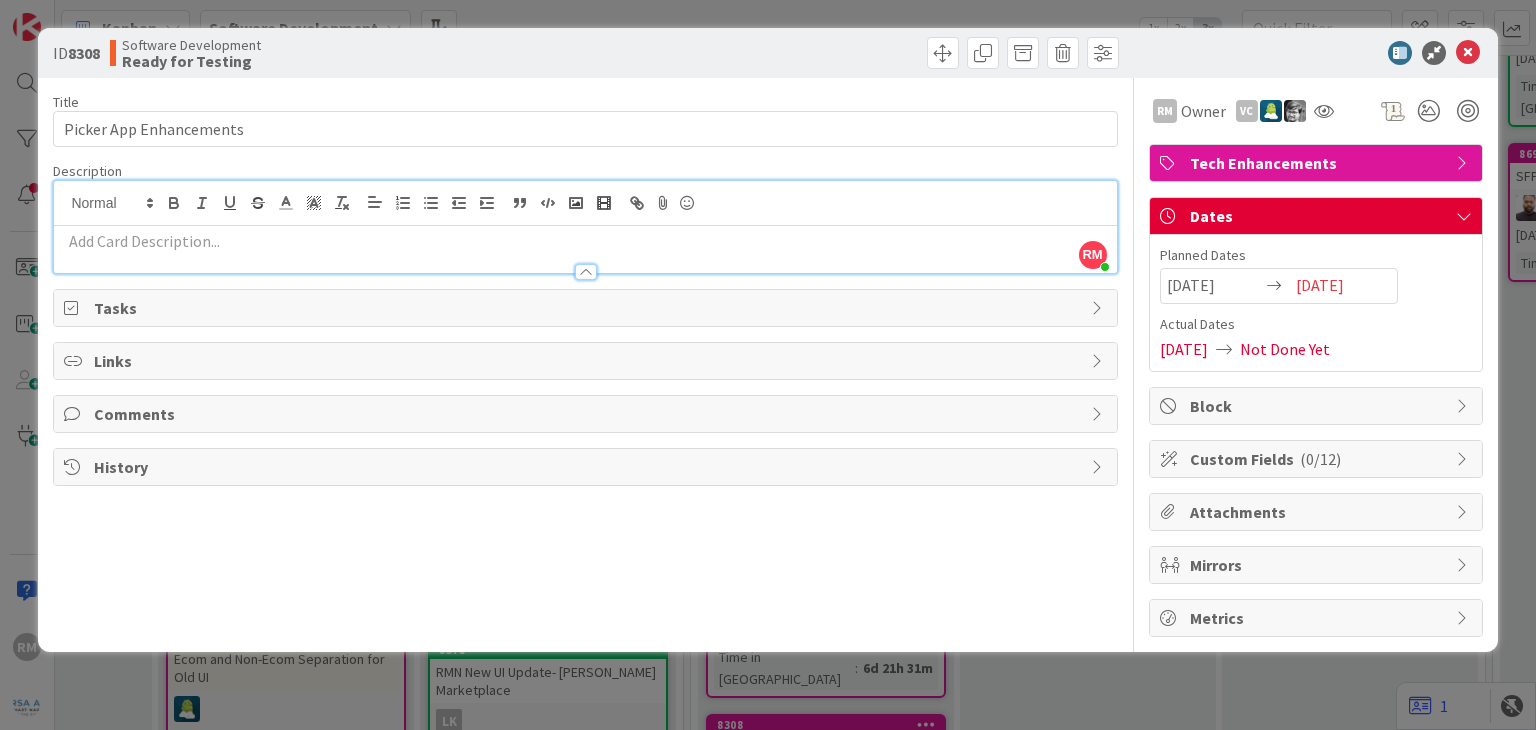 click on "History" at bounding box center [585, 467] 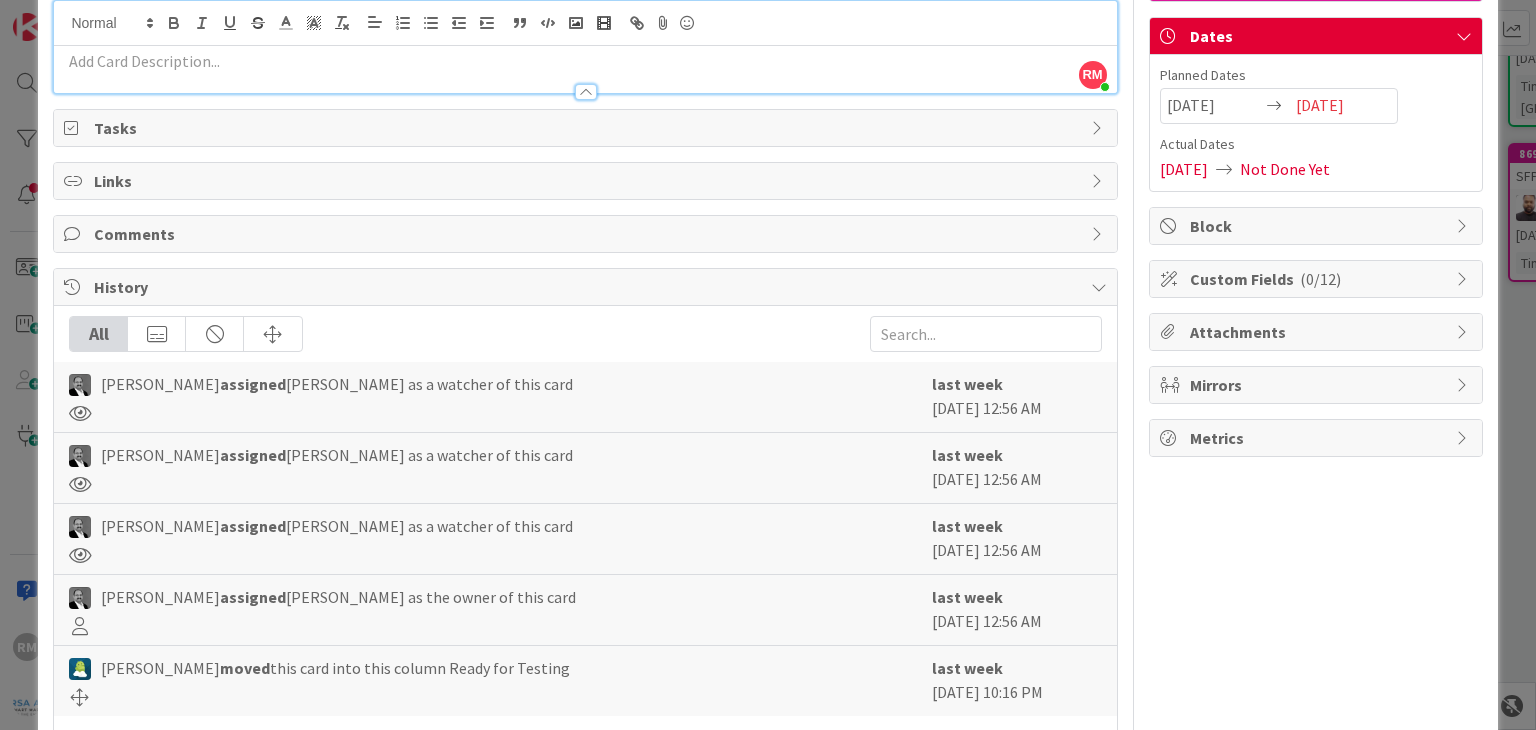 scroll, scrollTop: 250, scrollLeft: 0, axis: vertical 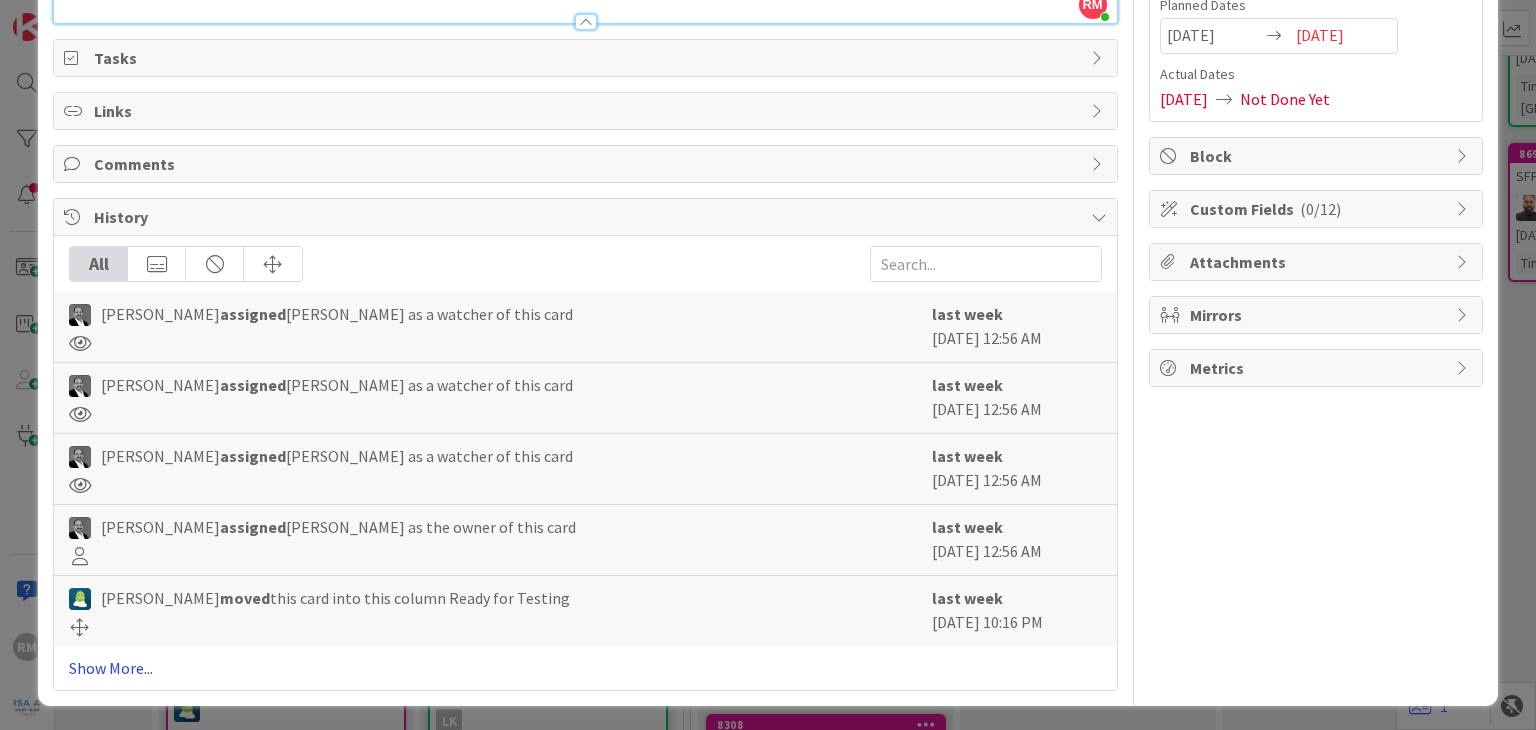 click on "Show More..." at bounding box center (585, 668) 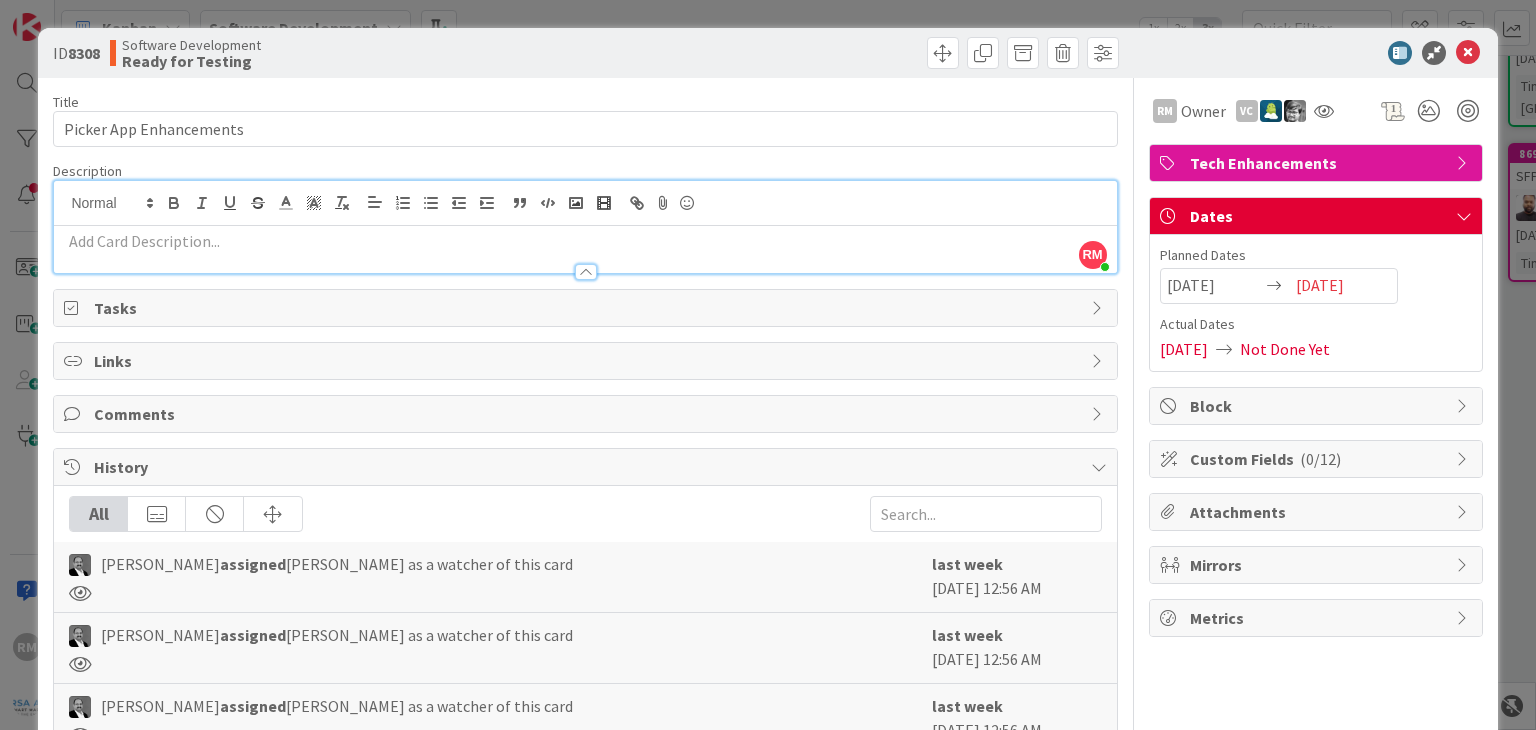 scroll, scrollTop: 0, scrollLeft: 0, axis: both 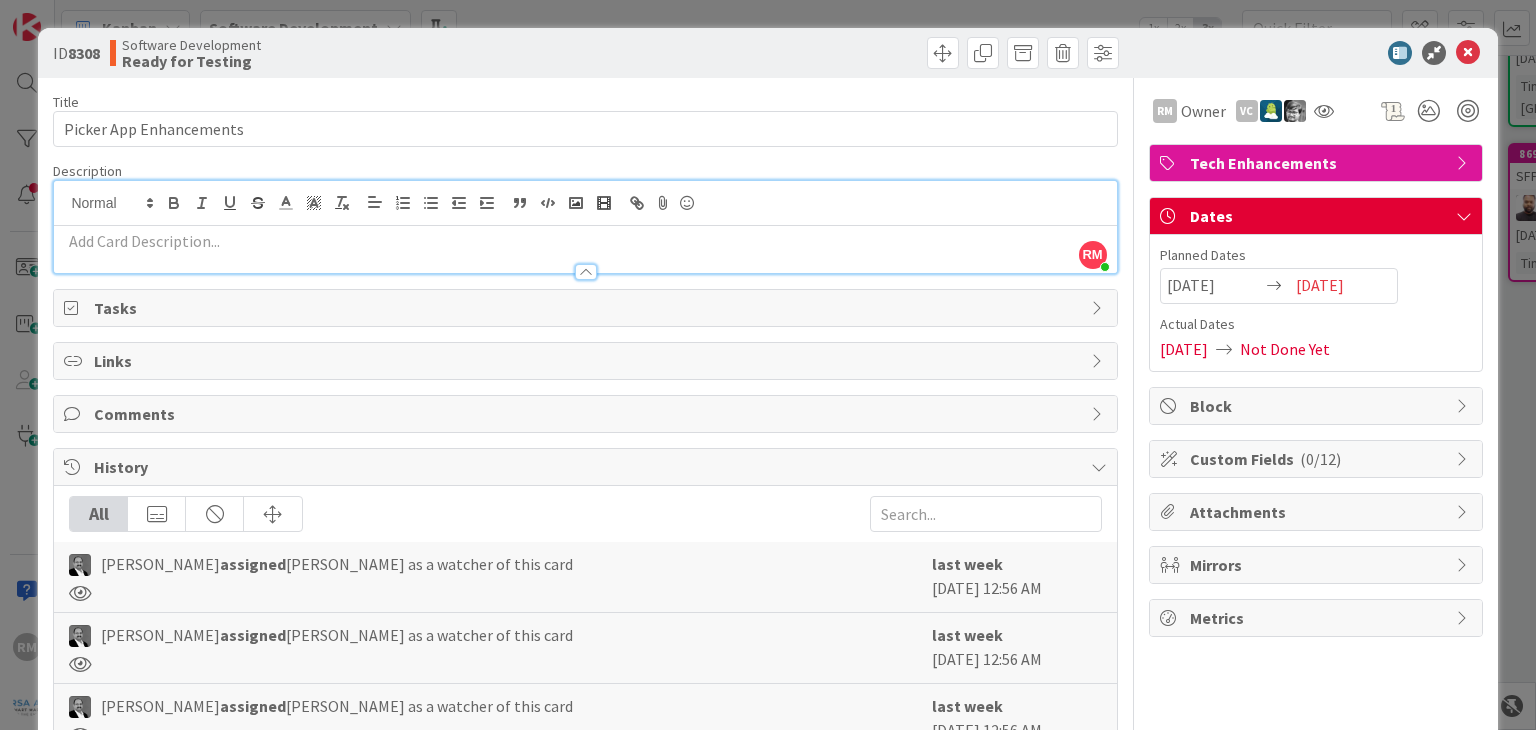 click on "Comments" at bounding box center [587, 414] 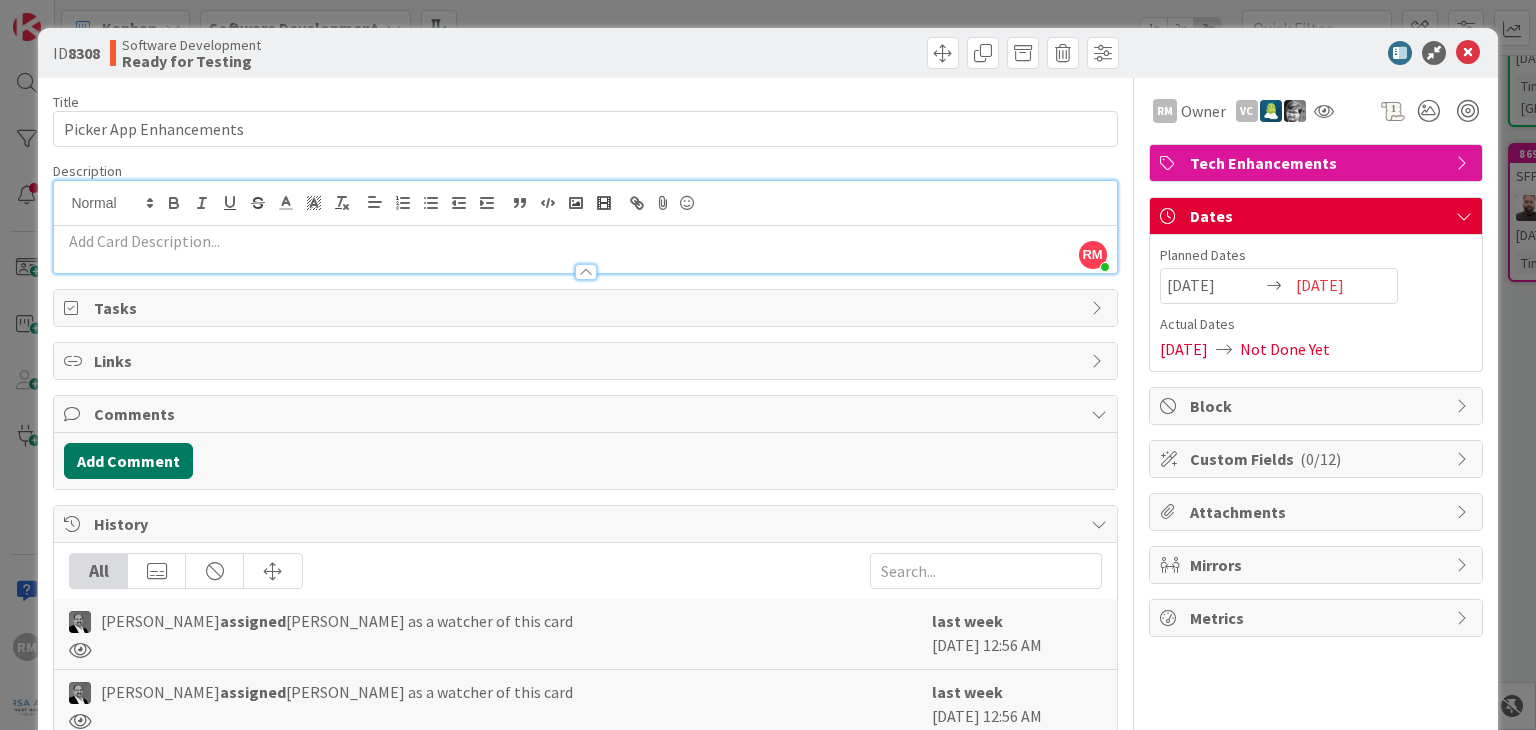 click on "Add Comment" at bounding box center (128, 461) 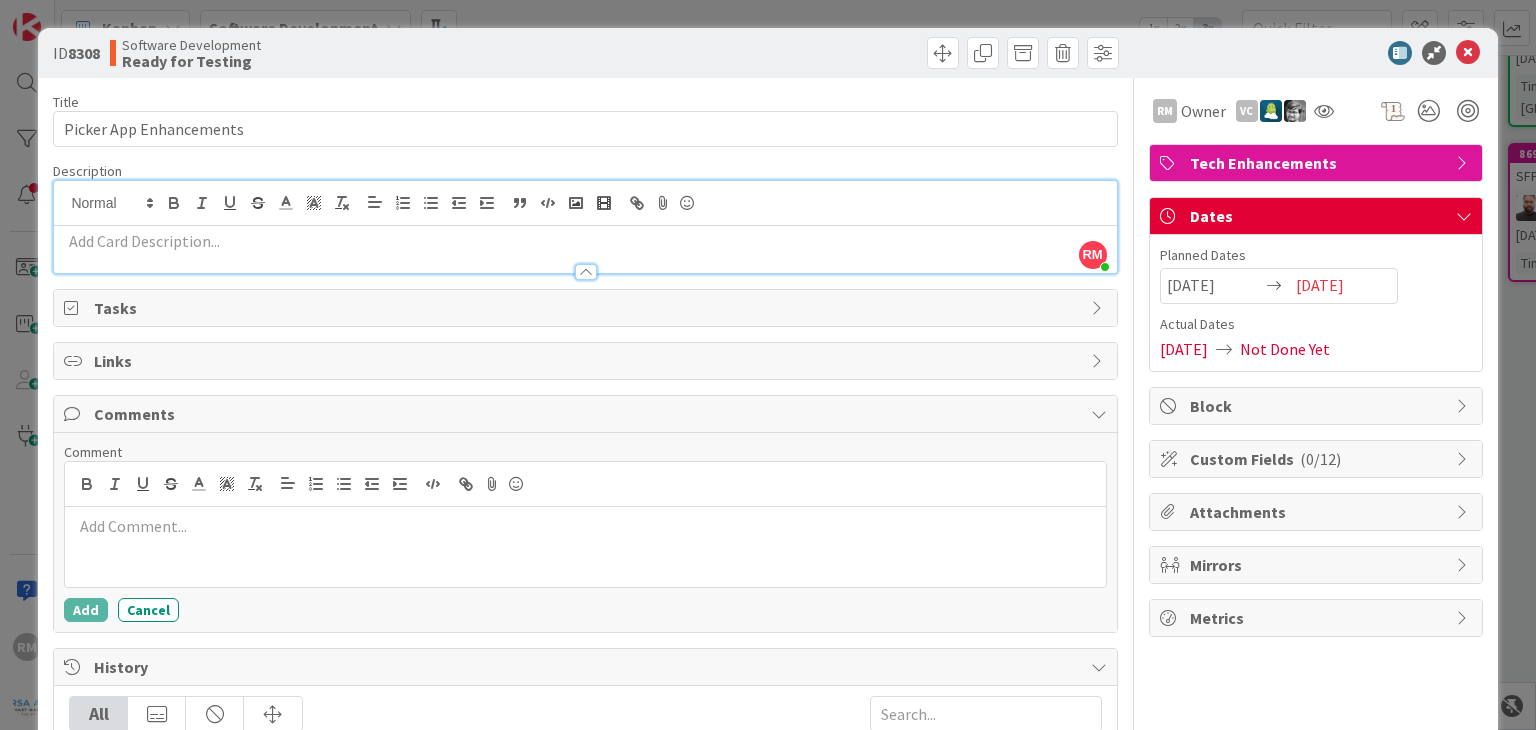 click at bounding box center (585, 526) 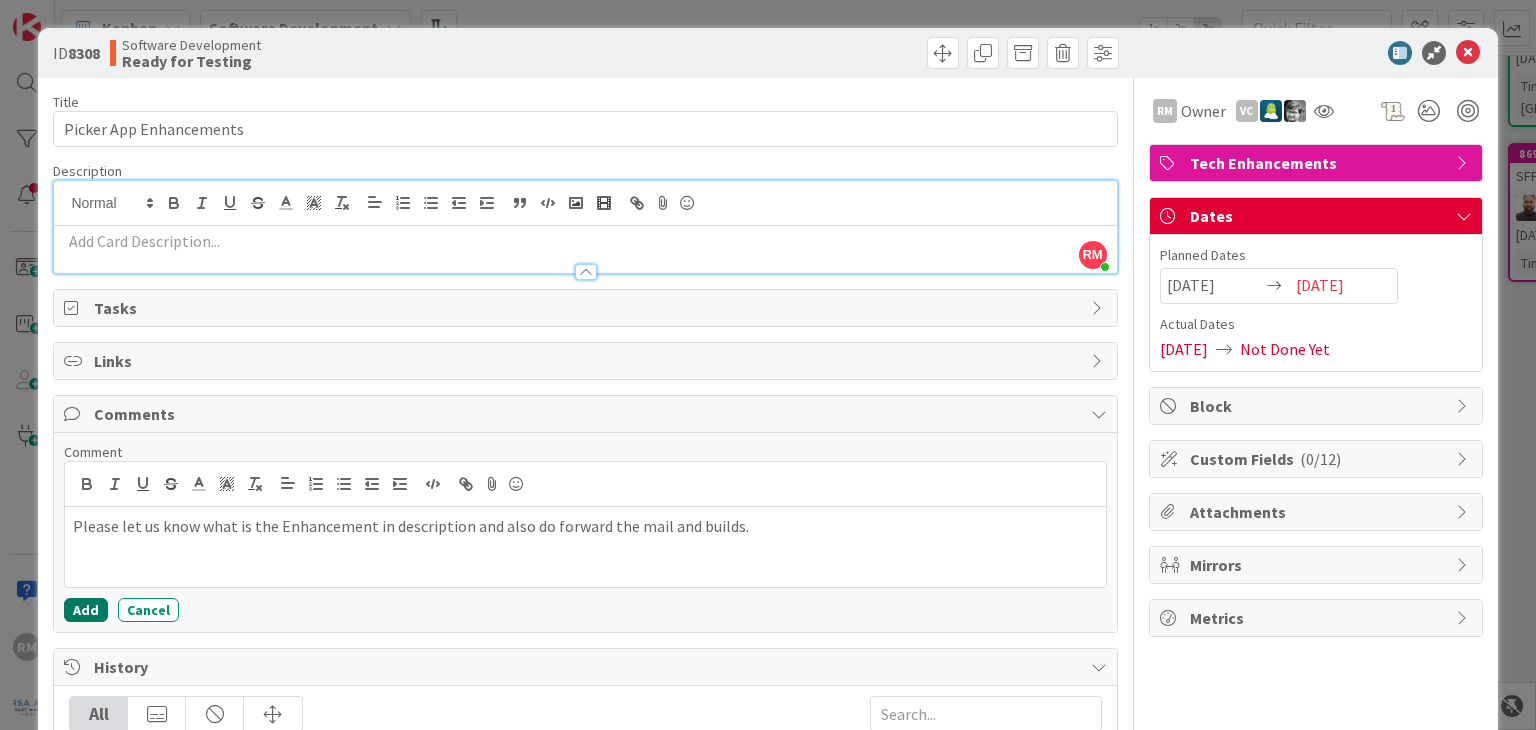 click on "Add" at bounding box center [86, 610] 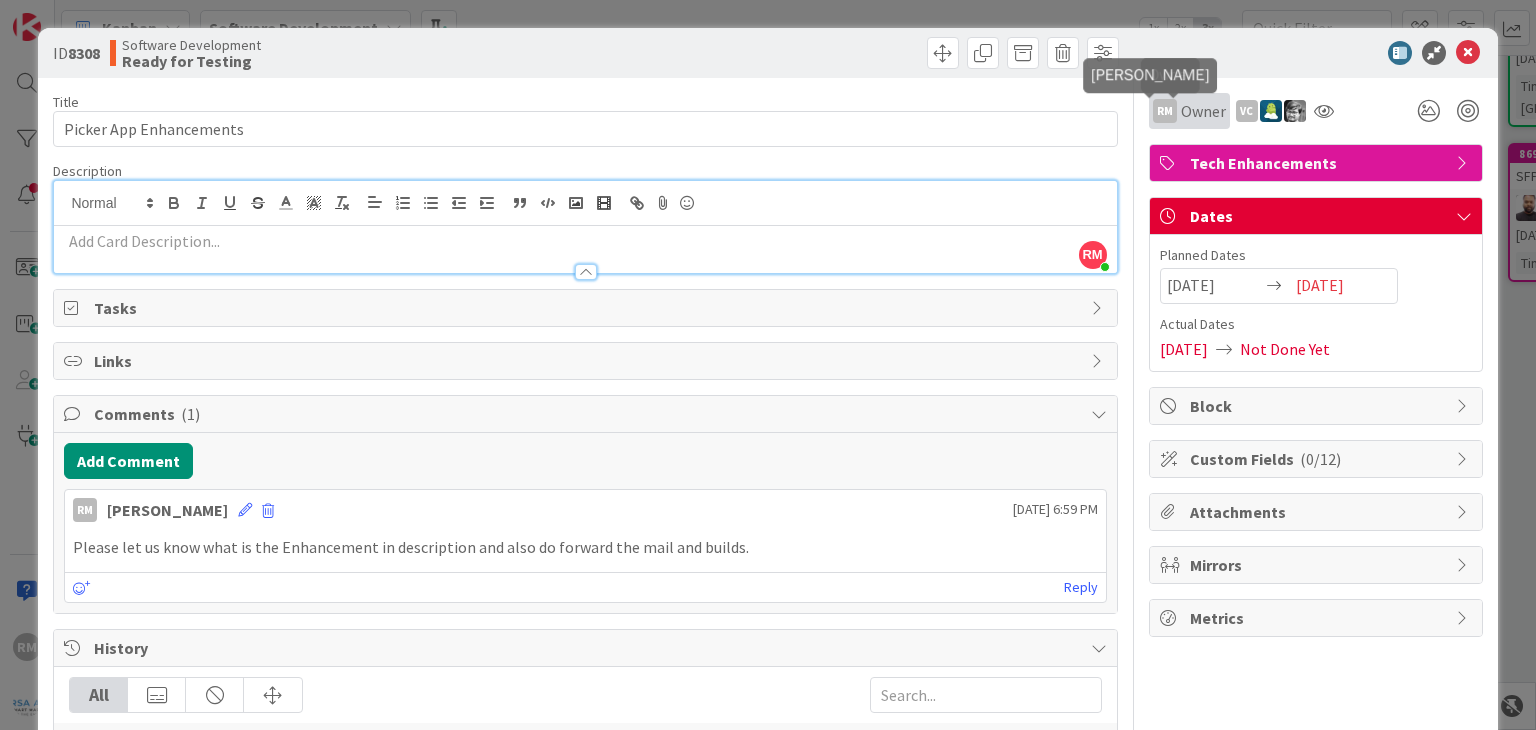 click on "RM" at bounding box center [1165, 111] 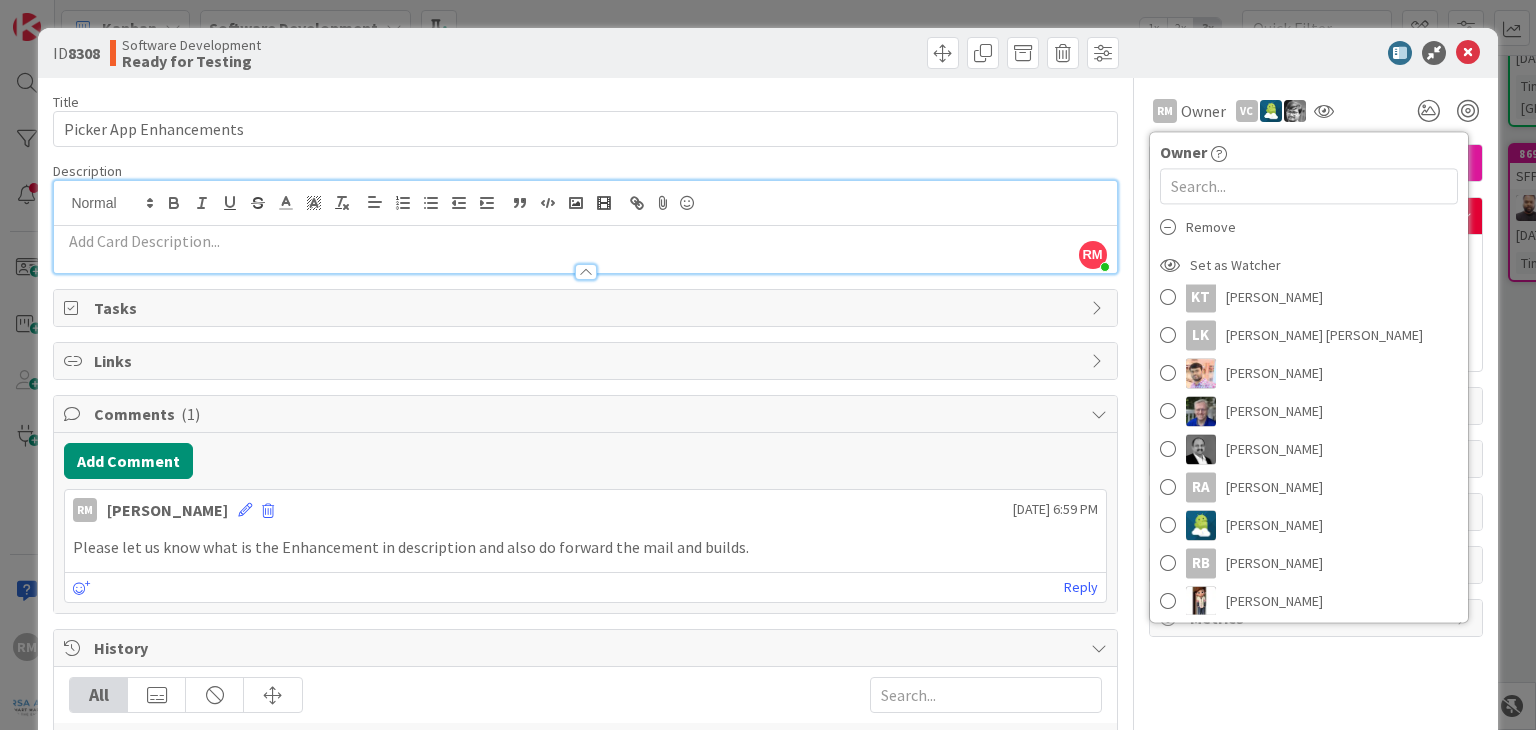scroll, scrollTop: 500, scrollLeft: 0, axis: vertical 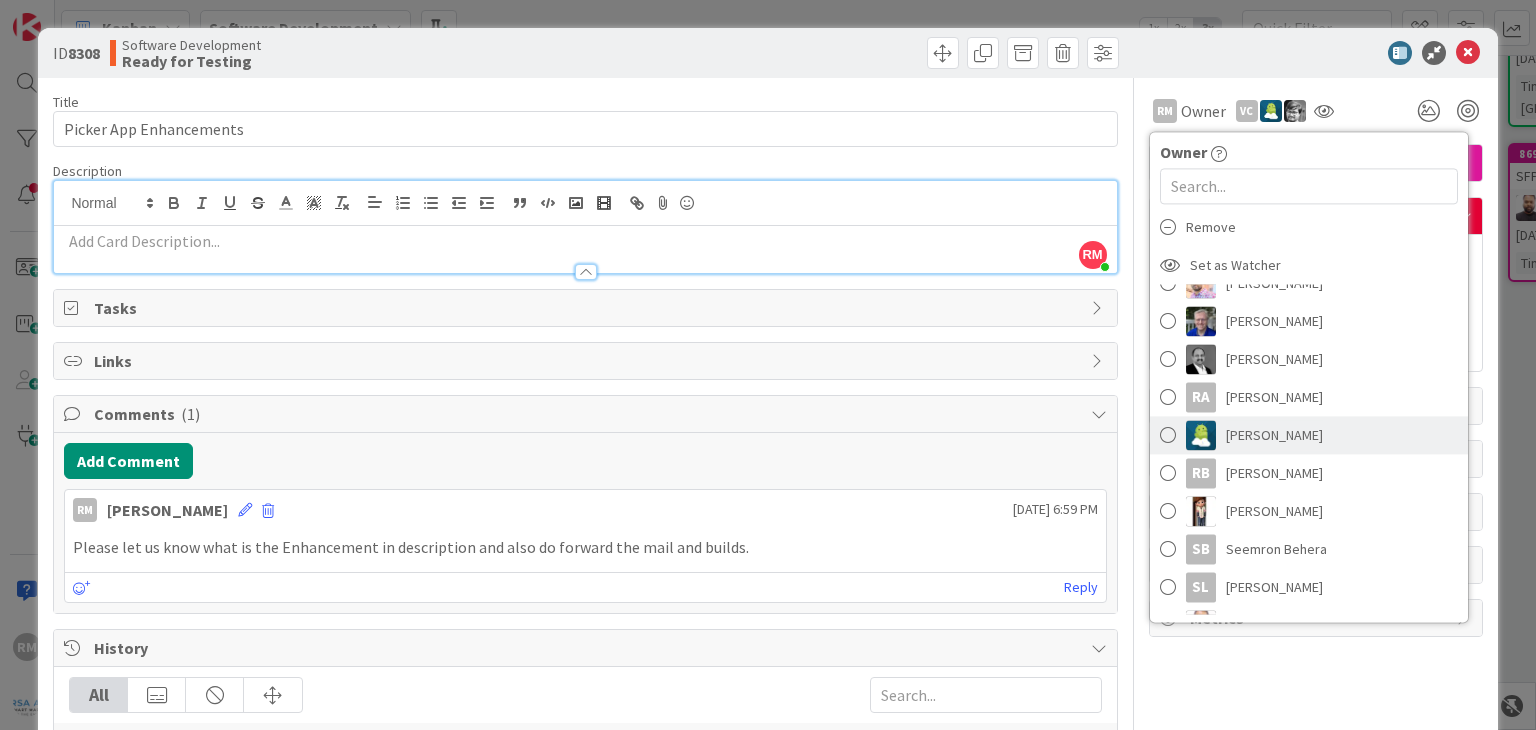click at bounding box center (1168, 435) 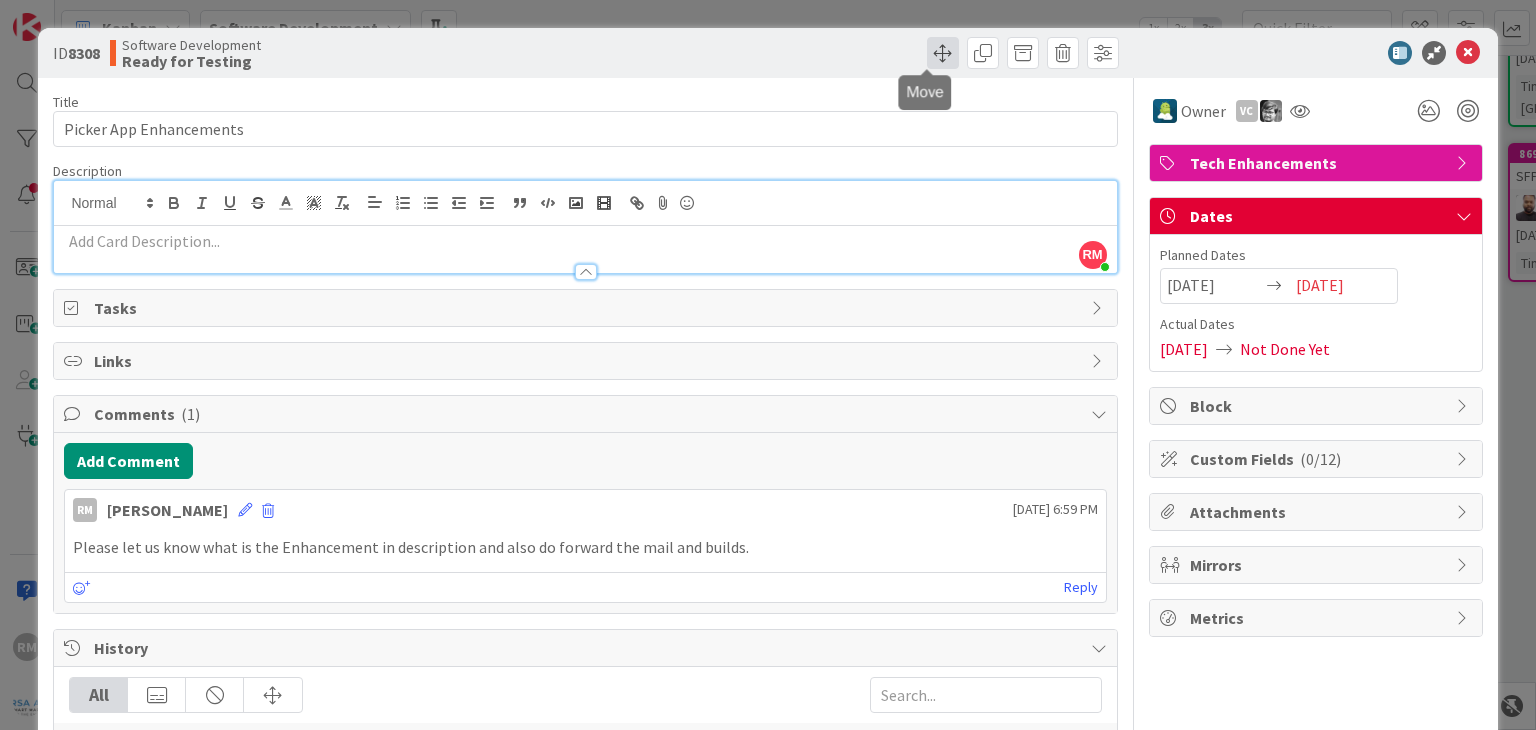 click at bounding box center [943, 53] 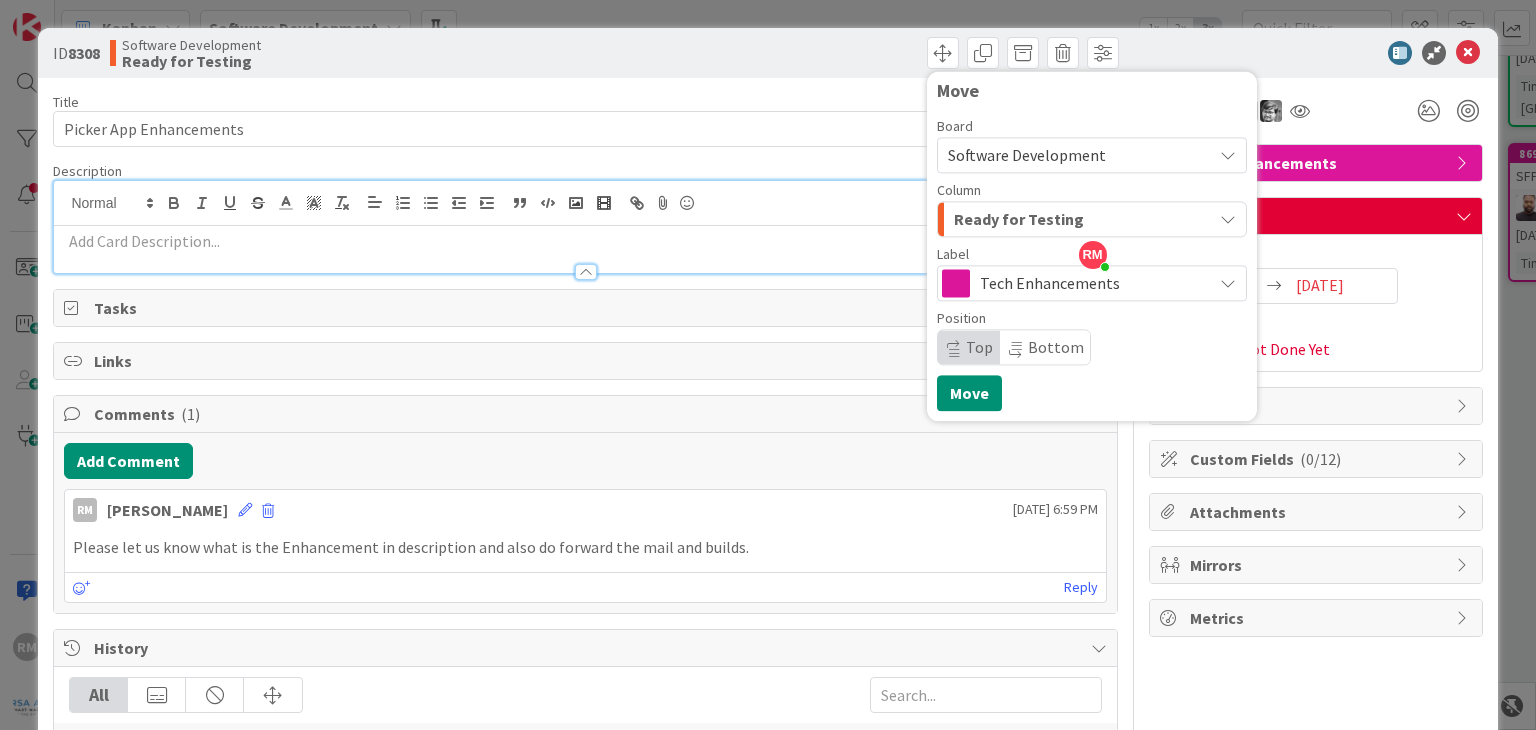 click on "Ready for Testing" at bounding box center [1019, 219] 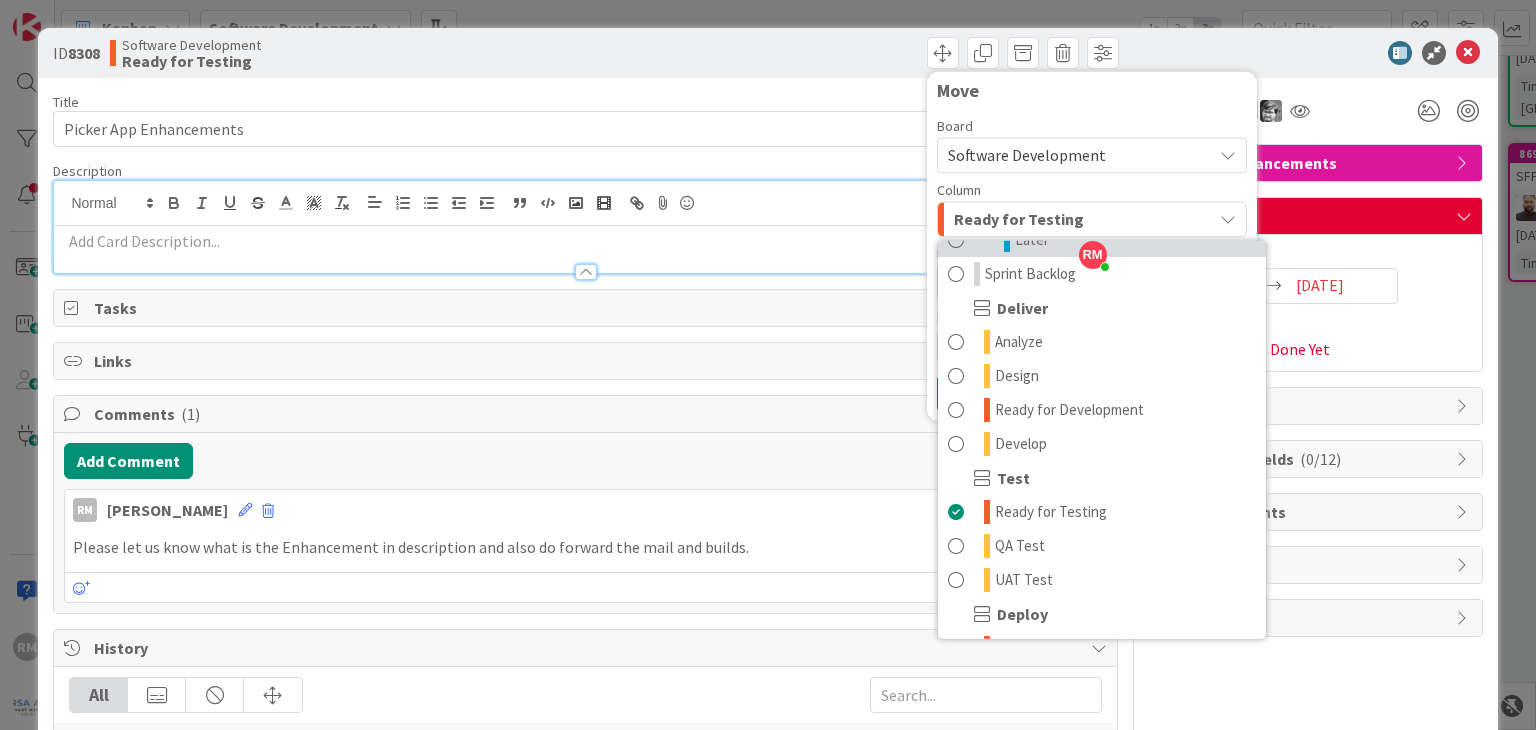 scroll, scrollTop: 200, scrollLeft: 0, axis: vertical 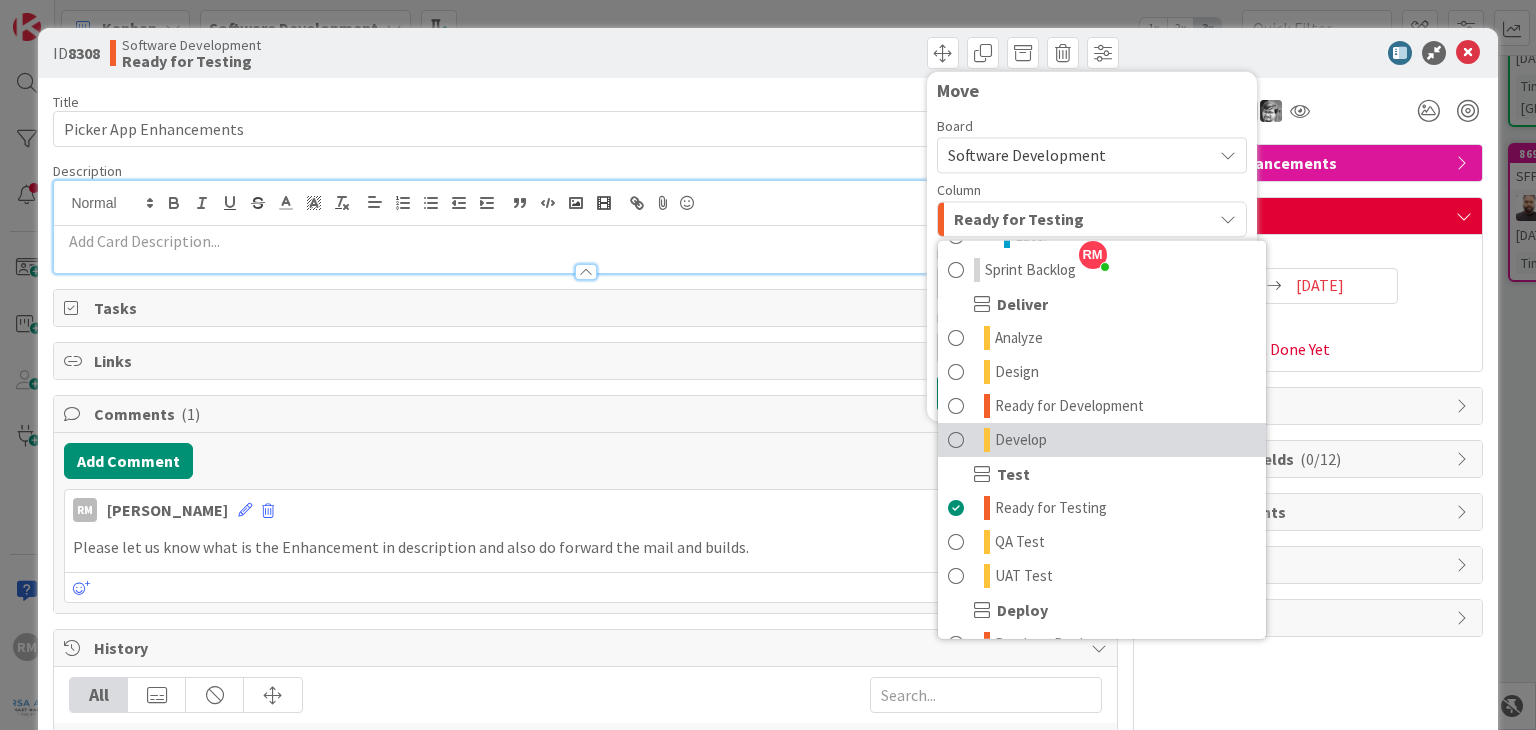 click on "Develop" at bounding box center [1021, 440] 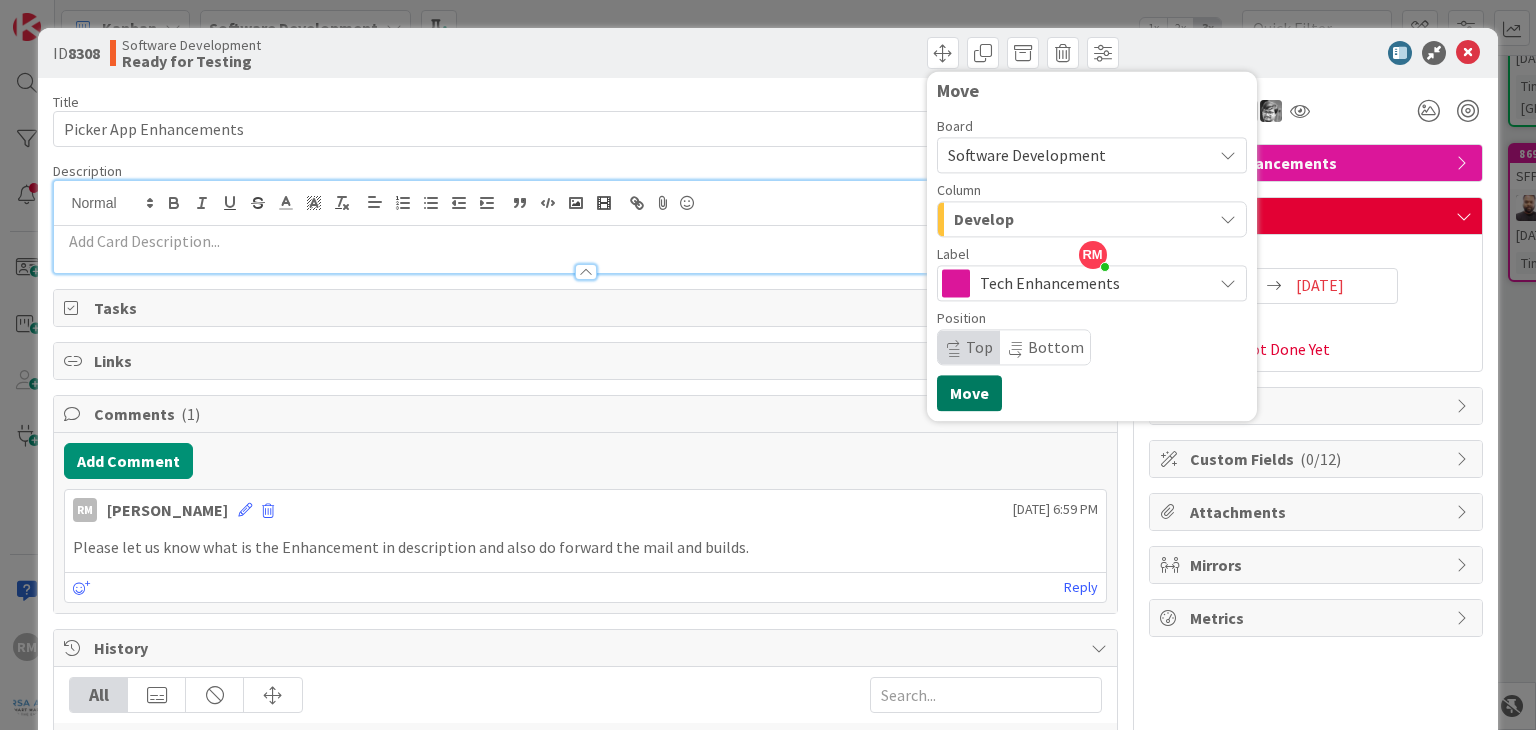 click on "Move" at bounding box center [969, 393] 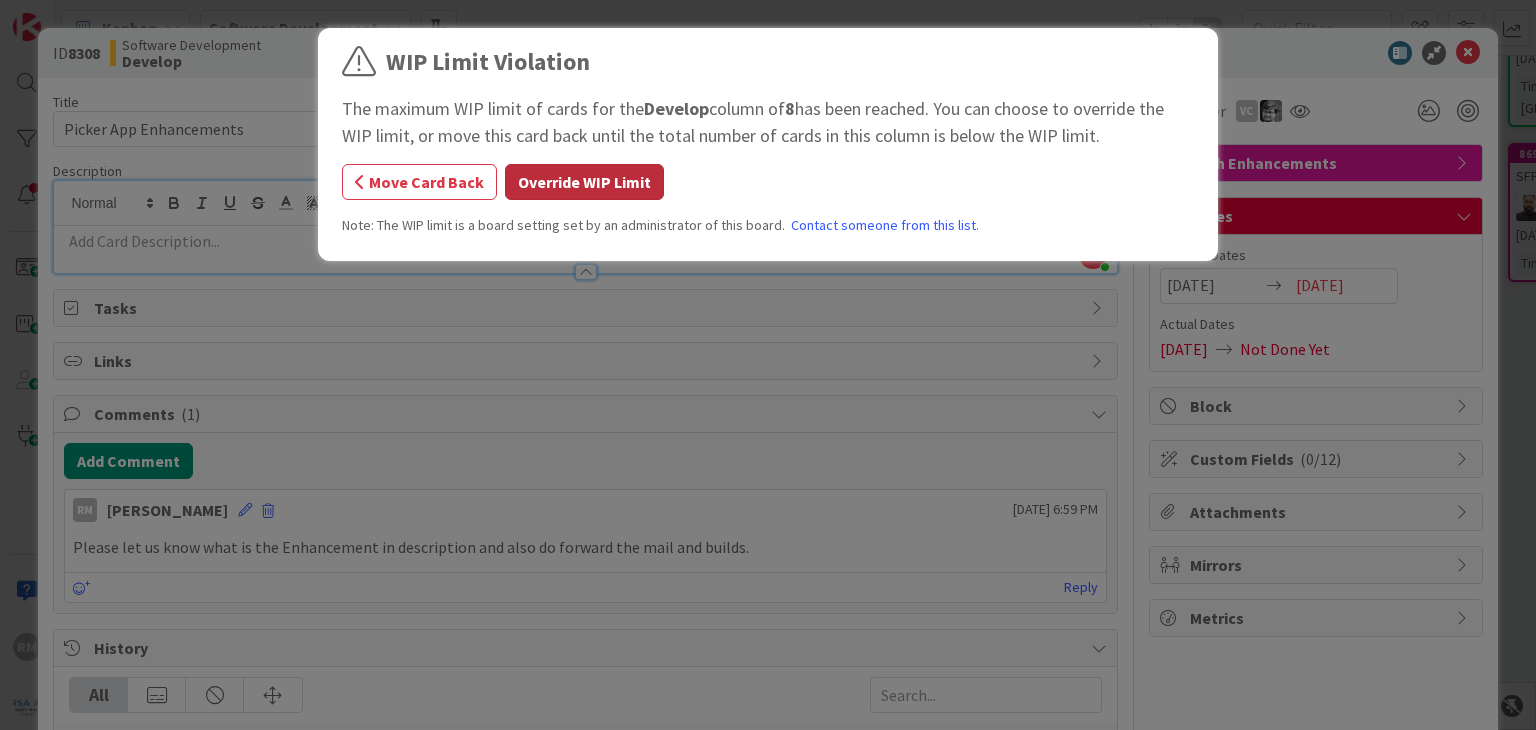 click on "Override WIP Limit" at bounding box center (584, 182) 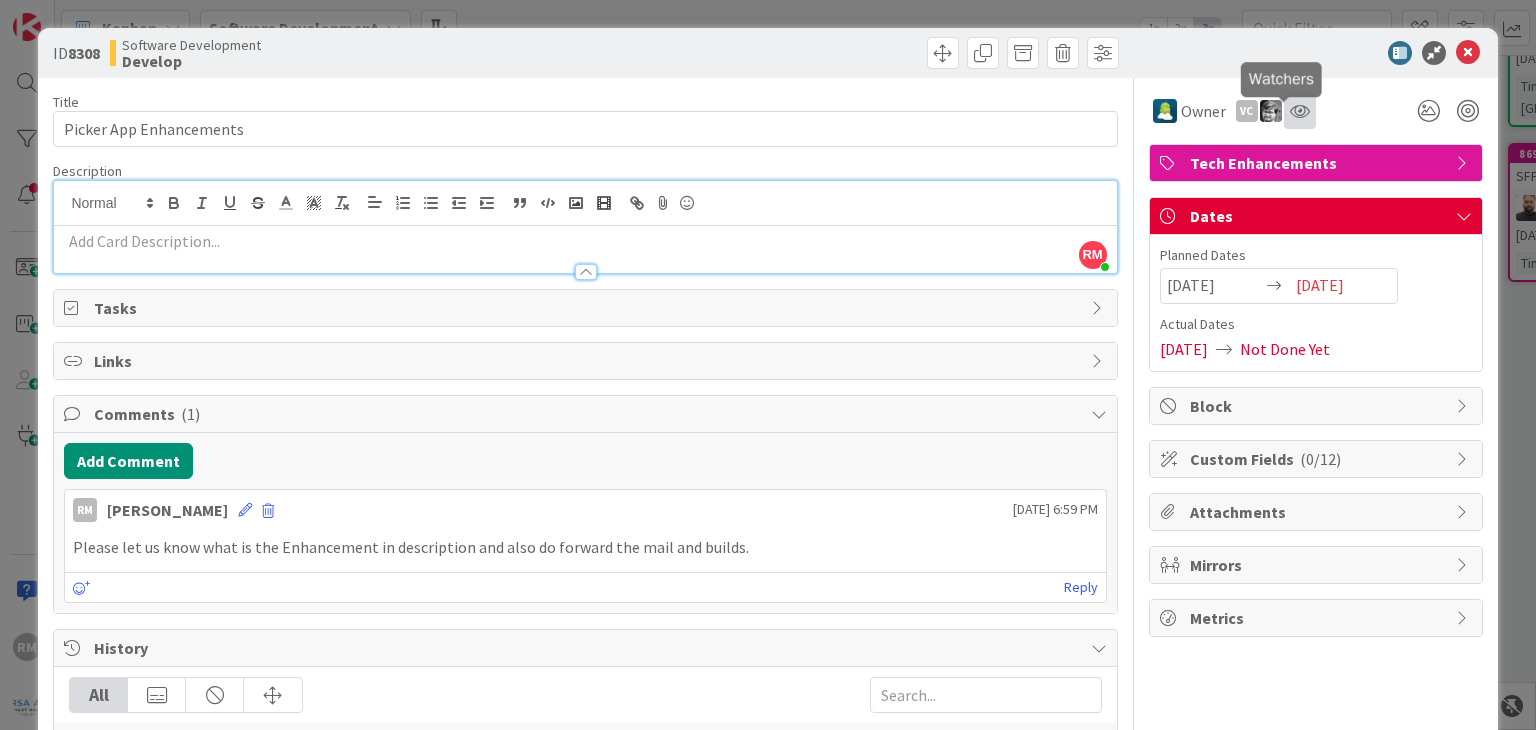 click at bounding box center [1300, 111] 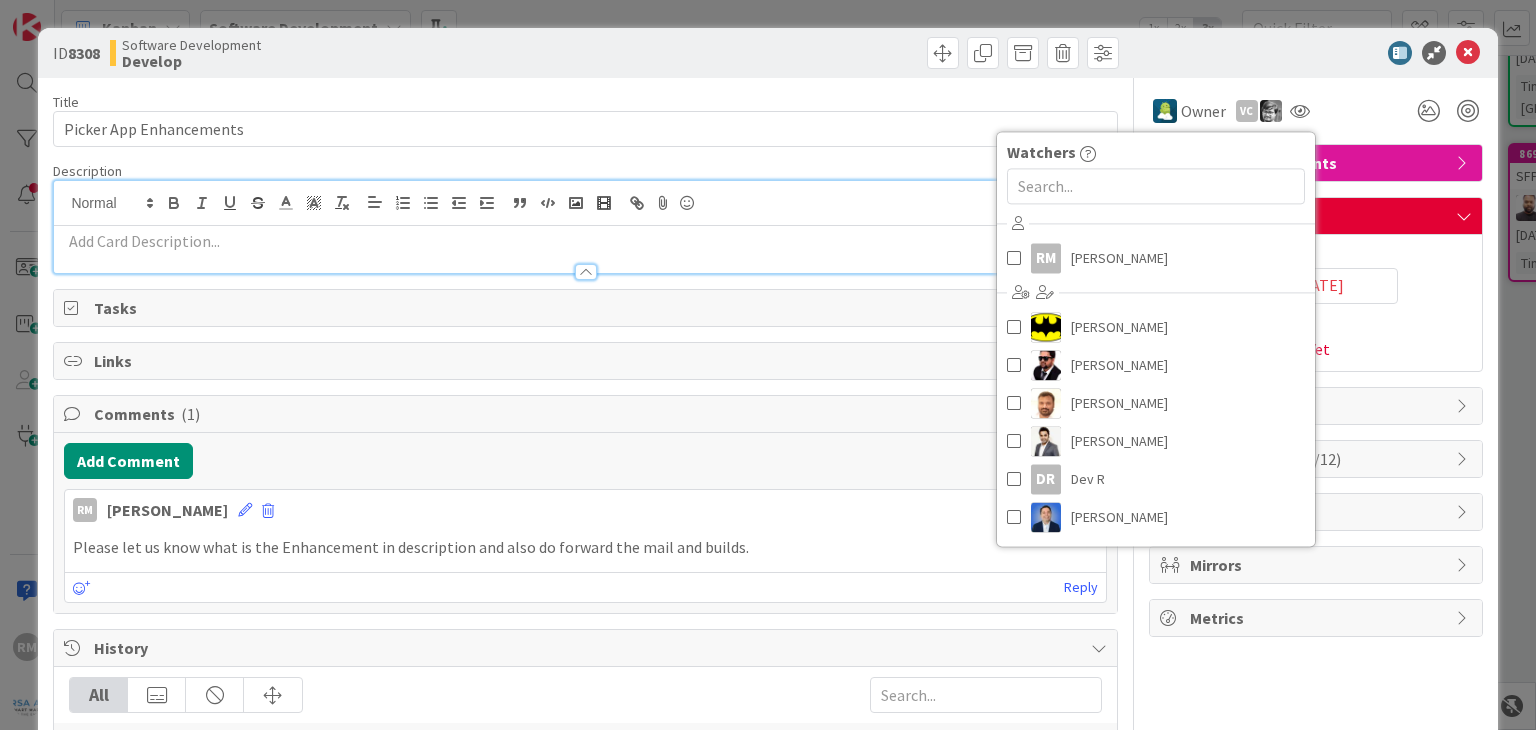 click on "Owner Owner Remove Set as Watcher RM [PERSON_NAME] [PERSON_NAME] [PERSON_NAME] [PERSON_NAME] [PERSON_NAME] DR [PERSON_NAME] [PERSON_NAME] [PERSON_NAME] [PERSON_NAME] [PERSON_NAME] [PERSON_NAME] [PERSON_NAME] [PERSON_NAME] [PERSON_NAME] [PERSON_NAME] Reshma [PERSON_NAME] [PERSON_NAME] [PERSON_NAME] SB Seemron [PERSON_NAME] [PERSON_NAME] [PERSON_NAME] SA [PERSON_NAME] [PERSON_NAME] [PERSON_NAME] bhakti [PERSON_NAME] [PERSON_NAME] [PERSON_NAME] [PERSON_NAME] MO [PERSON_NAME] VC Watchers RM [PERSON_NAME] [PERSON_NAME] [PERSON_NAME] [PERSON_NAME] [PERSON_NAME] DR [PERSON_NAME] [PERSON_NAME] [PERSON_NAME] [PERSON_NAME] [PERSON_NAME] [PERSON_NAME] [PERSON_NAME] [PERSON_NAME] [PERSON_NAME] [PERSON_NAME] RB [PERSON_NAME] [PERSON_NAME] SB Seemron [PERSON_NAME] [PERSON_NAME] [PERSON_NAME] SA [PERSON_NAME] [PERSON_NAME] [PERSON_NAME] bhakti [PERSON_NAME] [PERSON_NAME] [PERSON_NAME] [PERSON_NAME] MO [PERSON_NAME]" at bounding box center [1316, 111] 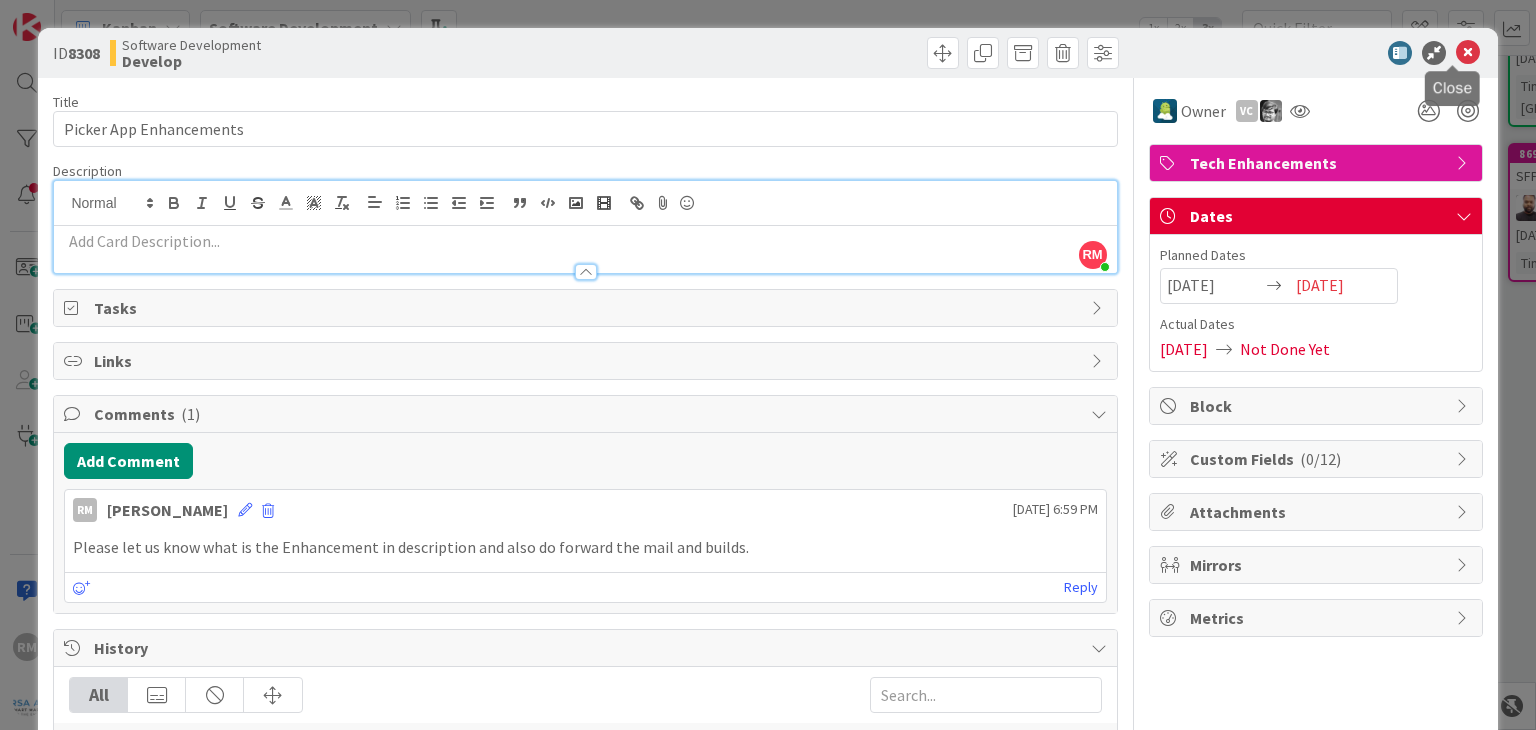 click at bounding box center [1468, 53] 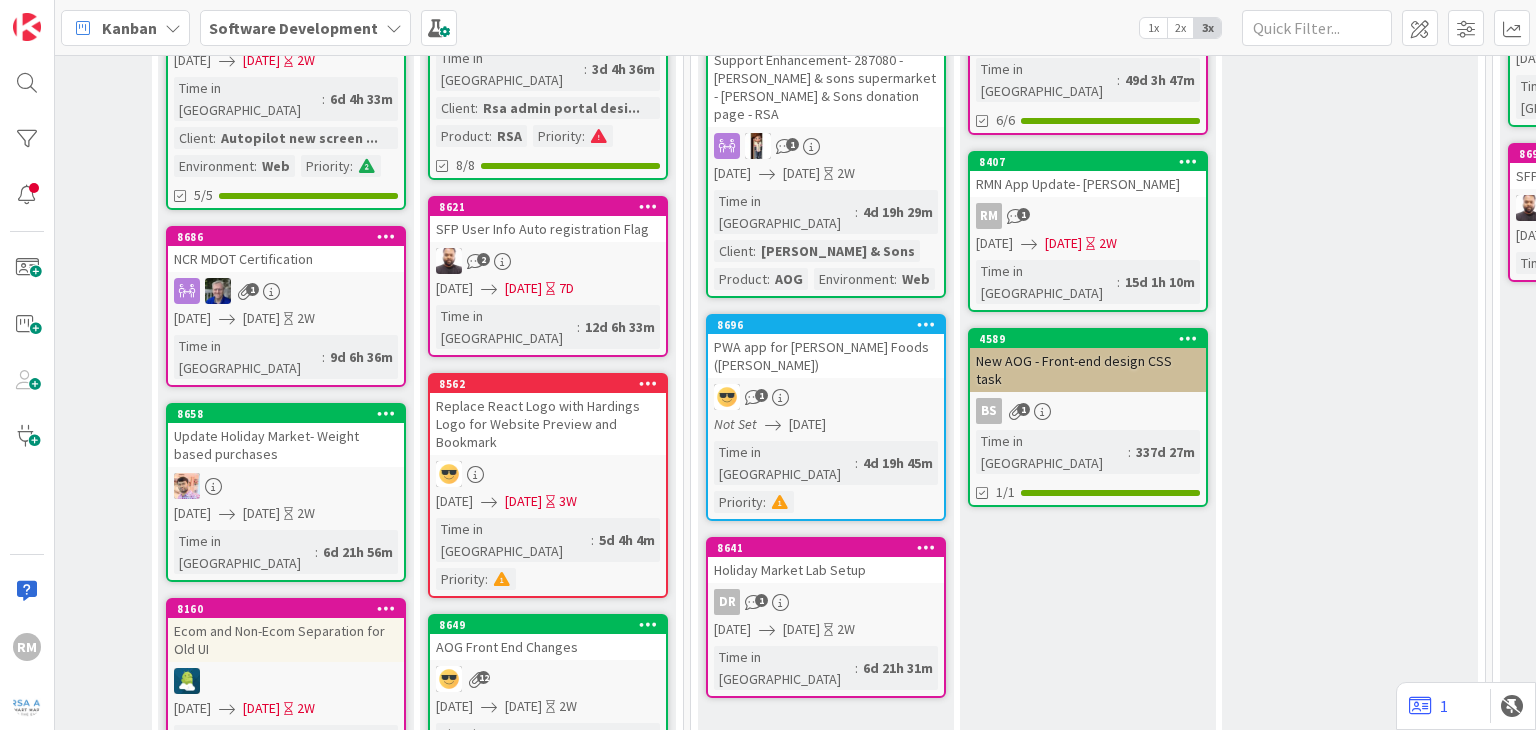 click on "RM" at bounding box center (27, 365) 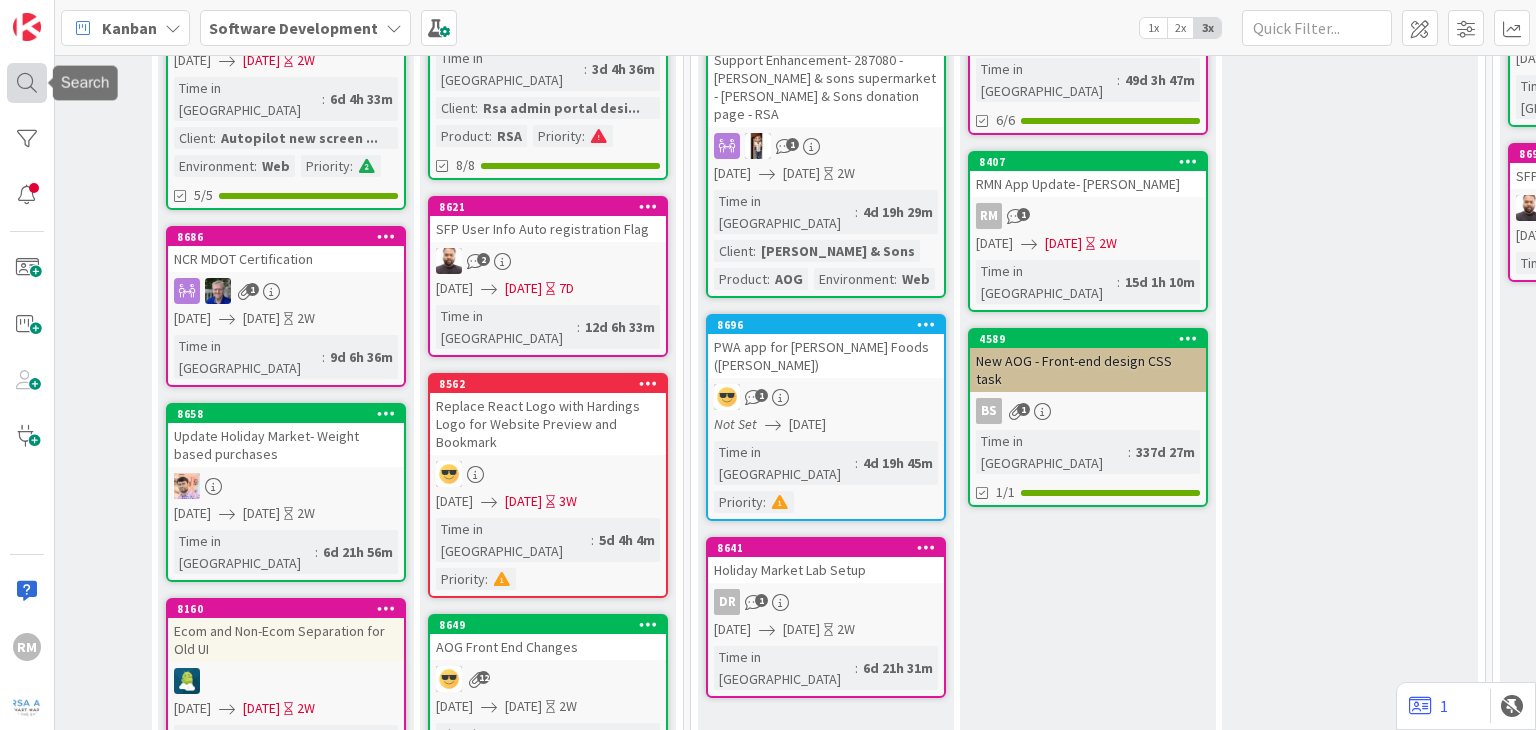 click at bounding box center (27, 83) 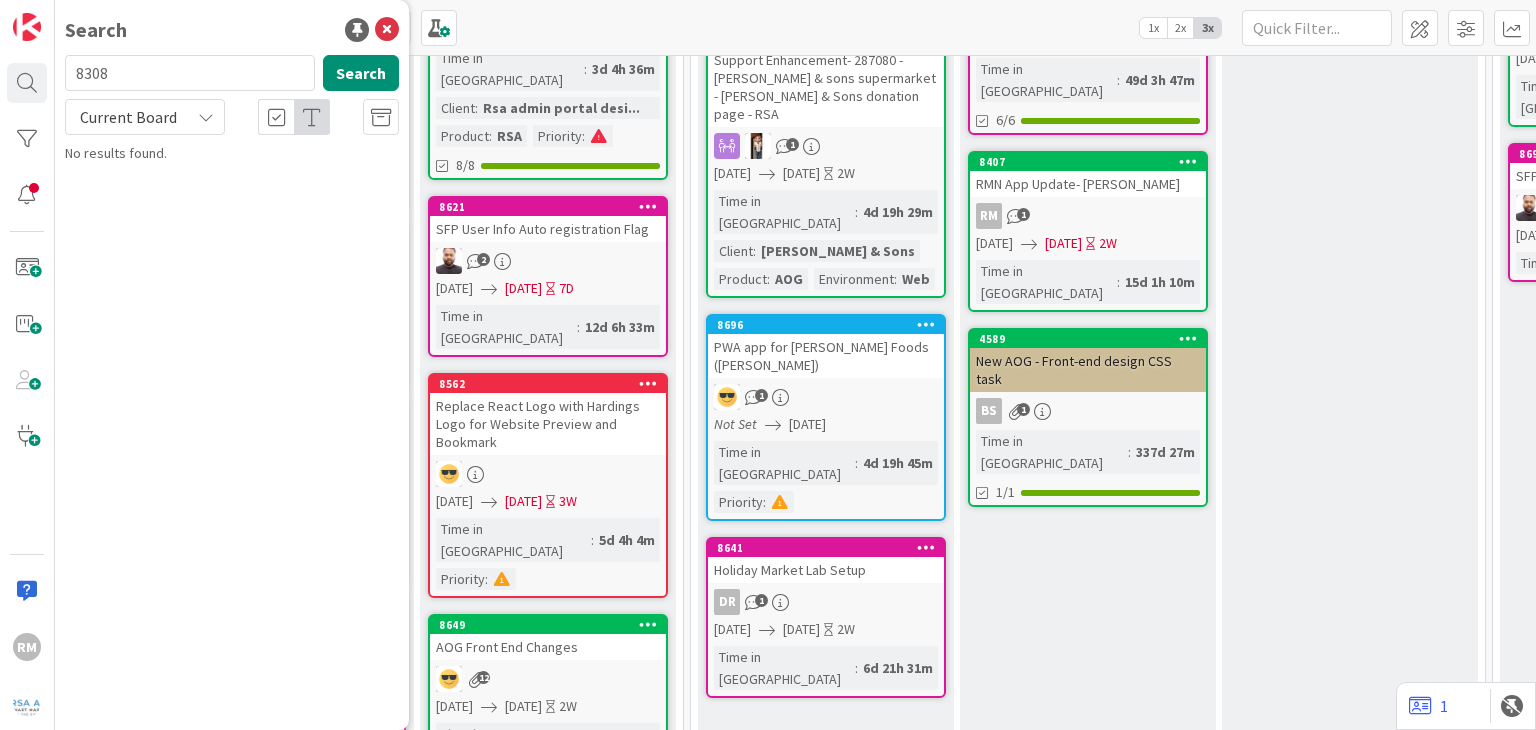 type on "8308" 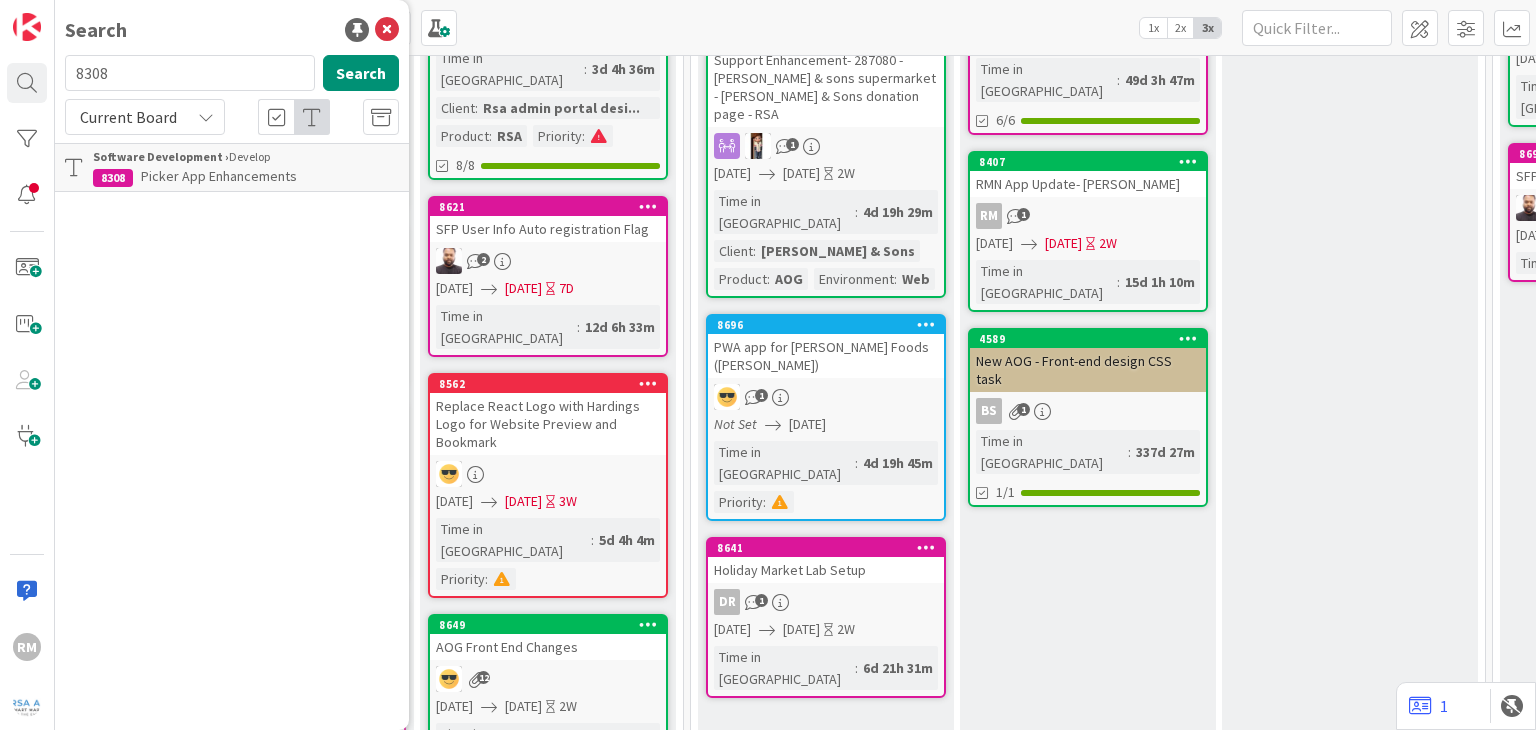 click on "Picker App Enhancements" at bounding box center (219, 176) 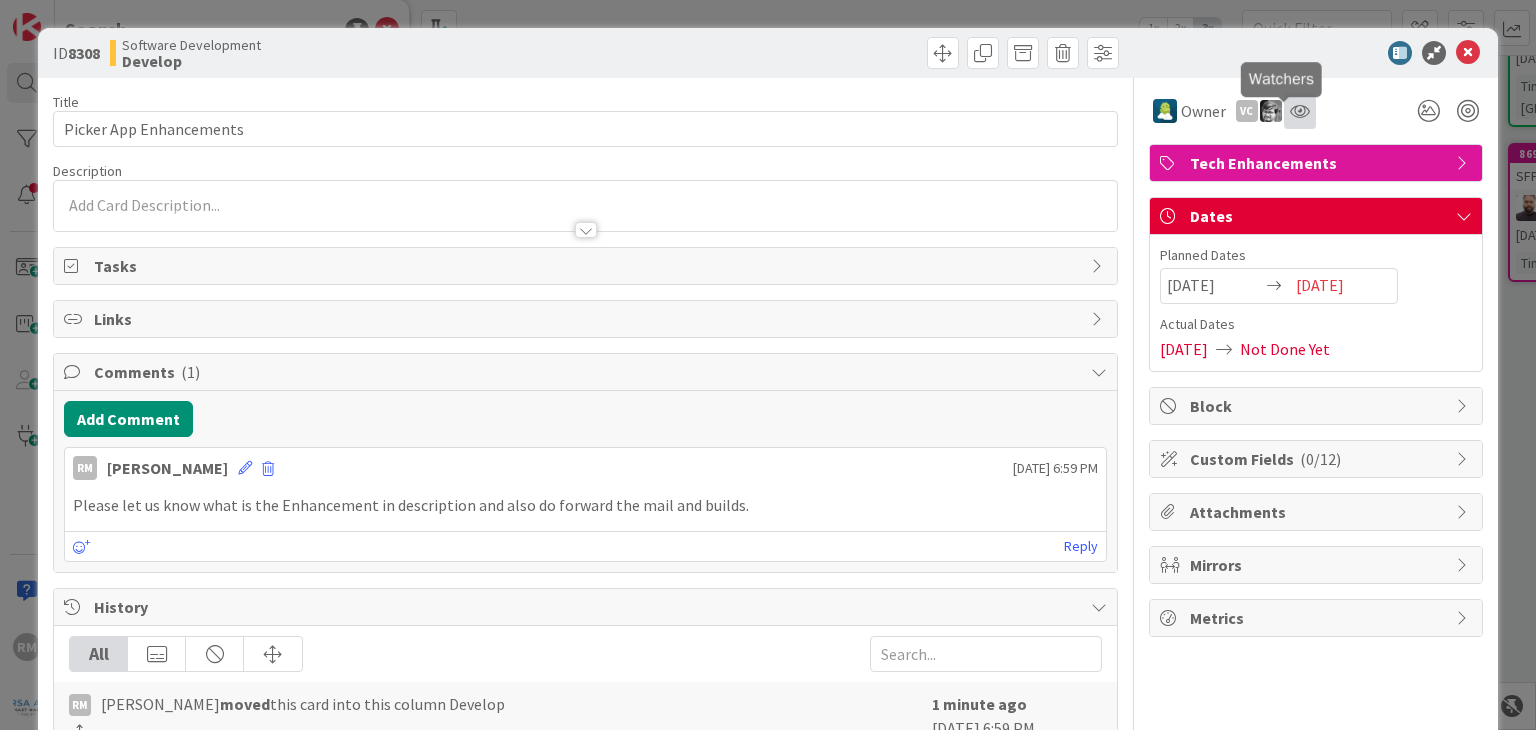 click at bounding box center [1300, 111] 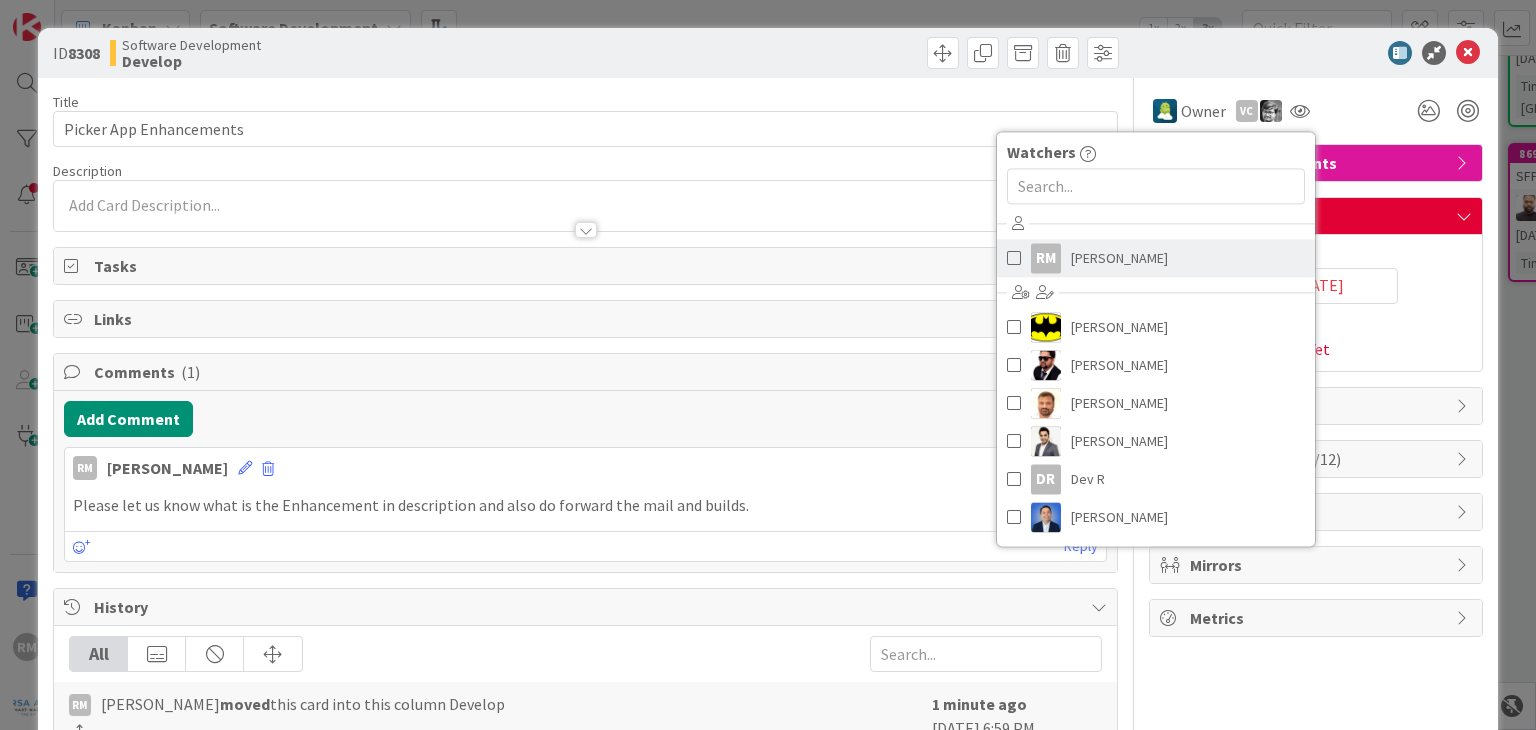 click at bounding box center (1014, 258) 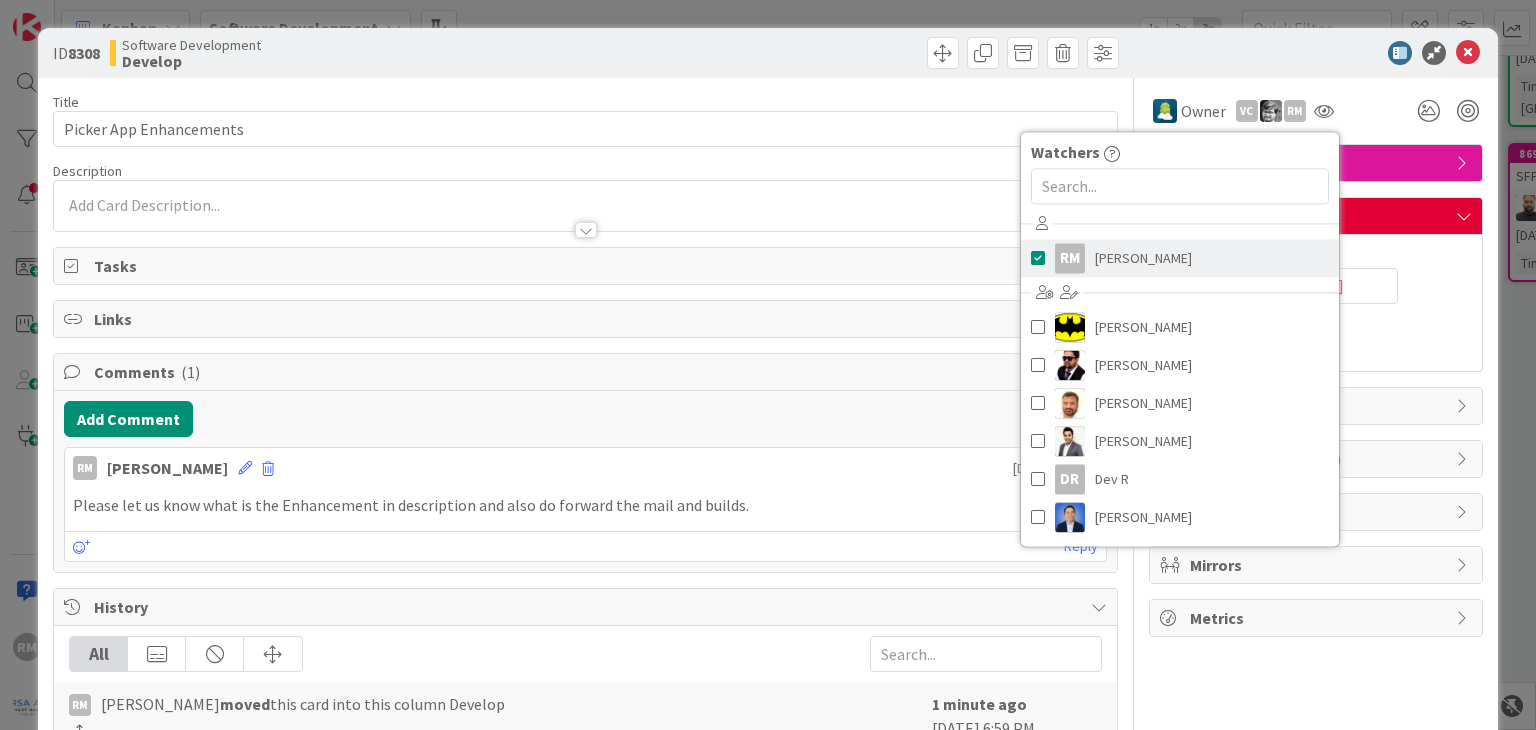 click at bounding box center [1038, 258] 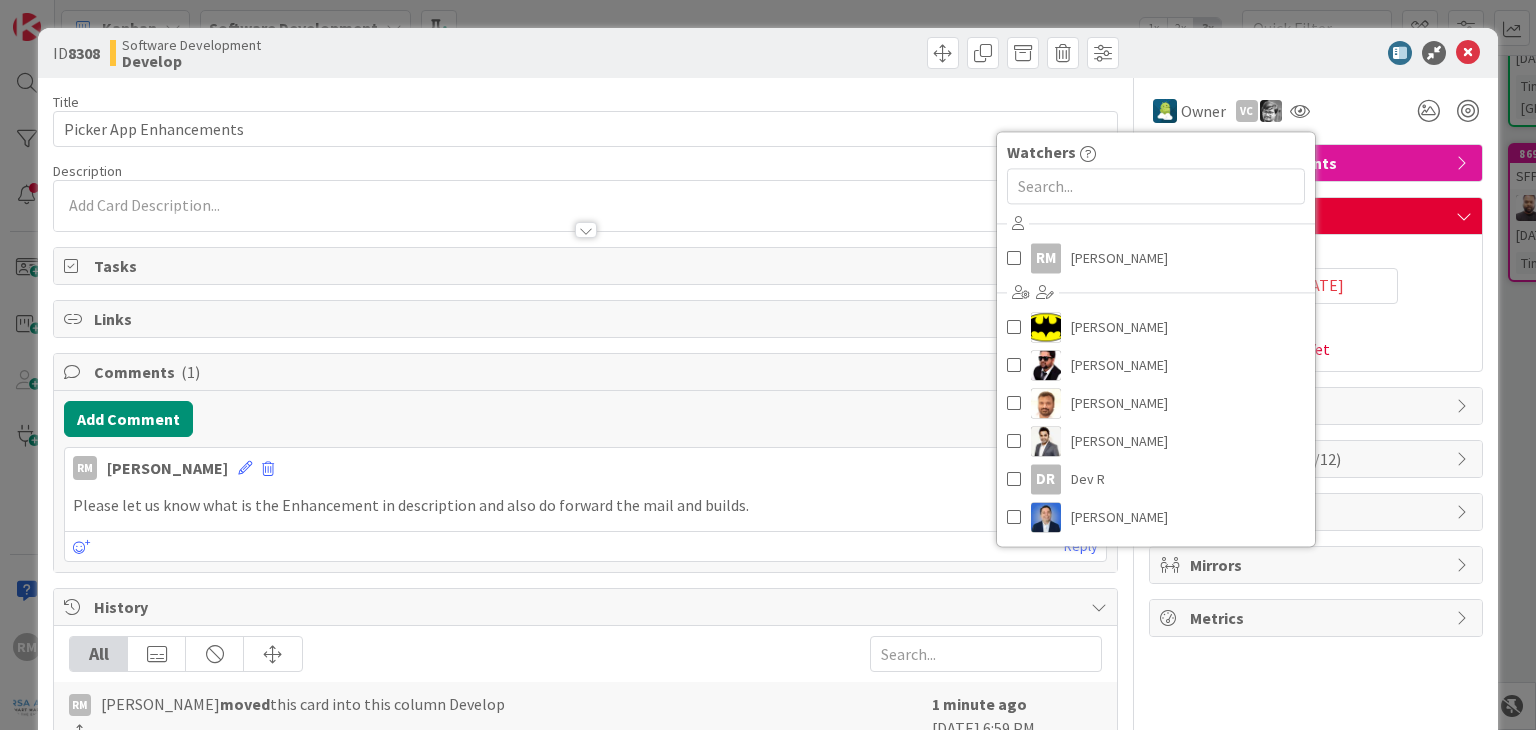 click on "Owner VC Watchers RM [PERSON_NAME] [PERSON_NAME] [PERSON_NAME] [PERSON_NAME] [PERSON_NAME] DR [PERSON_NAME] [PERSON_NAME] [PERSON_NAME] KT Krishna [PERSON_NAME] [PERSON_NAME] [PERSON_NAME] [PERSON_NAME] [PERSON_NAME] [PERSON_NAME] [PERSON_NAME] RB [PERSON_NAME] [PERSON_NAME] SB Seemron [PERSON_NAME] [PERSON_NAME] [PERSON_NAME] SA [PERSON_NAME] [PERSON_NAME] [PERSON_NAME] bhakti [PERSON_NAME] [PERSON_NAME] [PERSON_NAME] [PERSON_NAME] MO [PERSON_NAME]" at bounding box center [1316, 111] 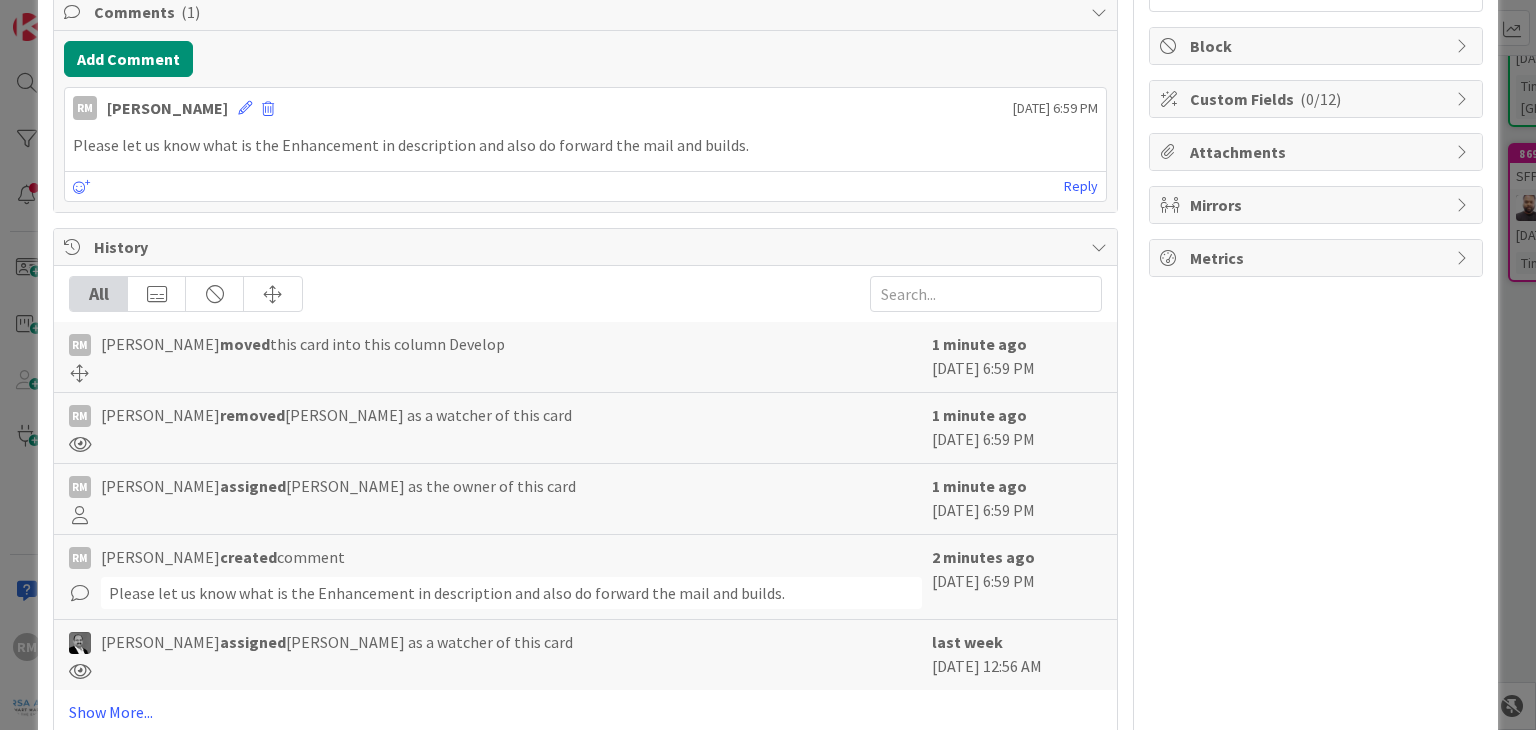 scroll, scrollTop: 400, scrollLeft: 0, axis: vertical 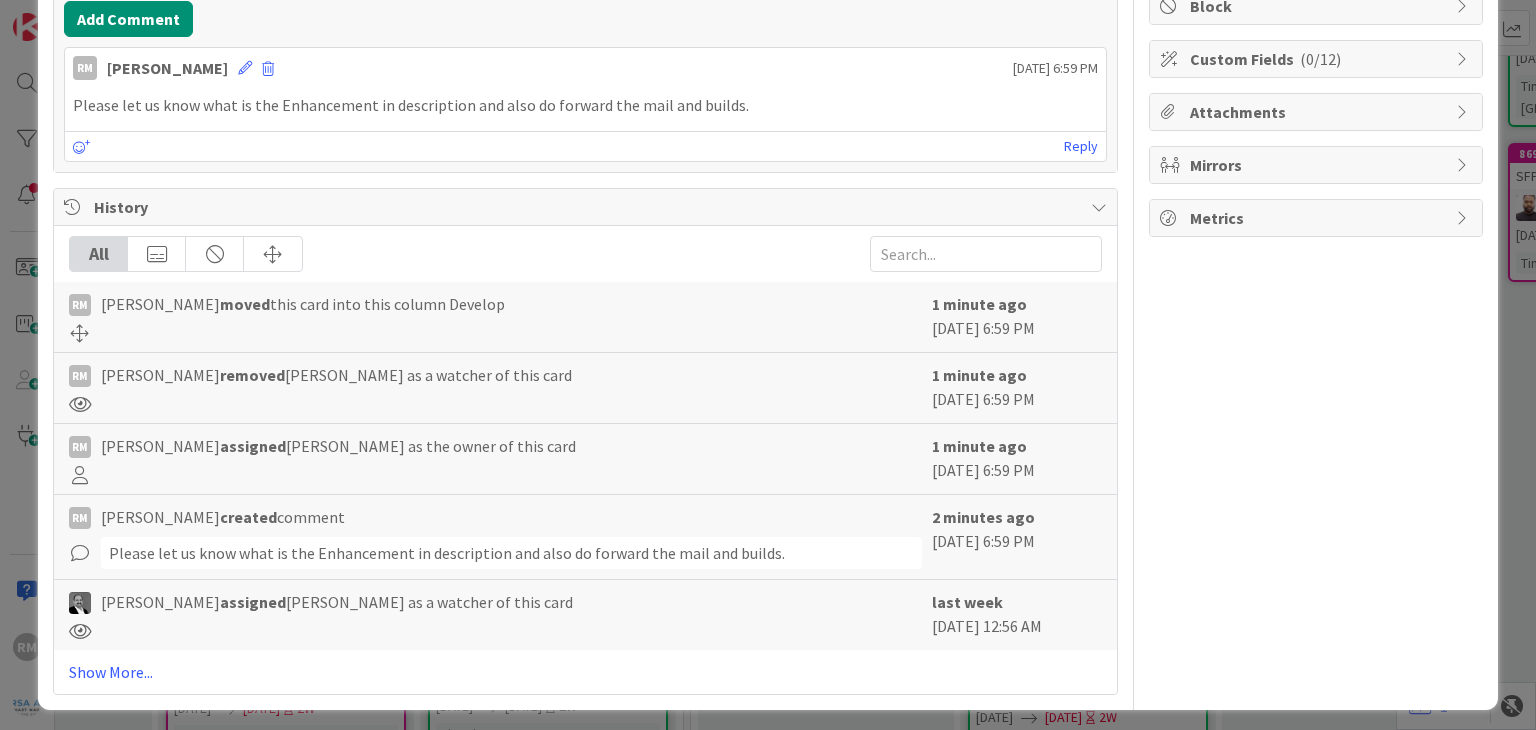 click at bounding box center (1099, 207) 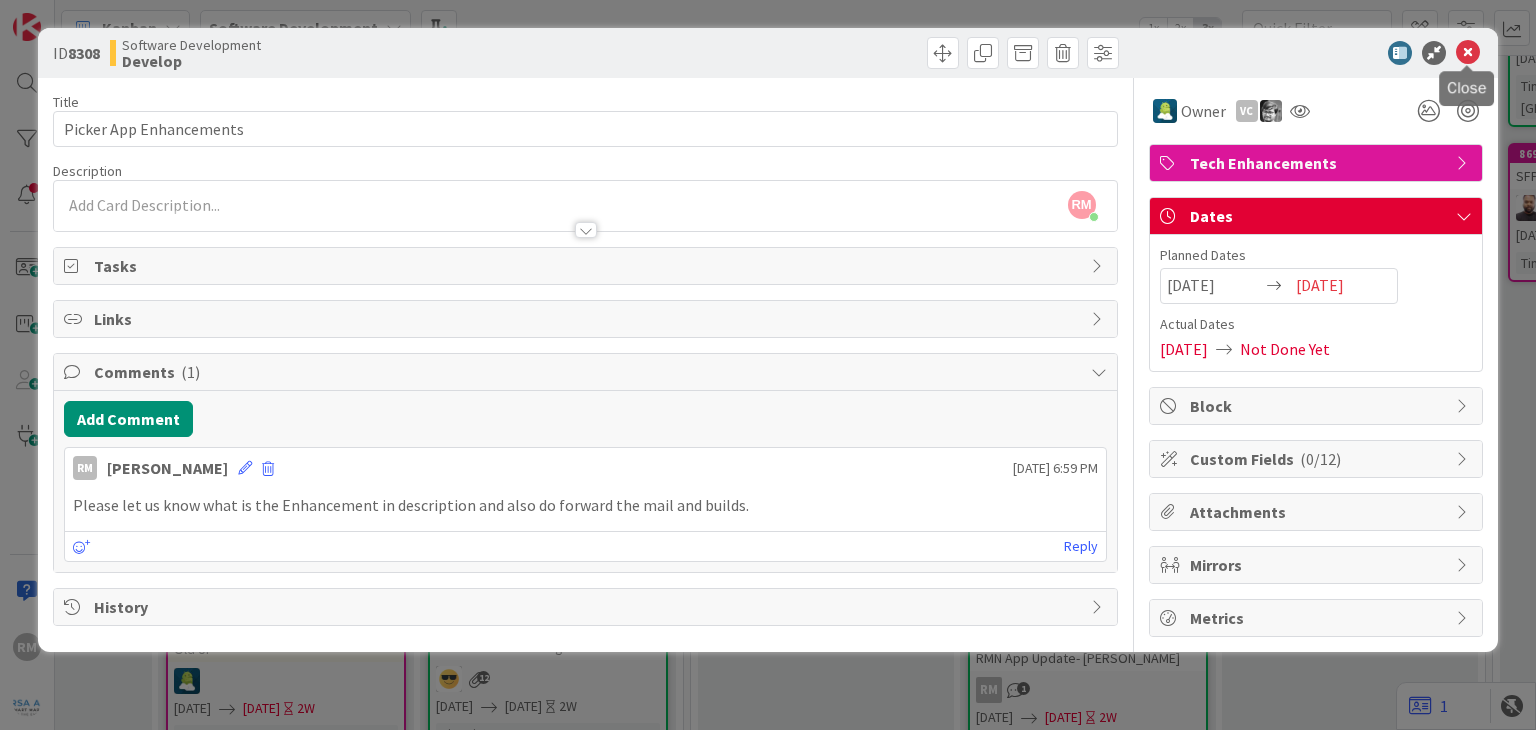 click at bounding box center [1468, 53] 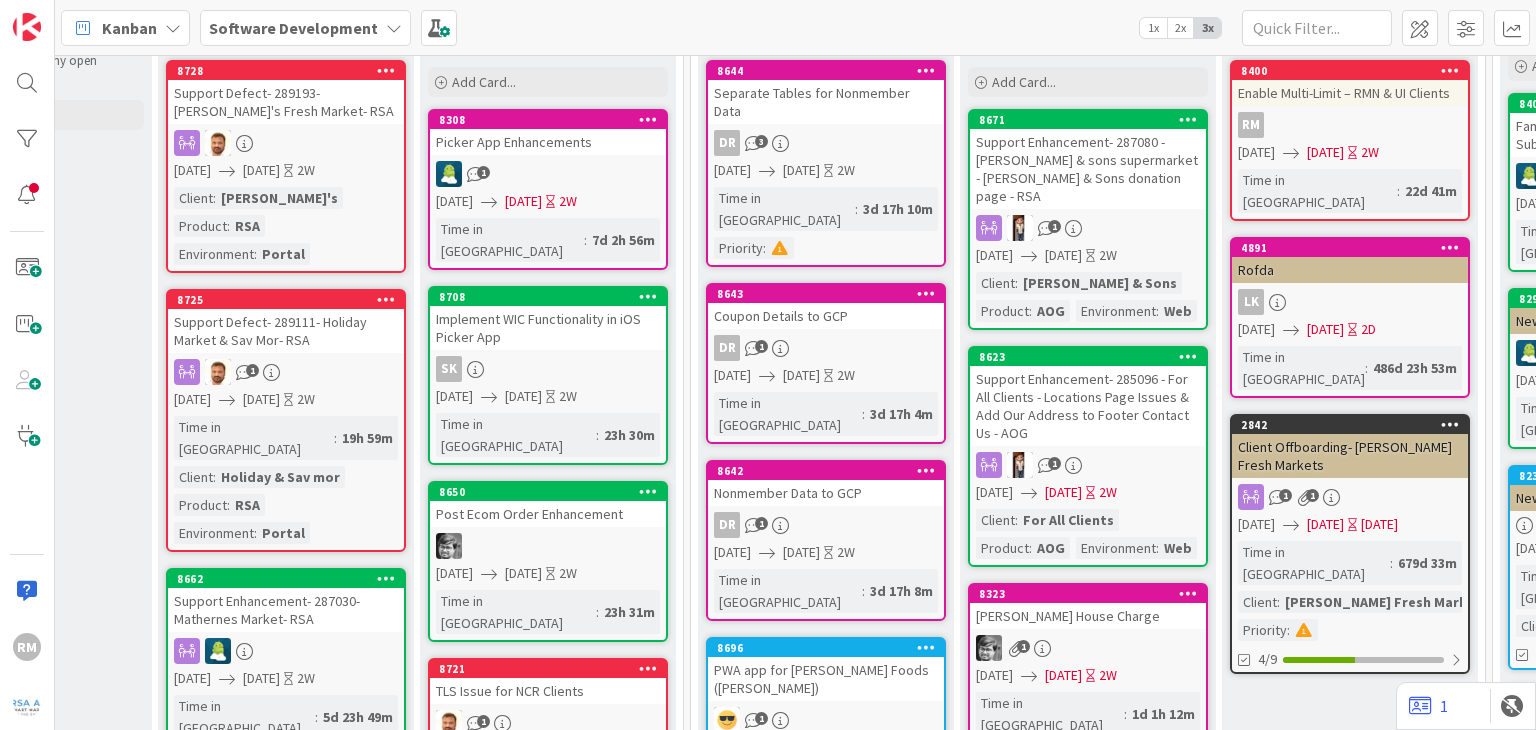 scroll, scrollTop: 500, scrollLeft: 1516, axis: both 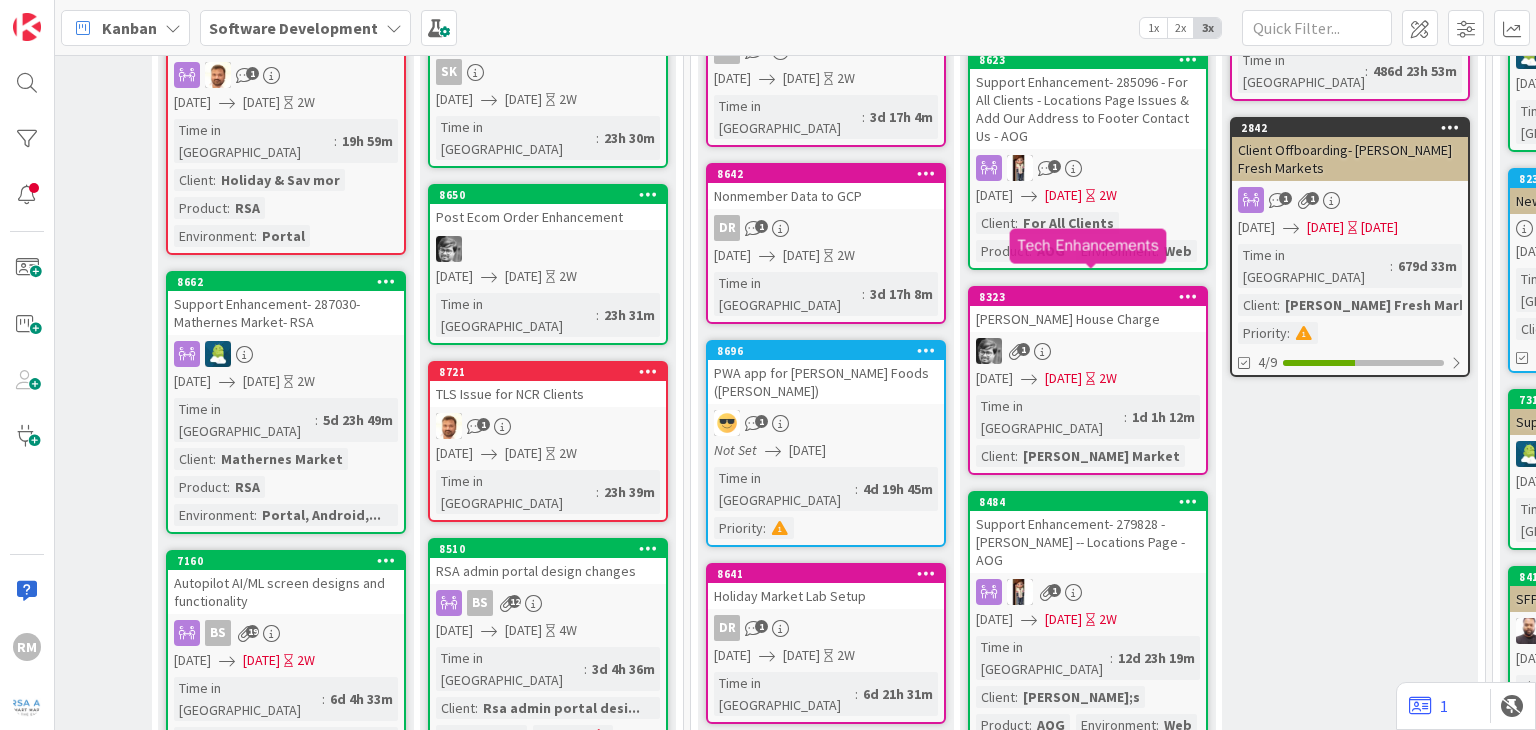 click on "8323" at bounding box center [1092, 297] 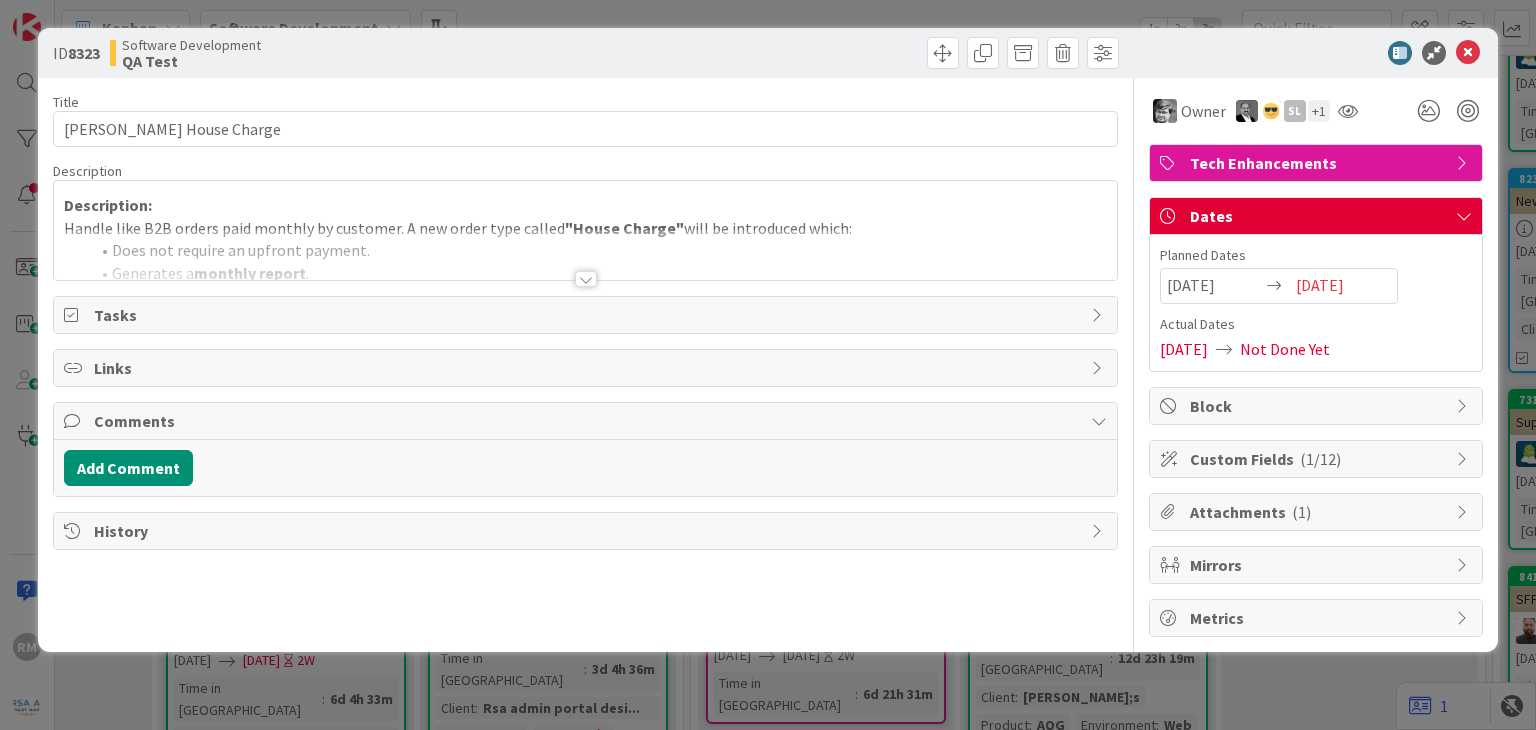 click on "Title 21 / 128 [PERSON_NAME] House Charge Description Description: Handle like B2B orders paid monthly by customer. A new order type called  "House Charge"  will be introduced which: Does not require an upfront payment. Generates a  monthly report . Needs to be handled similarly to B2B payment flow. Task: Identify  how this order type will be sent to ECRS via direct injection . Owner SL + 1 Tech Enhancements Tasks Links Comments Add Comment History" at bounding box center [585, 357] 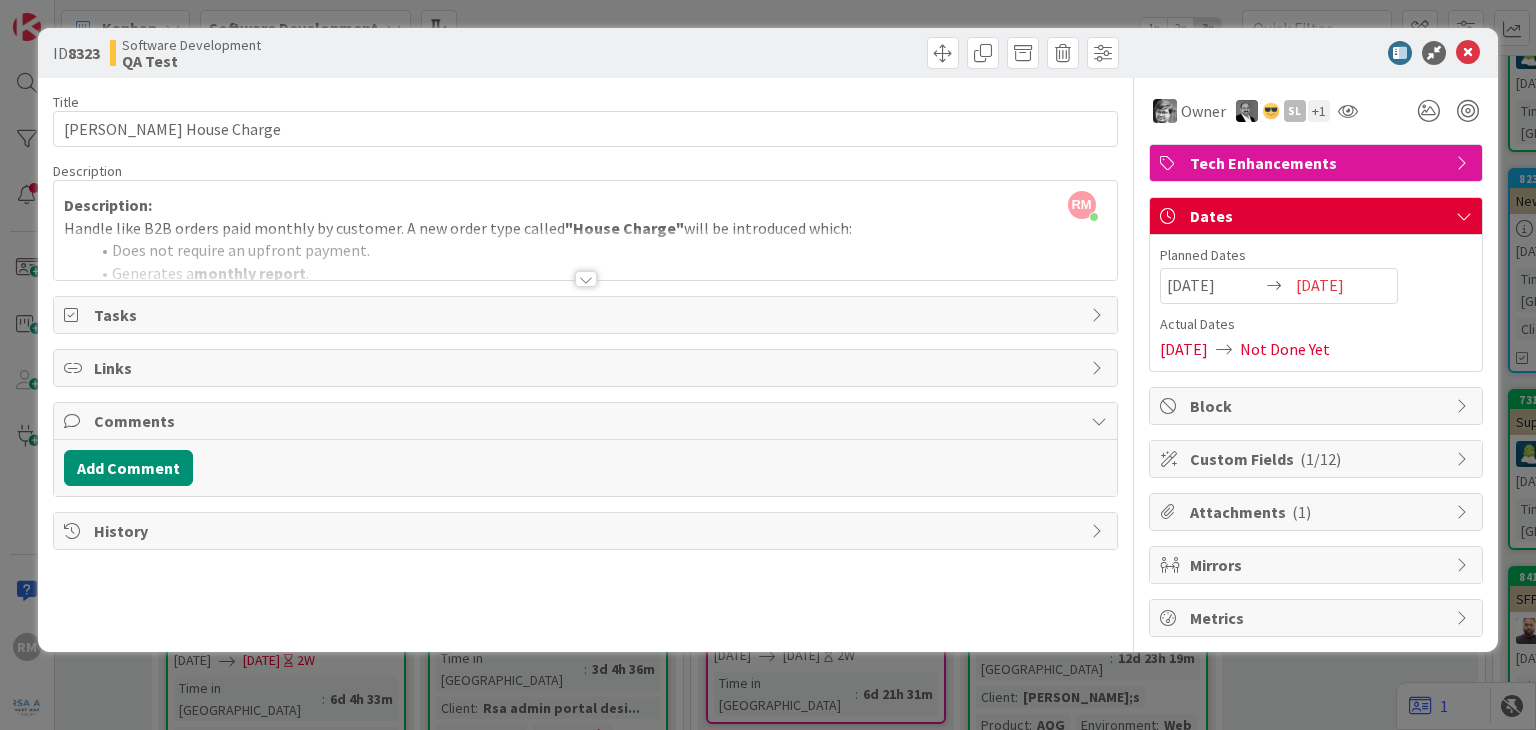 click at bounding box center (586, 279) 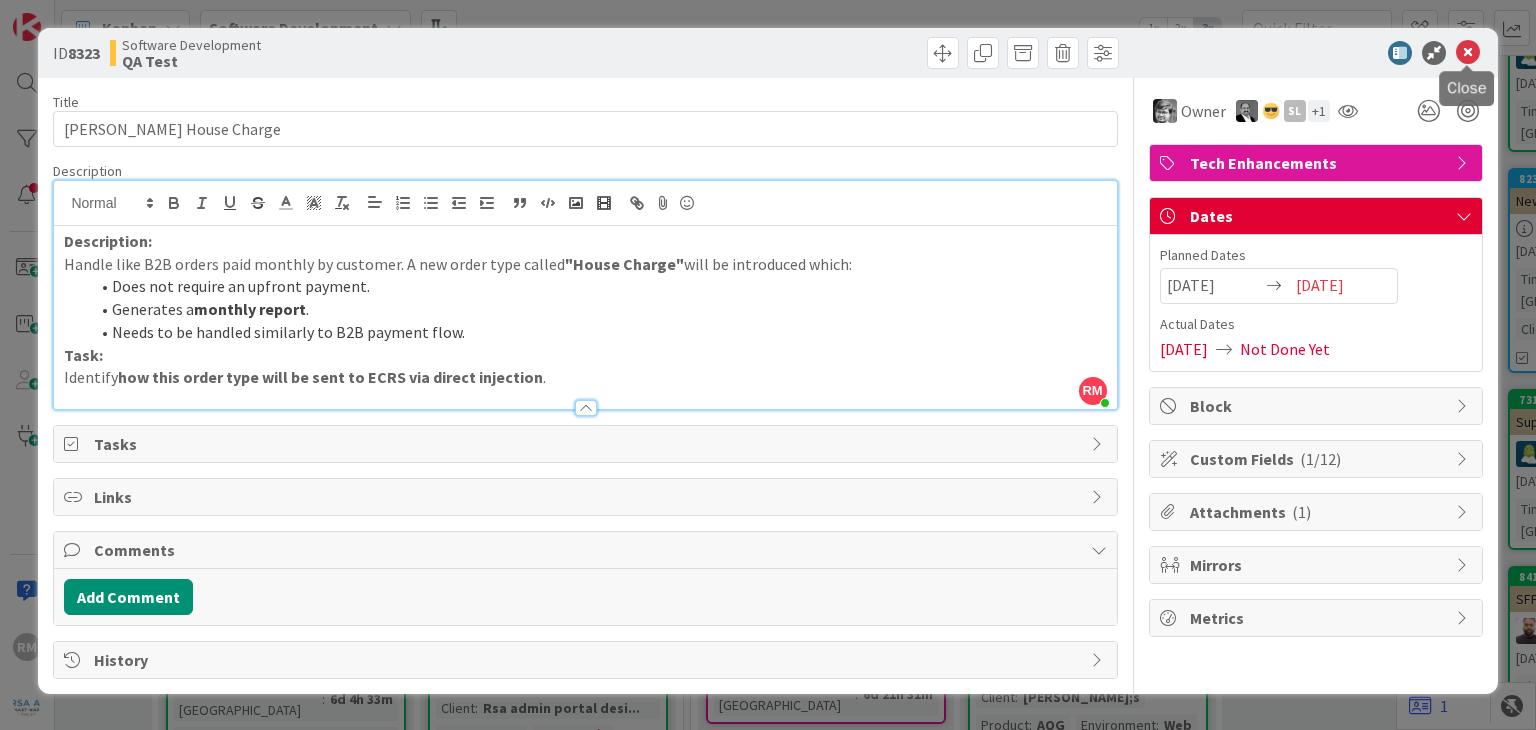 click at bounding box center [1468, 53] 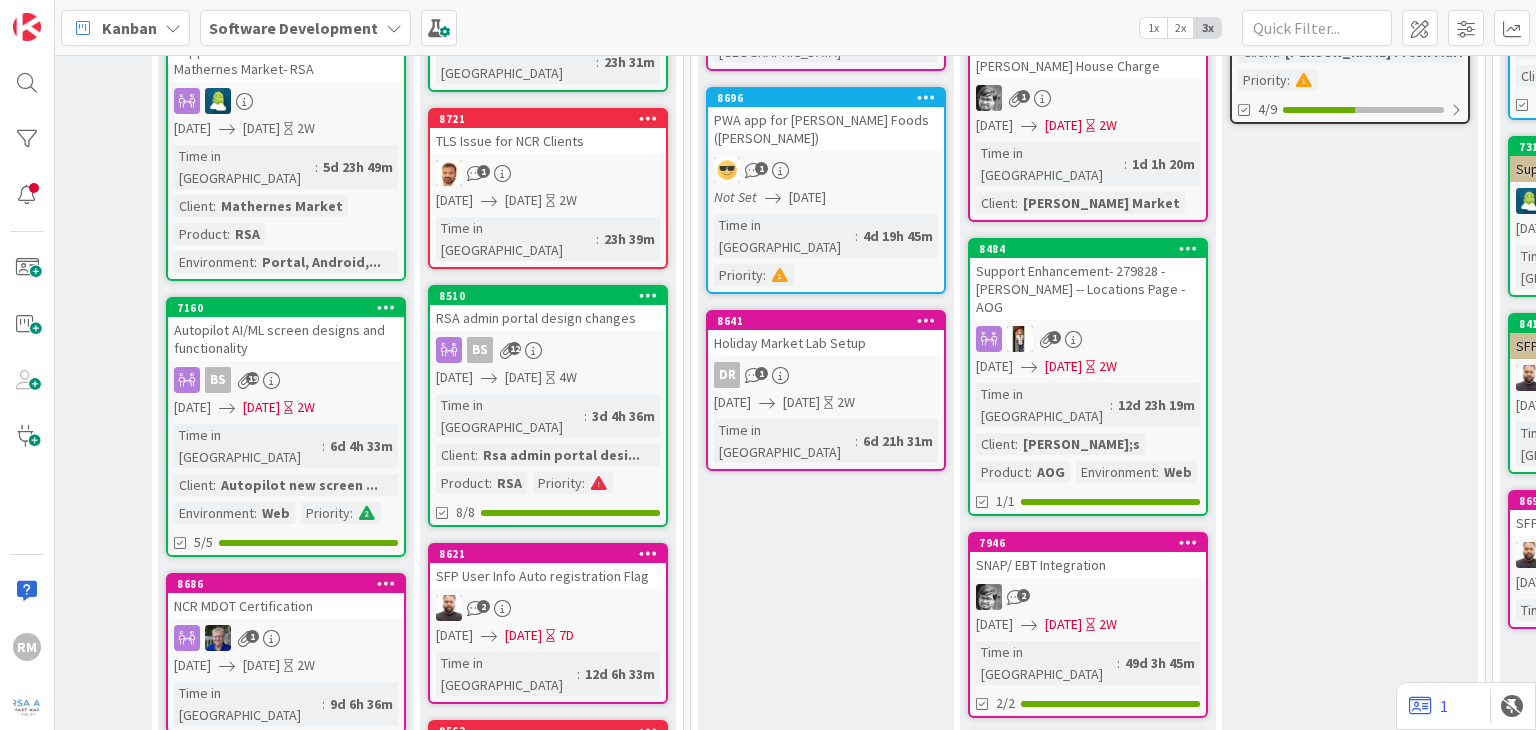 scroll, scrollTop: 800, scrollLeft: 1516, axis: both 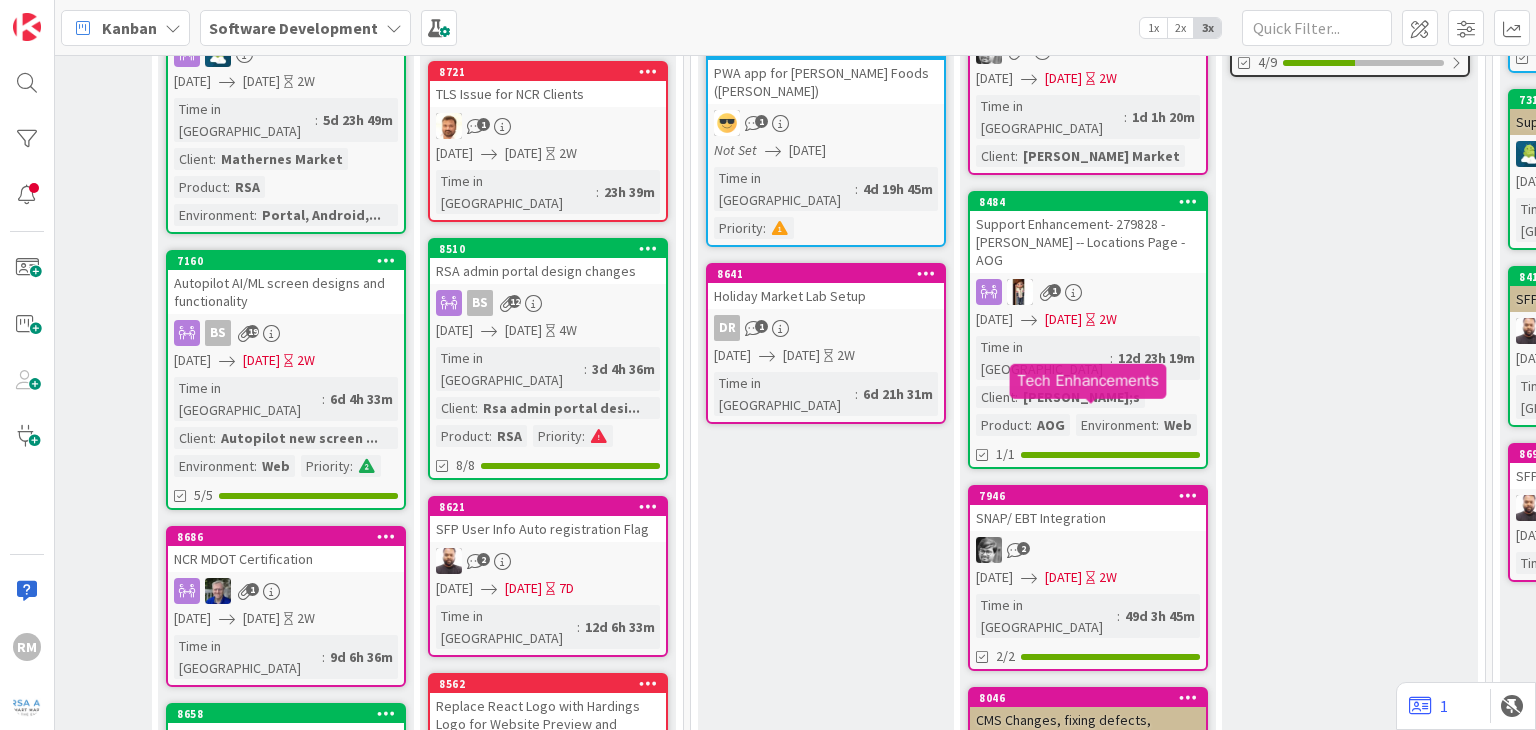 click on "7946" at bounding box center [1092, 496] 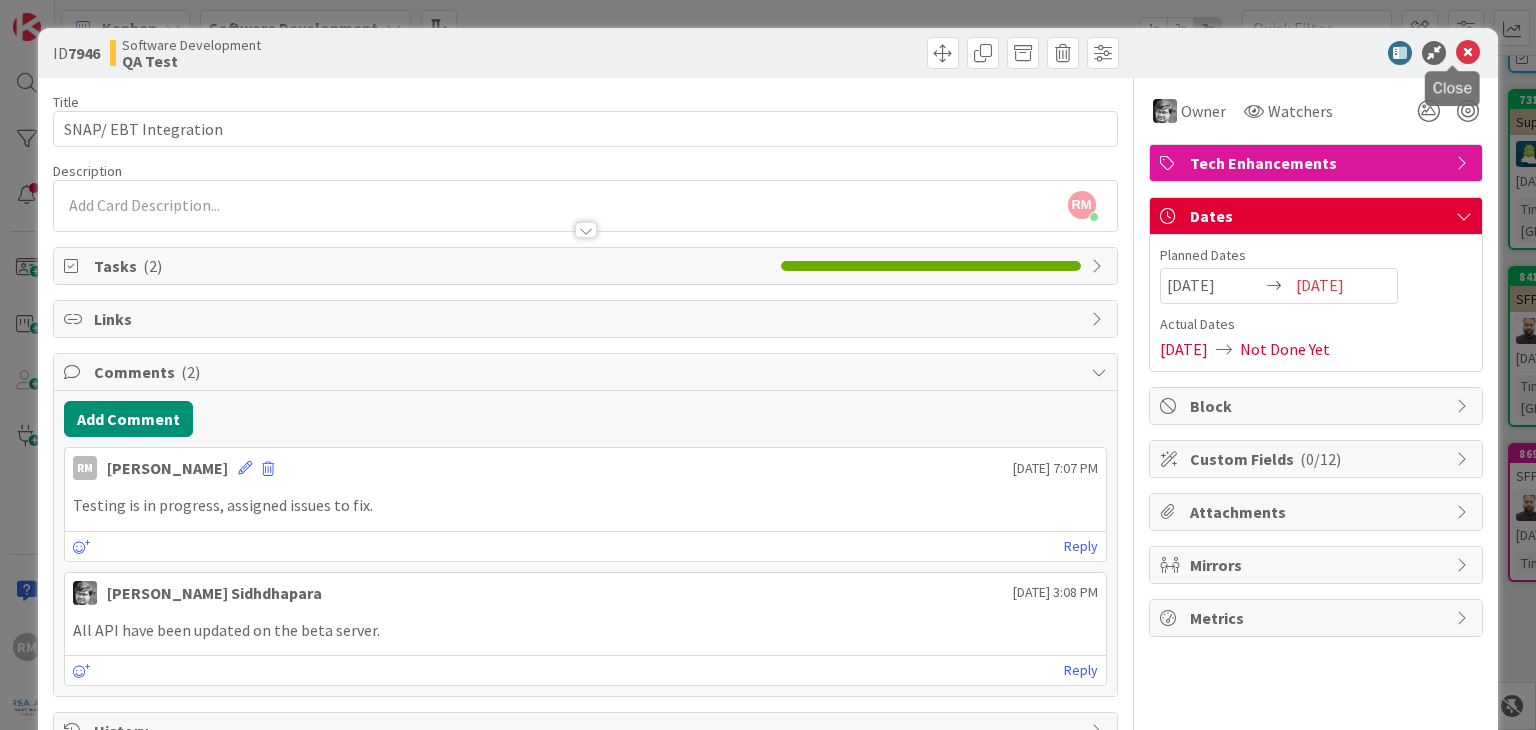 click at bounding box center (1468, 53) 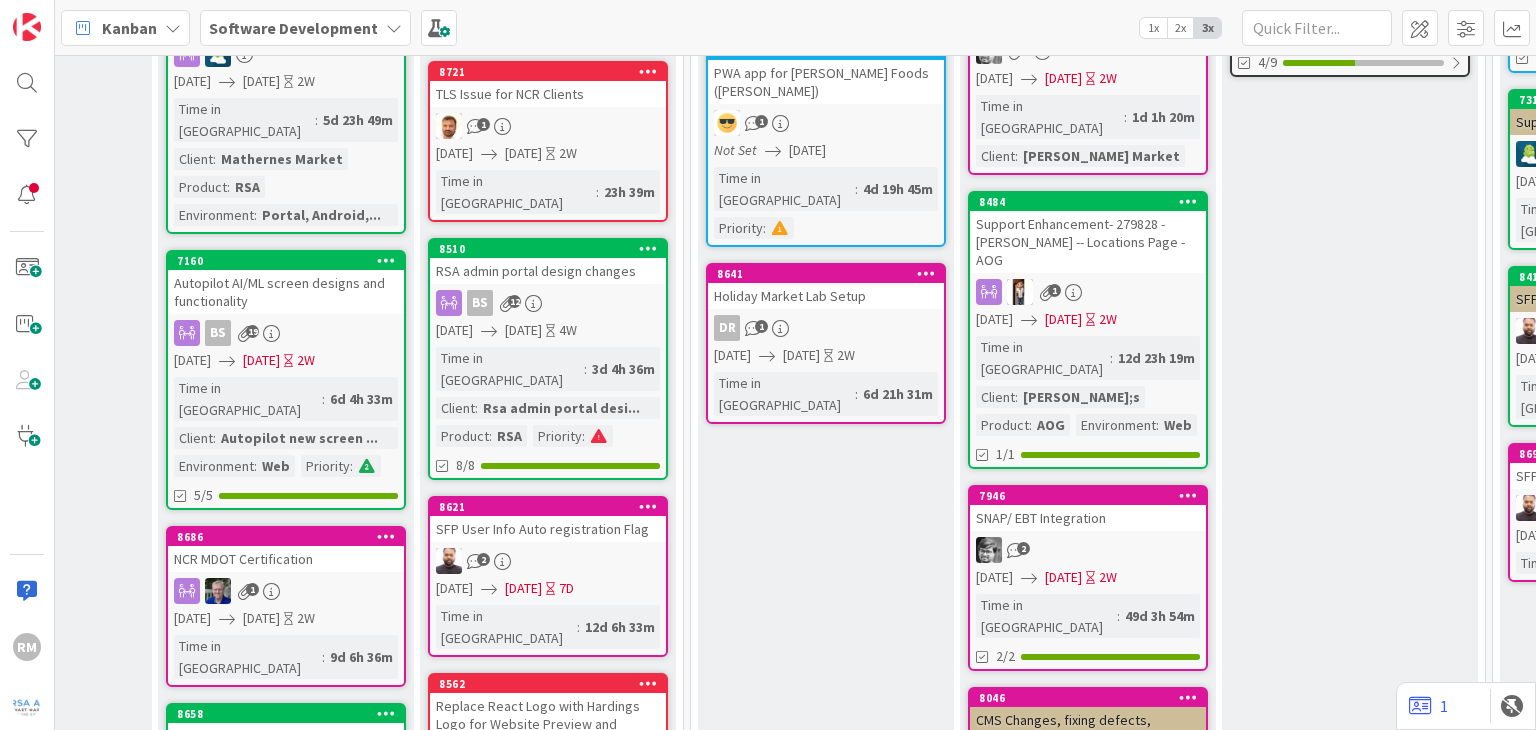 click on "Ready for Testing Keep these cards in order of priority. Add Card... 8644 Separate Tables for Nonmember Data DR 3 [DATE] [DATE] 2W Time in Column : 3d 17h 10m Priority : 8643 Coupon Details to GCP DR 1 [DATE] [DATE] 2W Time in [GEOGRAPHIC_DATA] : 3d 17h 4m 8642 Nonmember Data to GCP DR 1 [DATE] [DATE] 2W Time in [GEOGRAPHIC_DATA] : 3d 17h 8m 8696 PWA app for [PERSON_NAME] Foods ([PERSON_NAME])  1 Not Set [DATE] Time in [GEOGRAPHIC_DATA] : 4d 19h 45m Priority : 8641 Holiday Market Lab Setup DR 1 [DATE] [DATE] 2W Time in [GEOGRAPHIC_DATA] : 6d 21h 31m" at bounding box center [826, 1980] 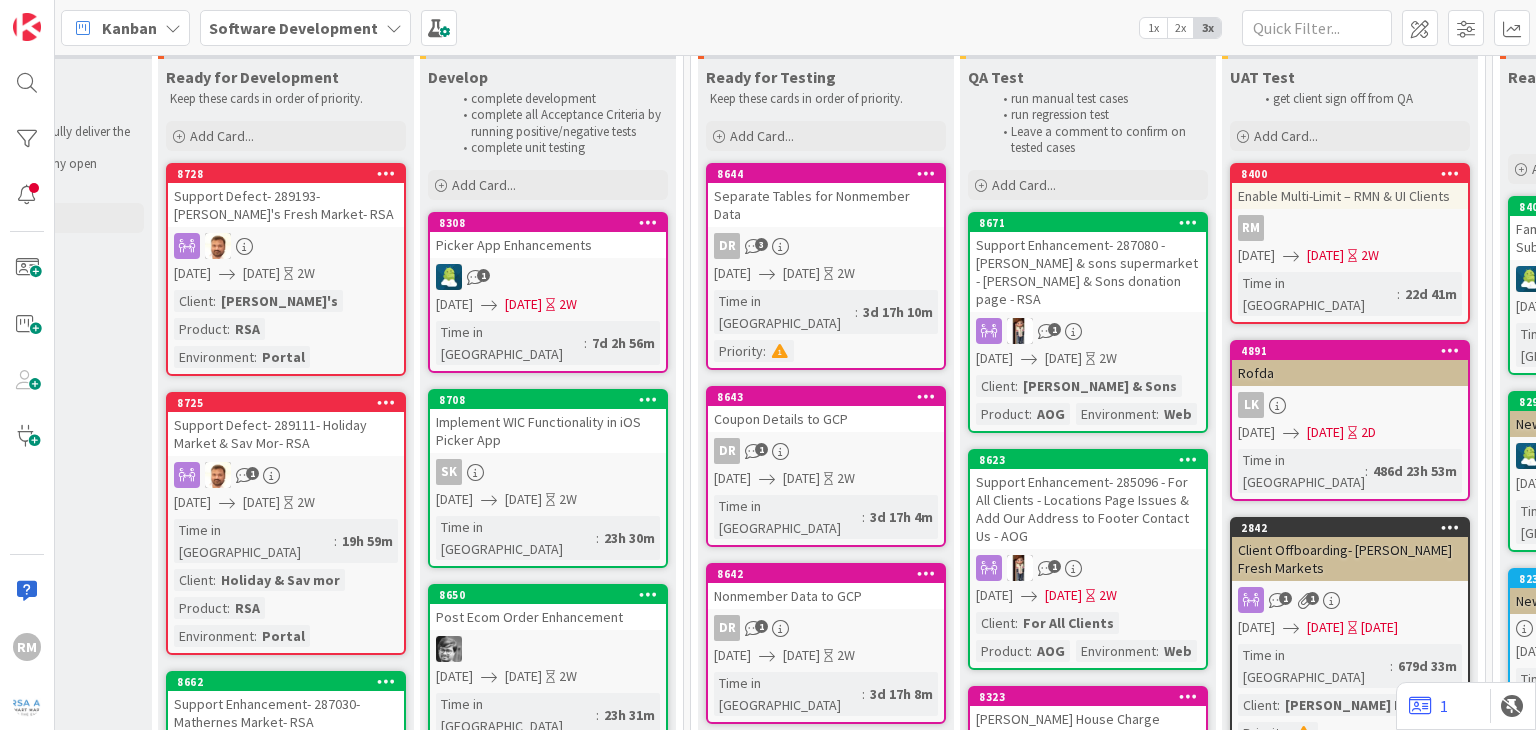scroll, scrollTop: 0, scrollLeft: 1516, axis: horizontal 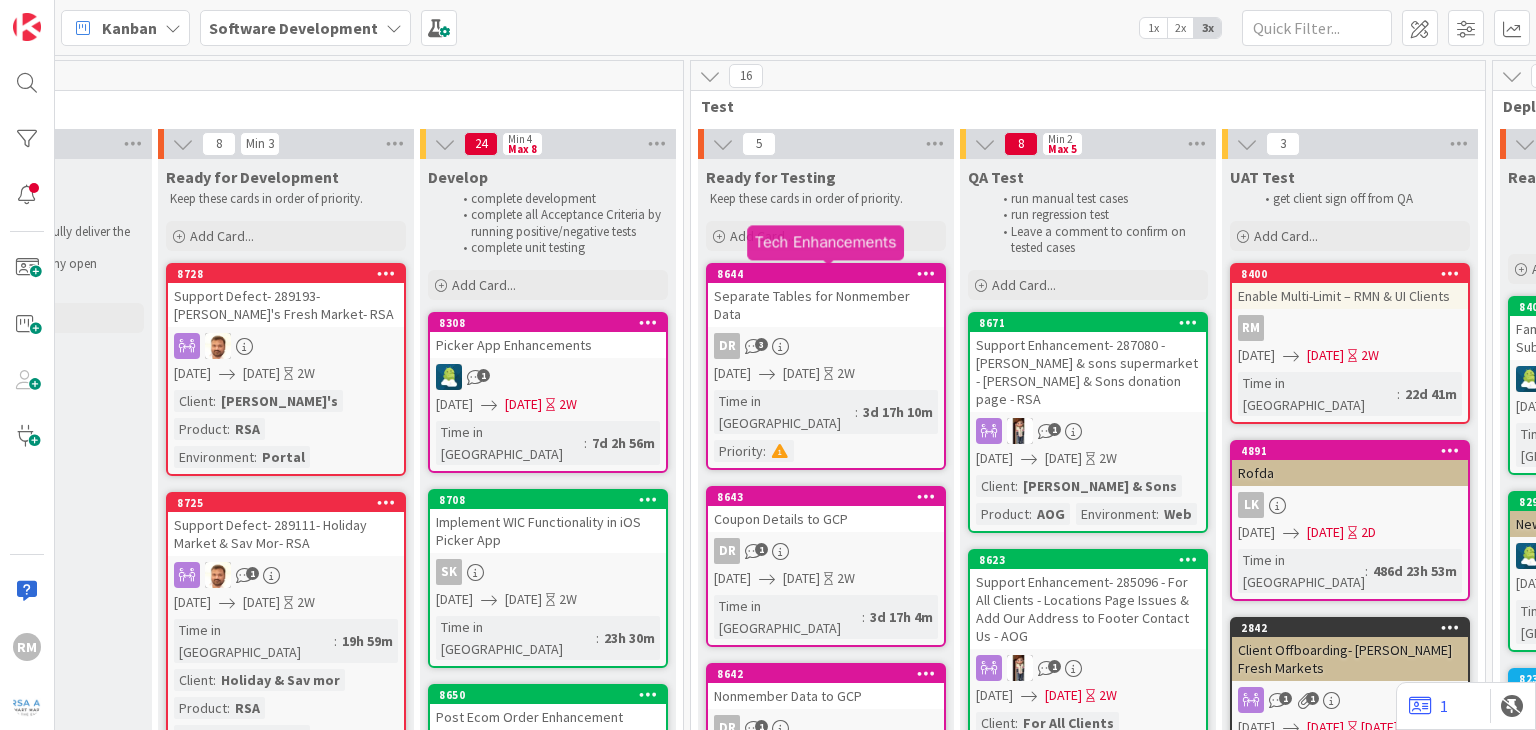 click on "8644" at bounding box center [830, 274] 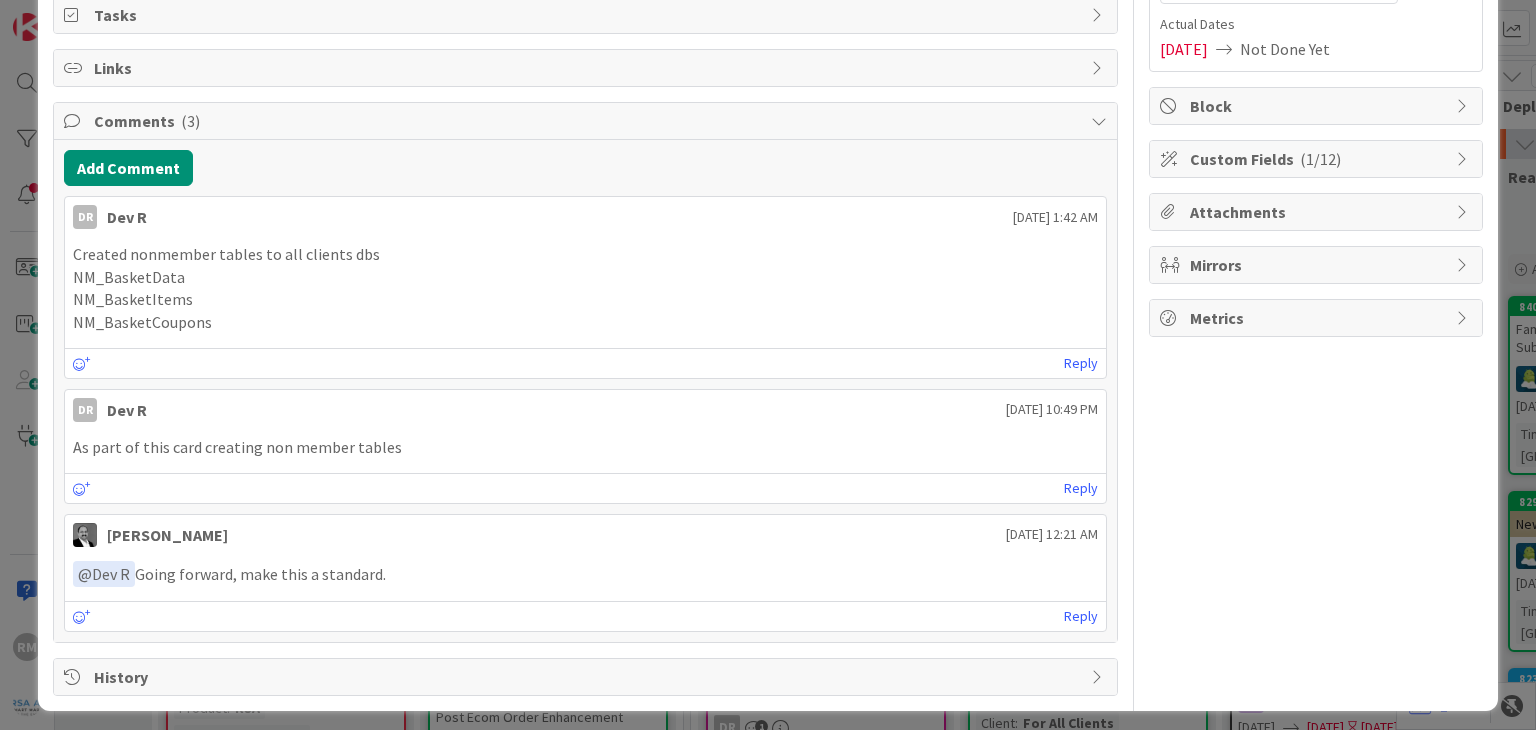 scroll, scrollTop: 304, scrollLeft: 0, axis: vertical 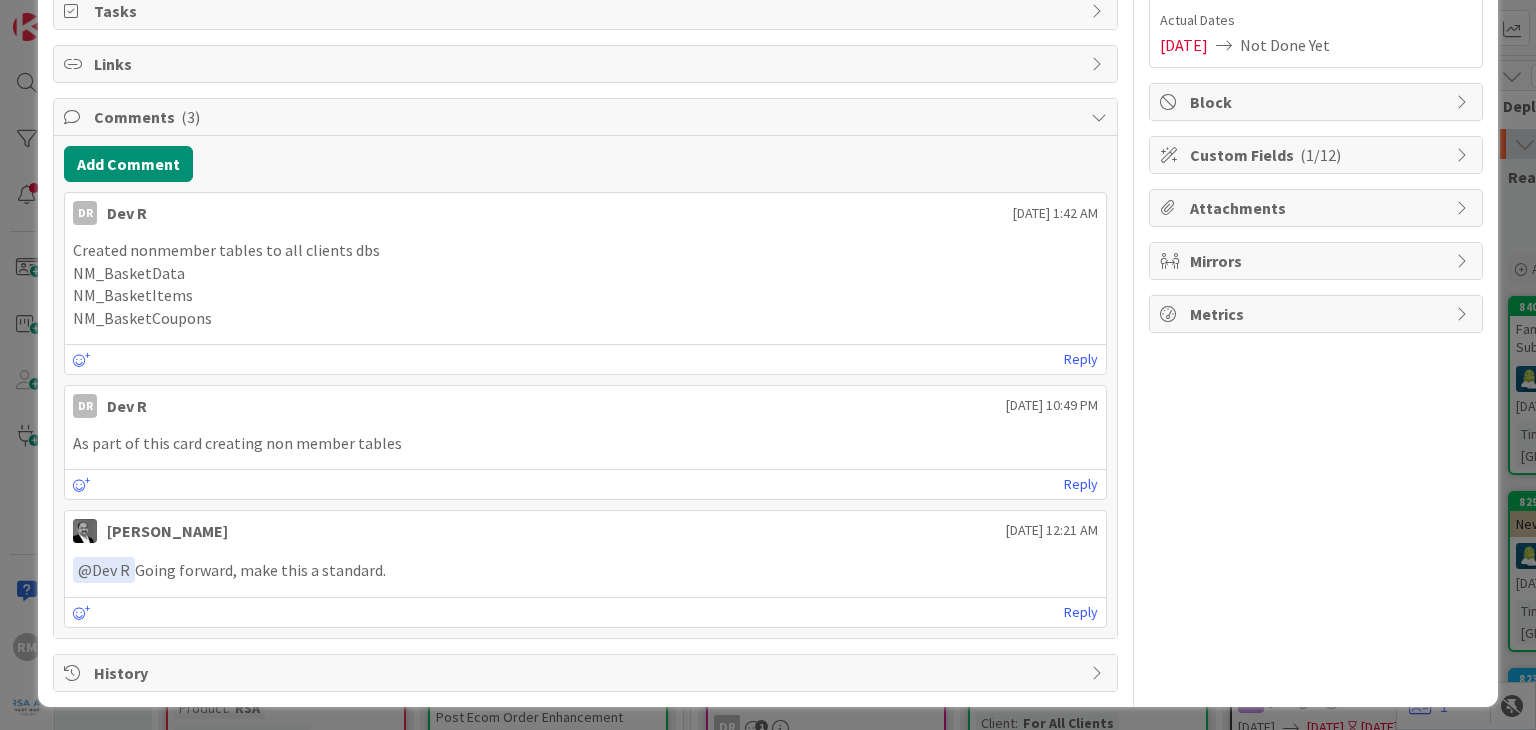 click on "History" at bounding box center [587, 673] 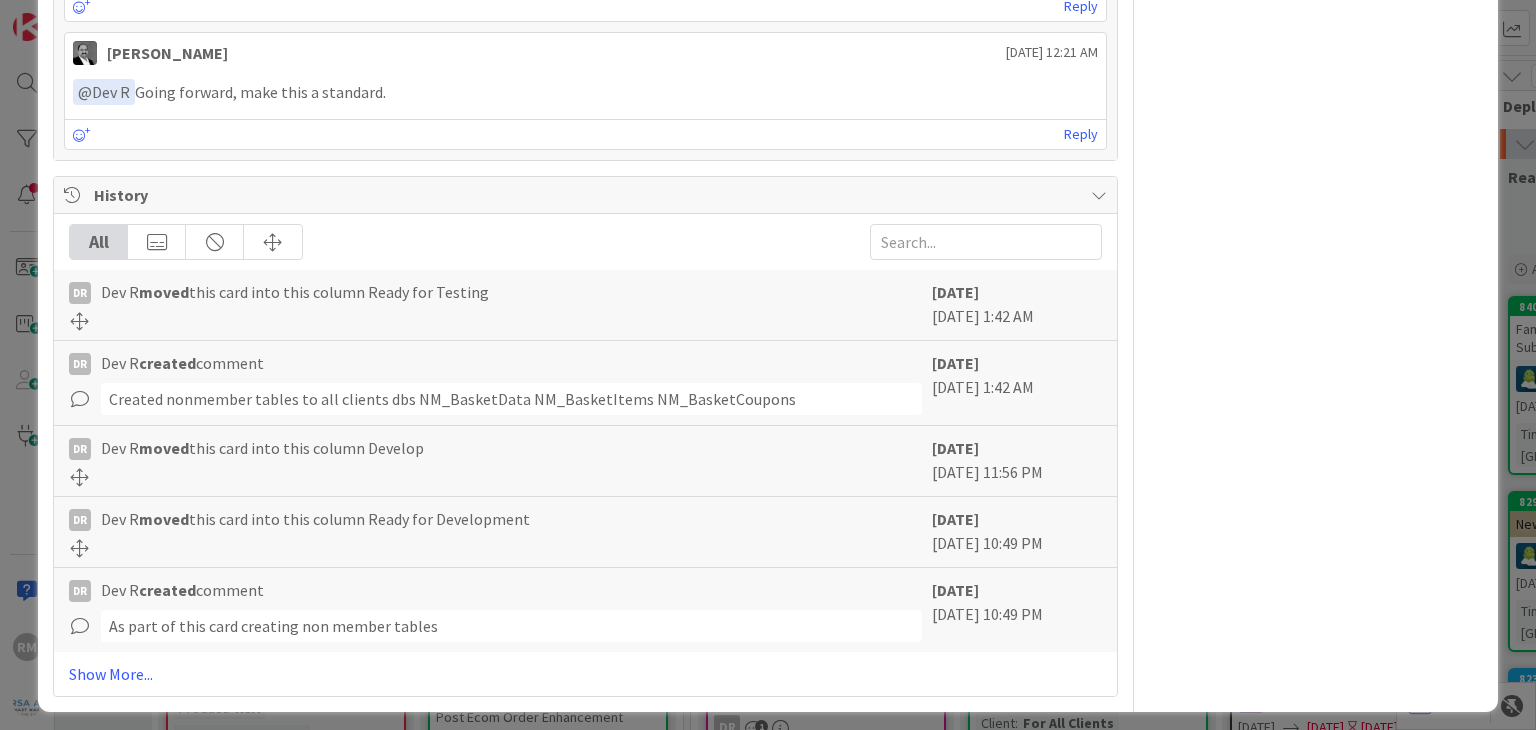 scroll, scrollTop: 784, scrollLeft: 0, axis: vertical 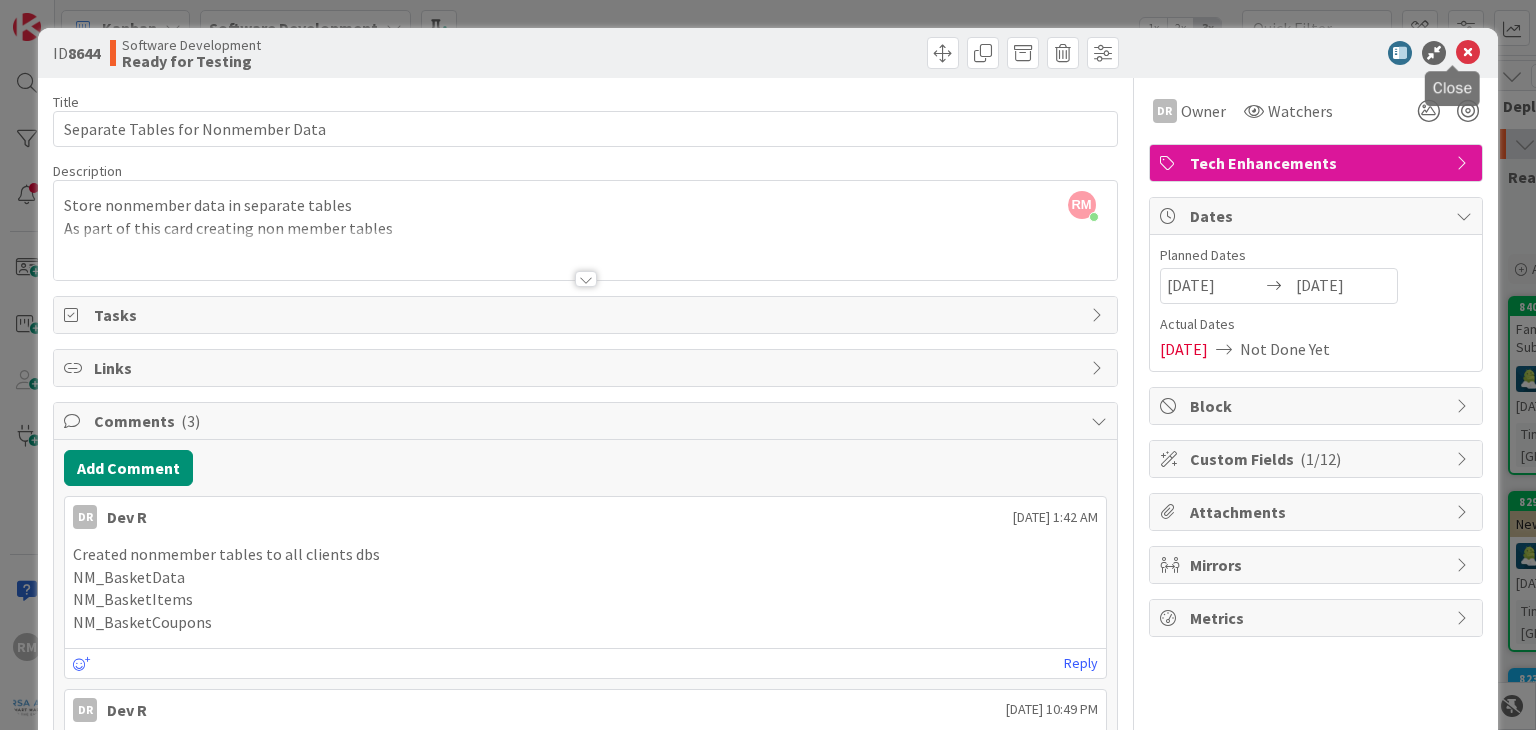 click at bounding box center [1468, 53] 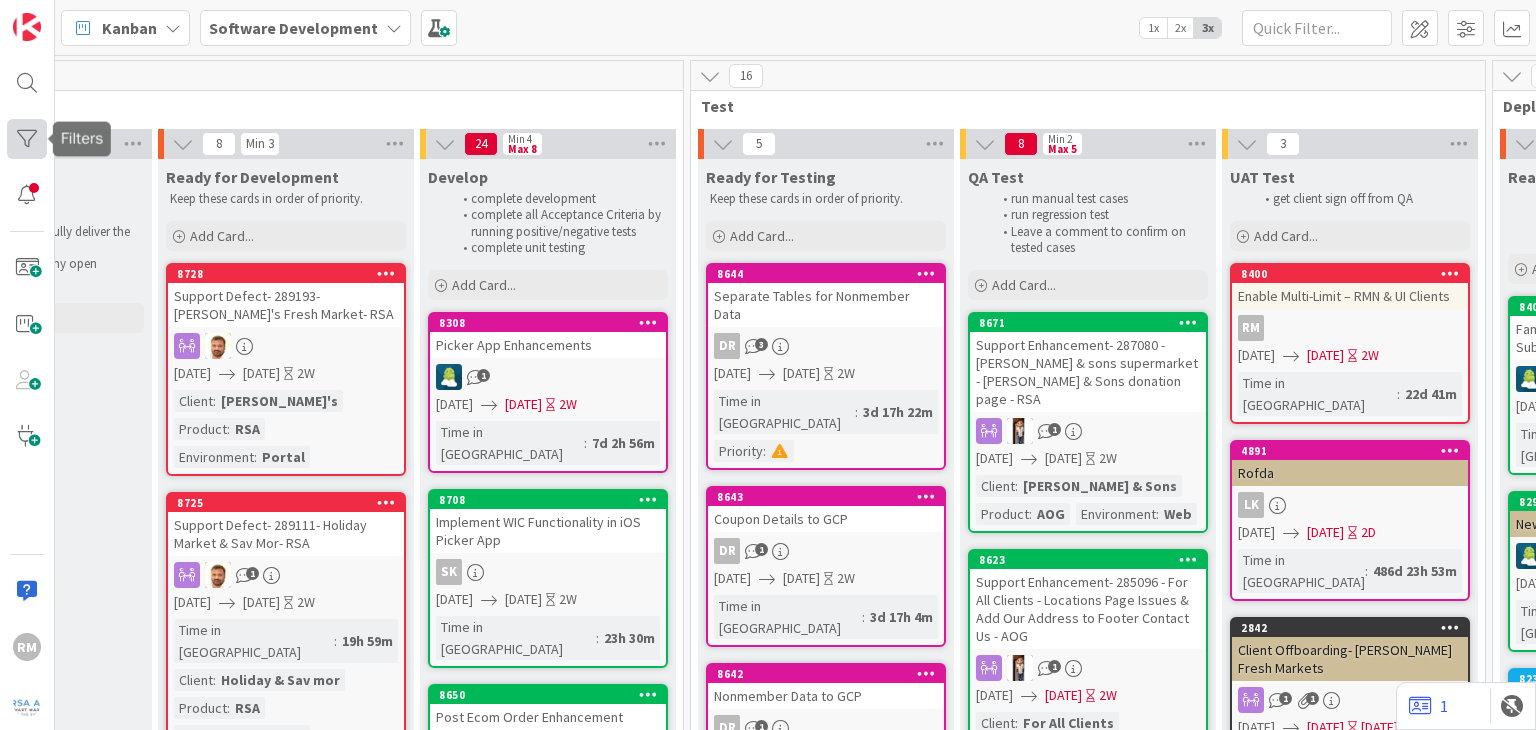 click at bounding box center [27, 139] 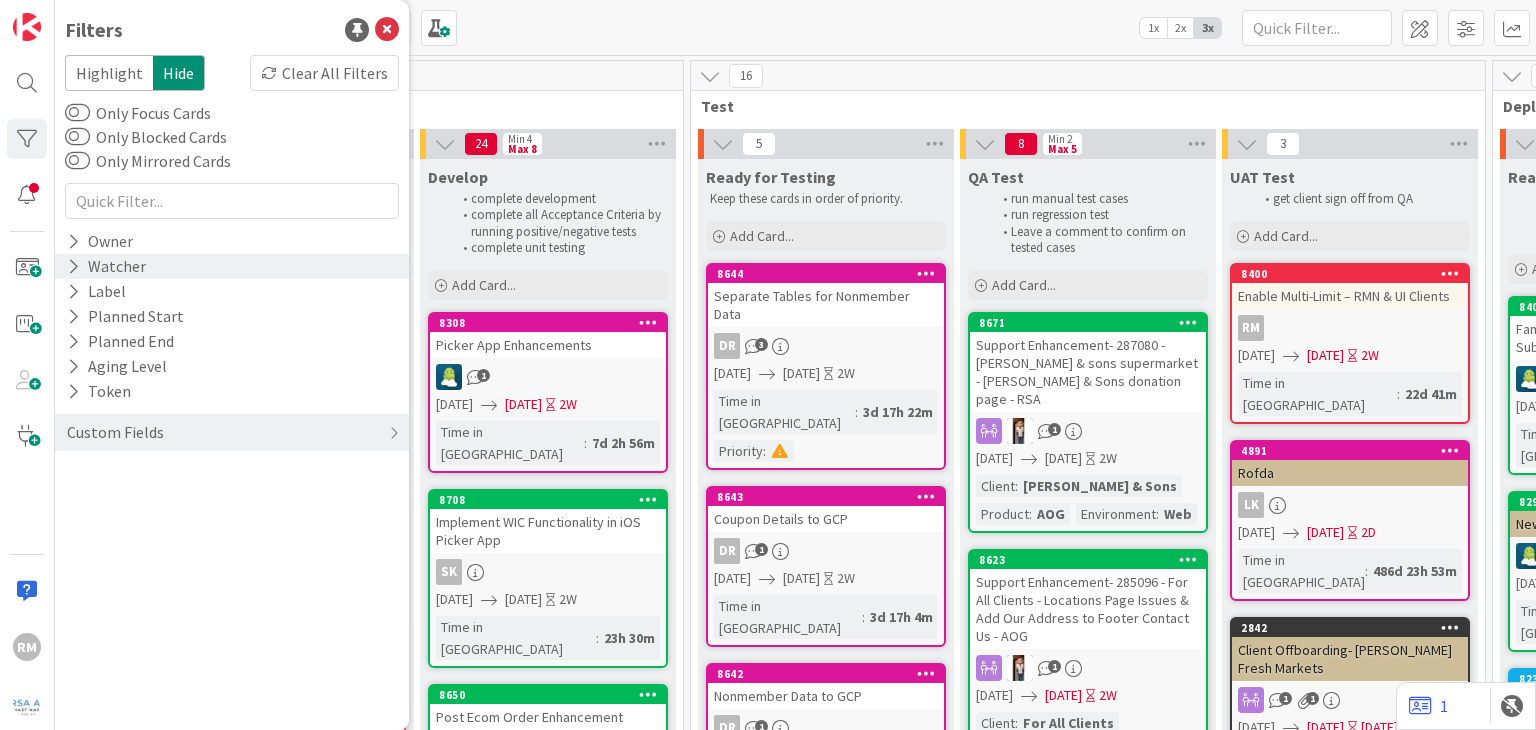 click on "Watcher" at bounding box center (106, 266) 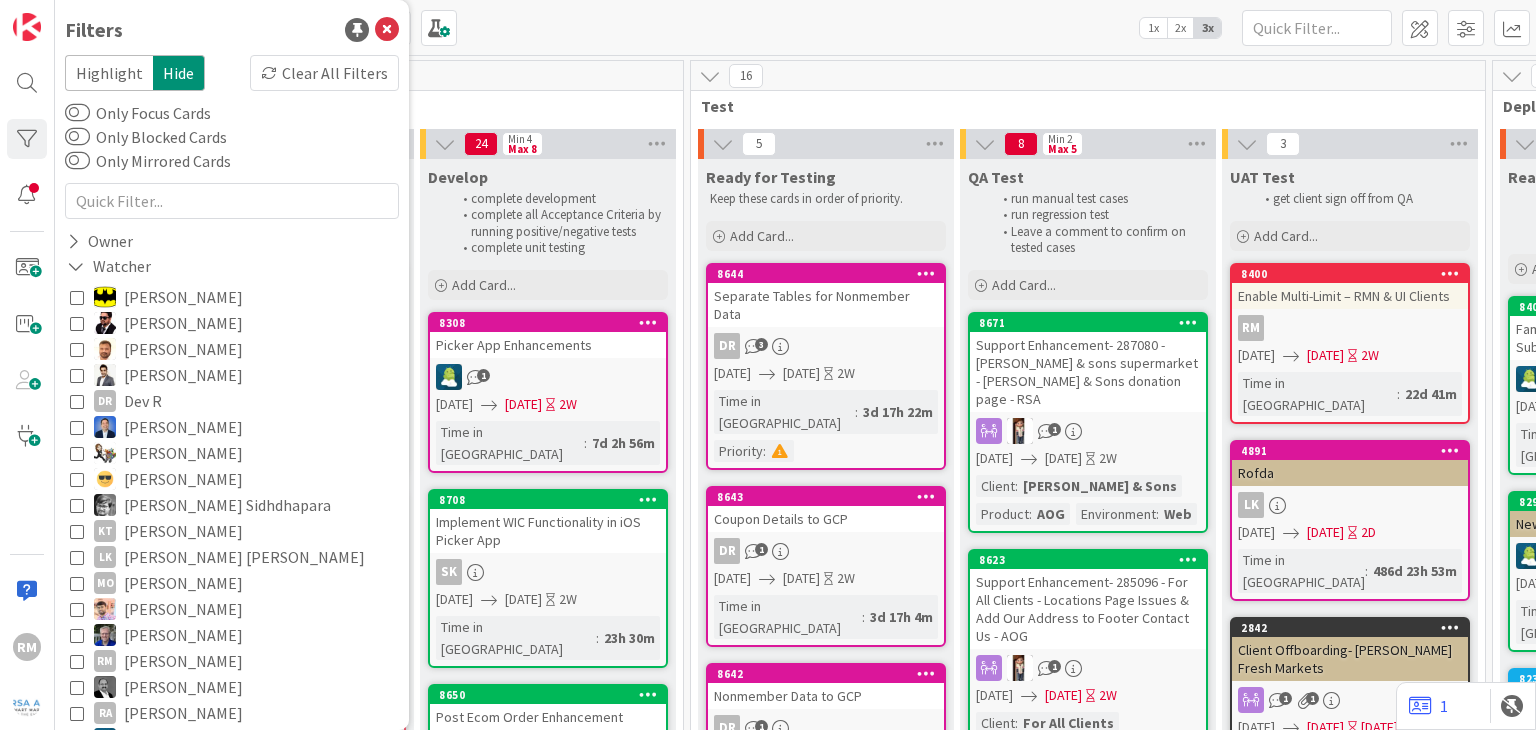 click at bounding box center (77, 661) 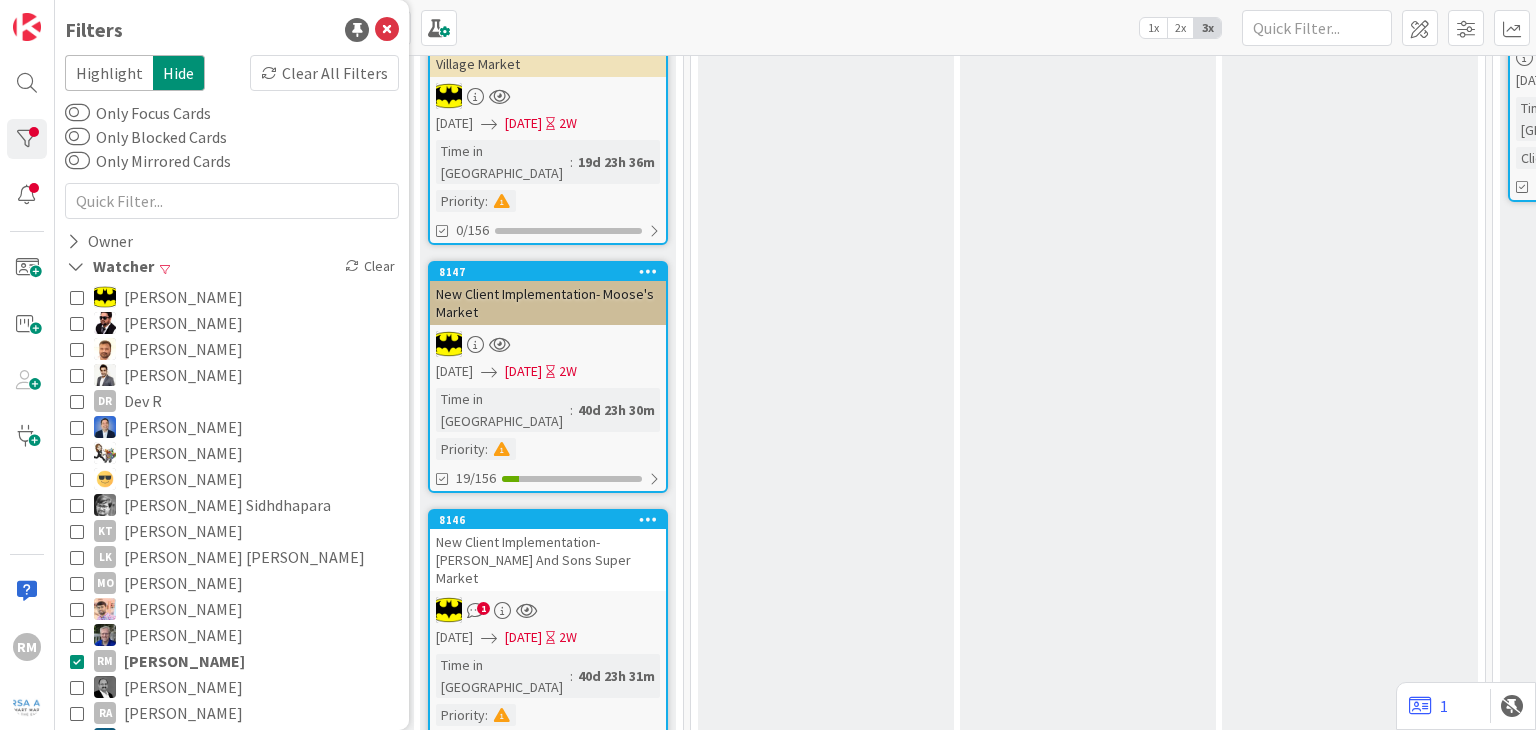 scroll, scrollTop: 300, scrollLeft: 1516, axis: both 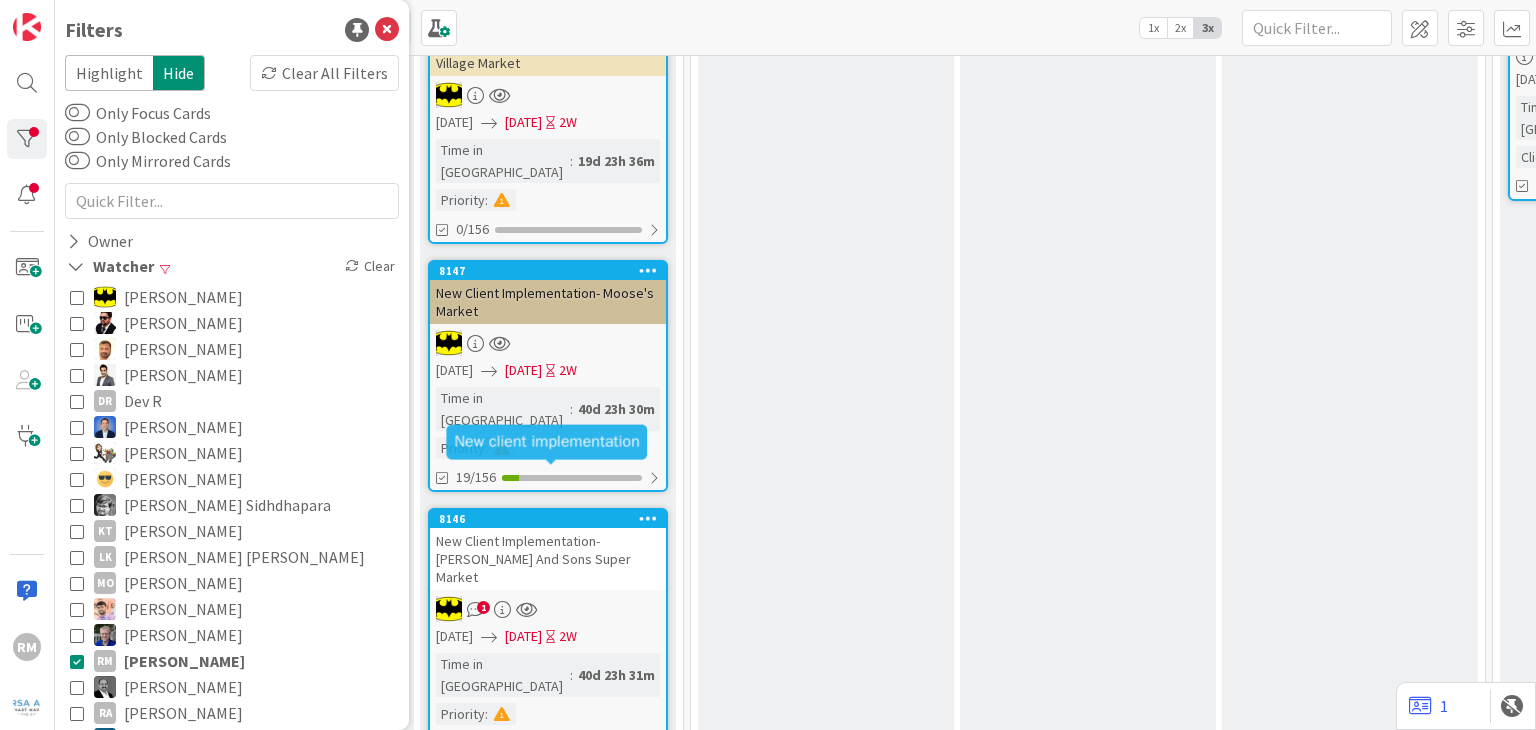 click on "8146" at bounding box center [552, 519] 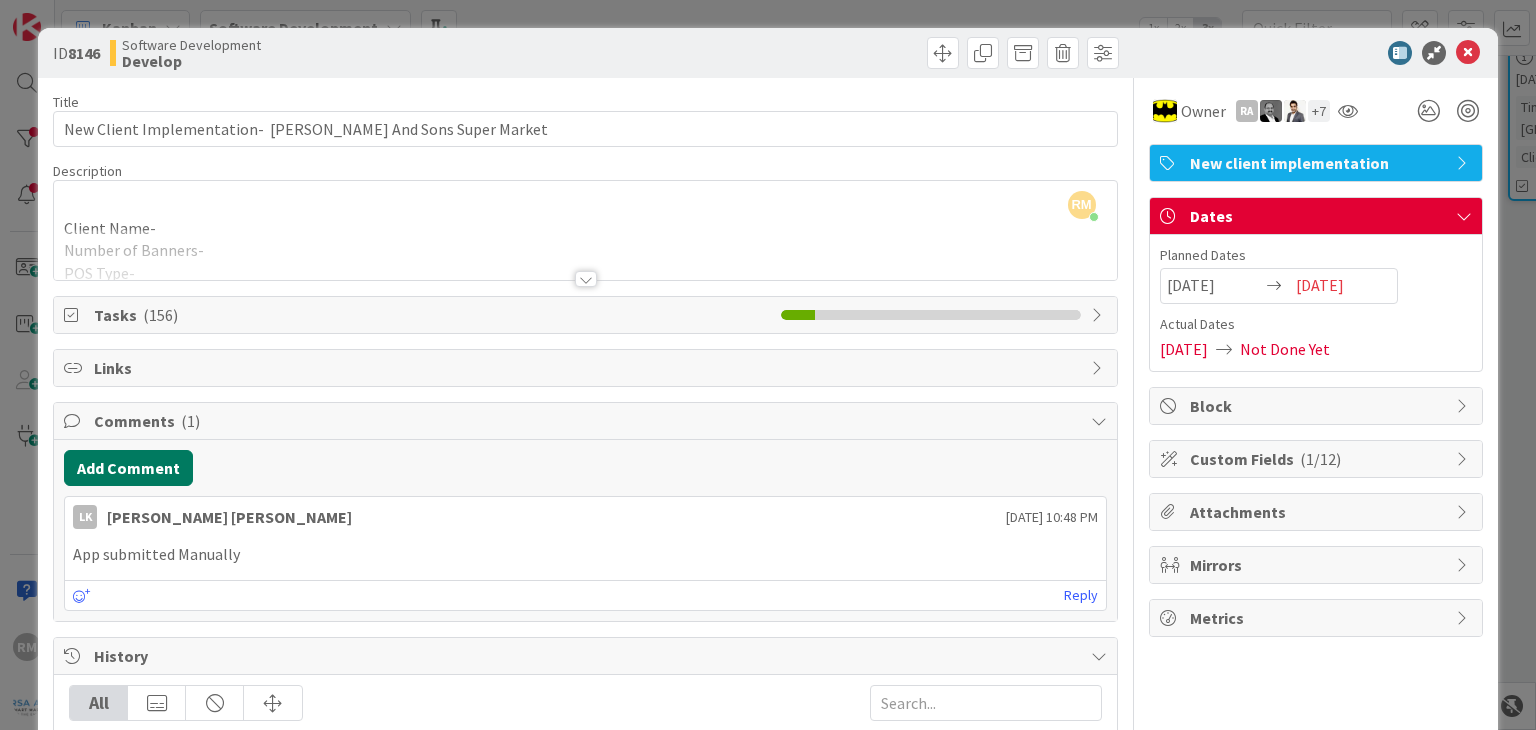 click on "Add Comment" at bounding box center (128, 468) 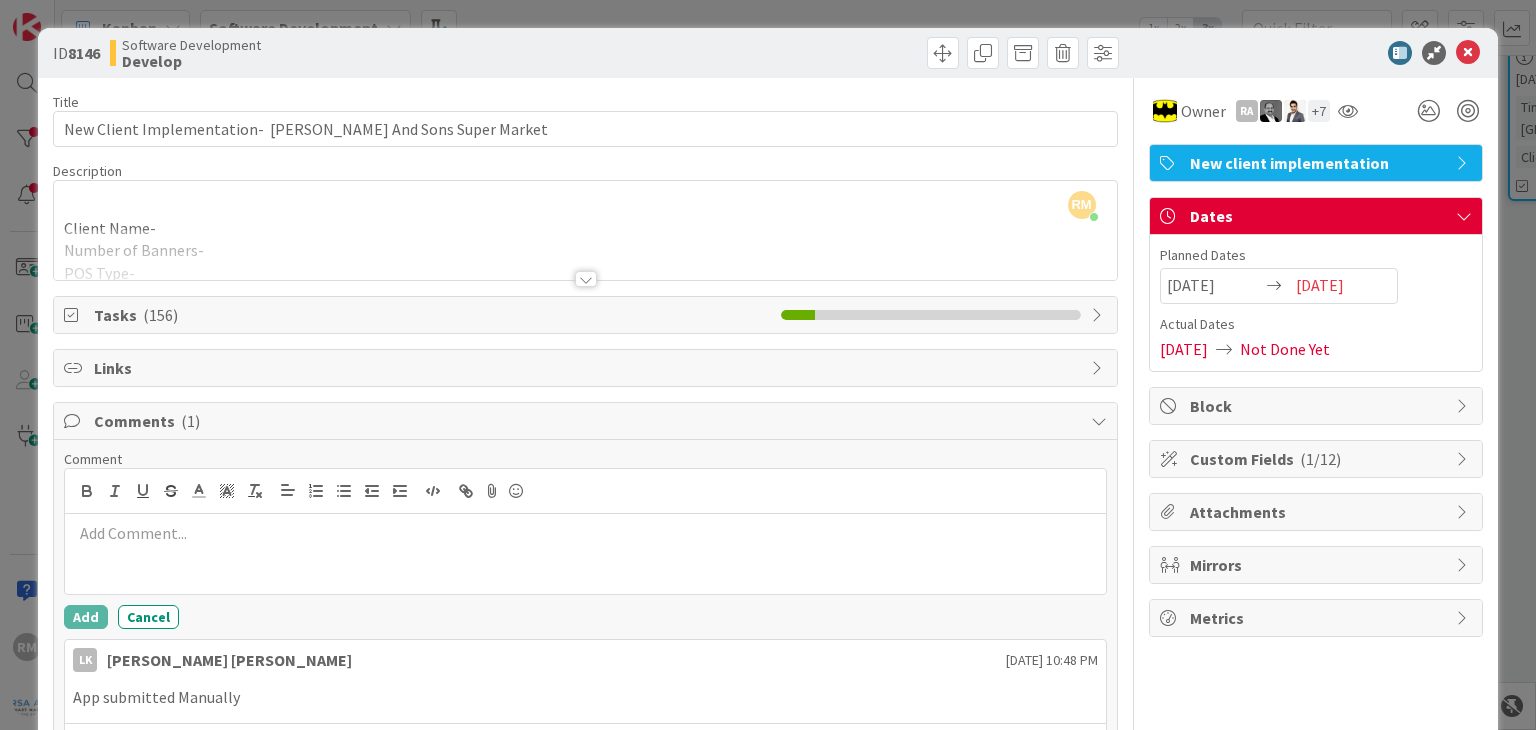 type 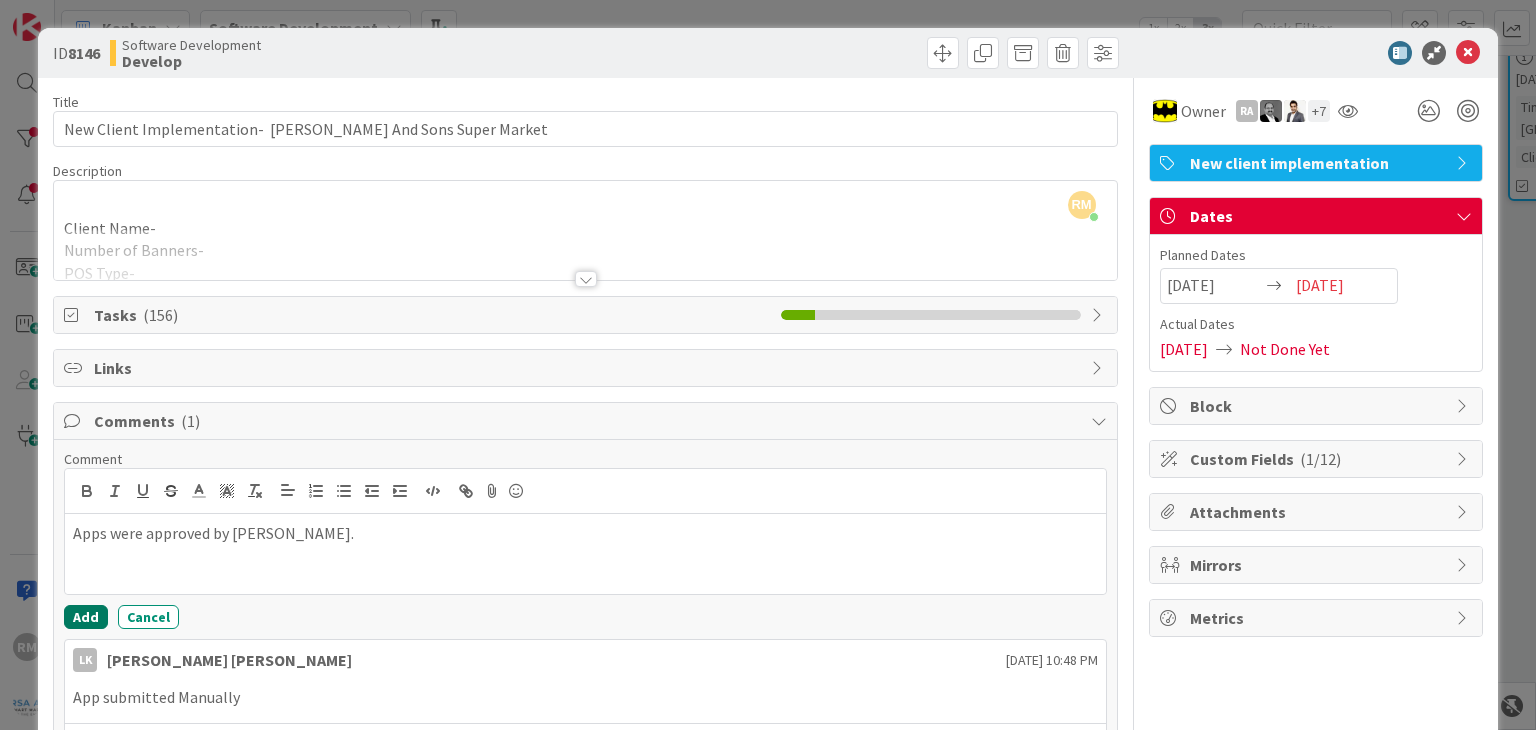 click on "Add" at bounding box center (86, 617) 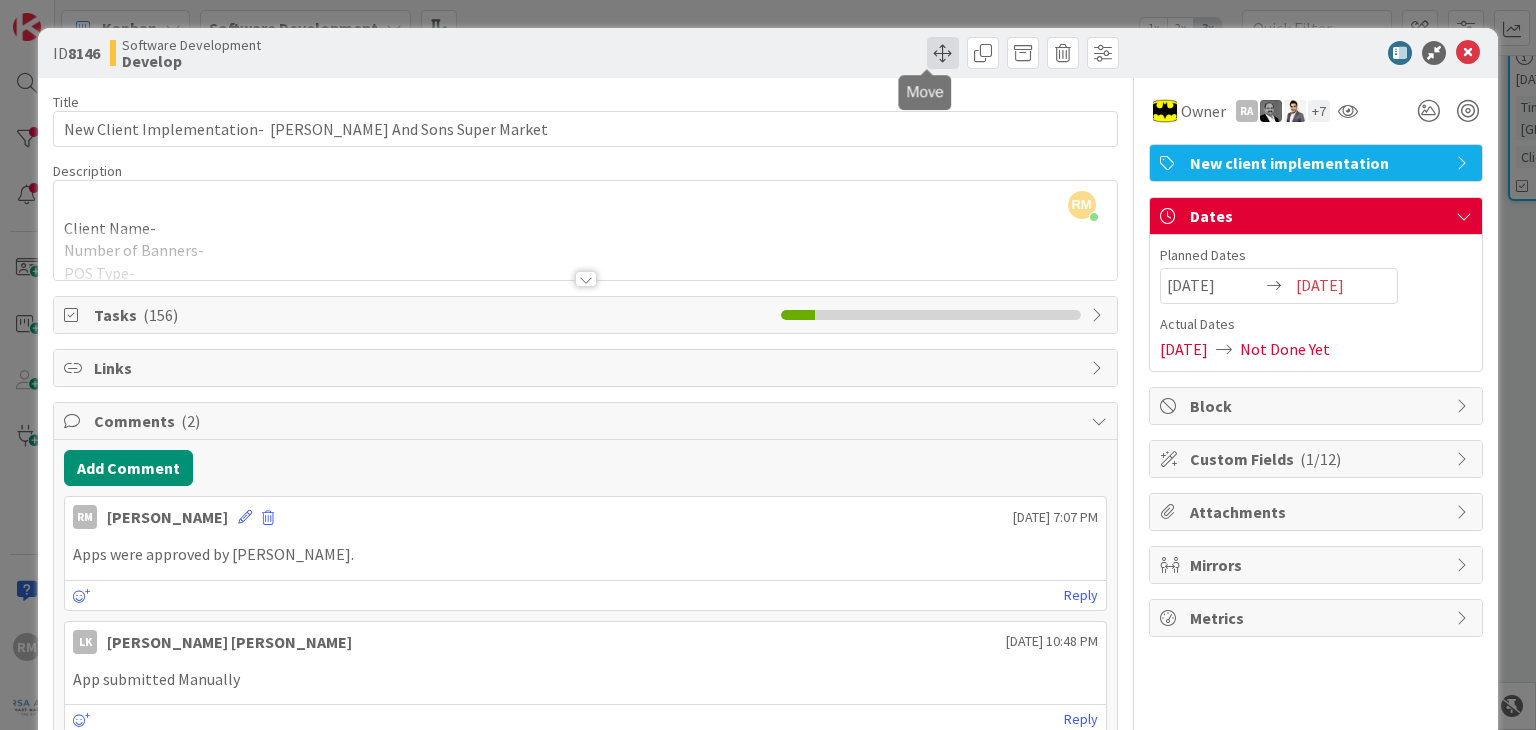 click at bounding box center [943, 53] 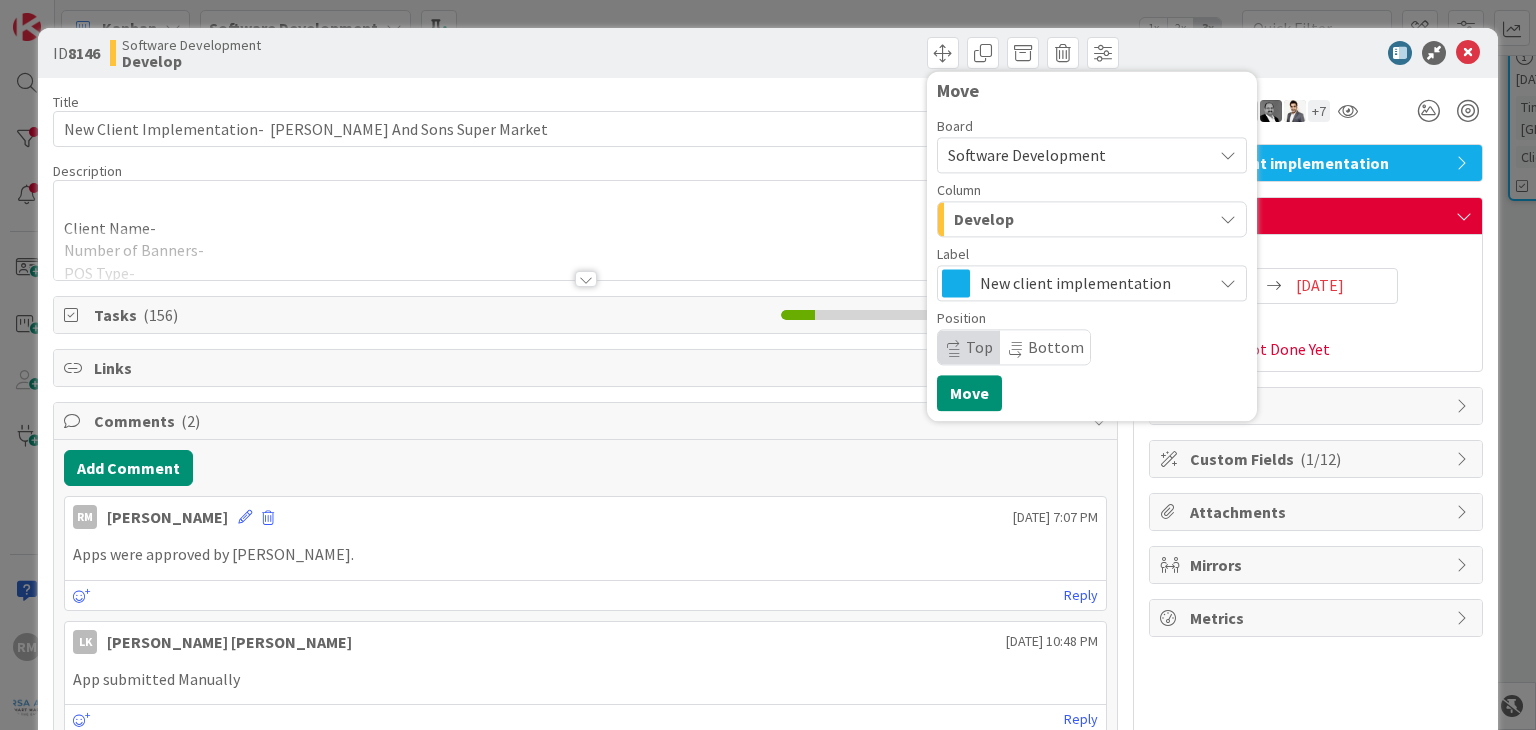 click on "Develop" at bounding box center (984, 219) 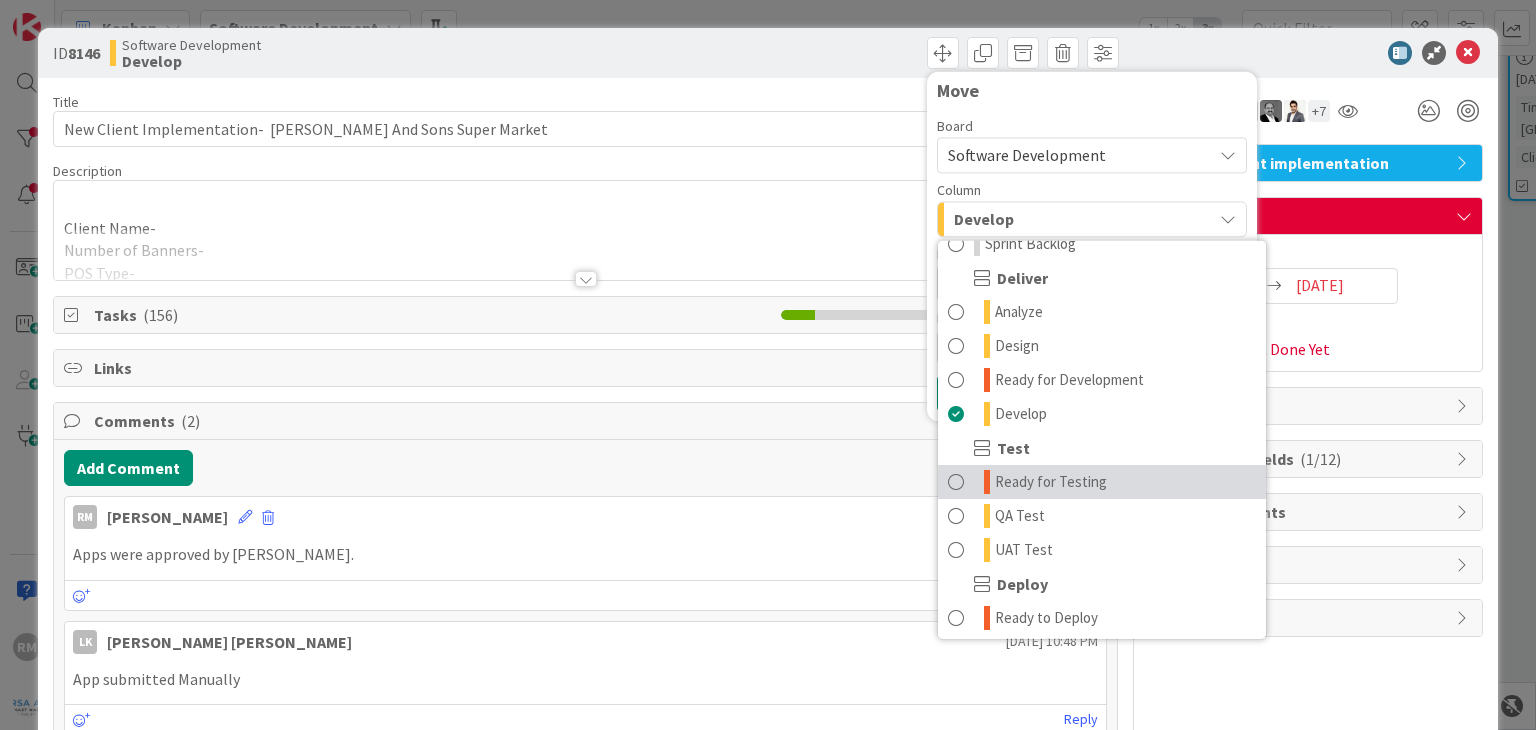 scroll, scrollTop: 300, scrollLeft: 0, axis: vertical 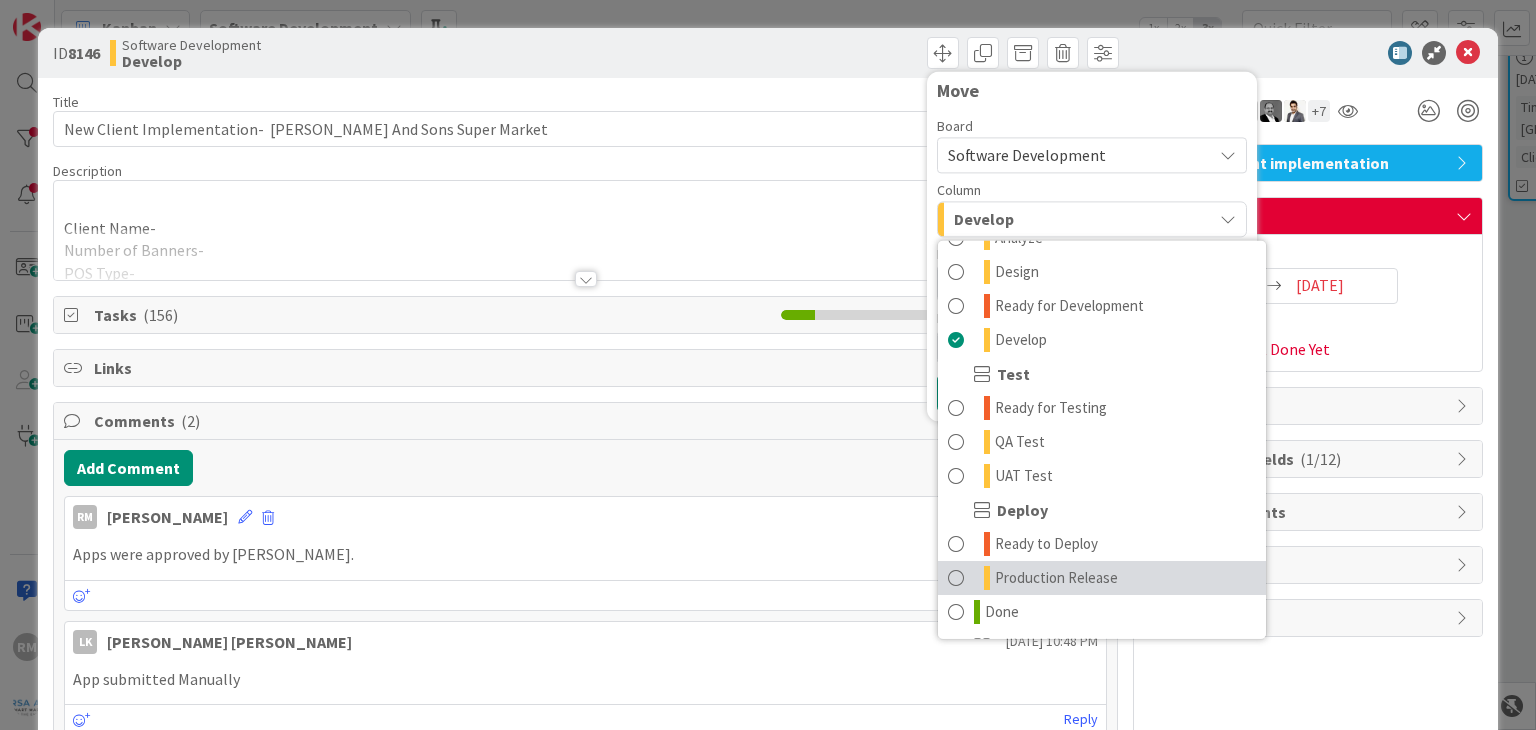 click on "Production Release" at bounding box center [1056, 578] 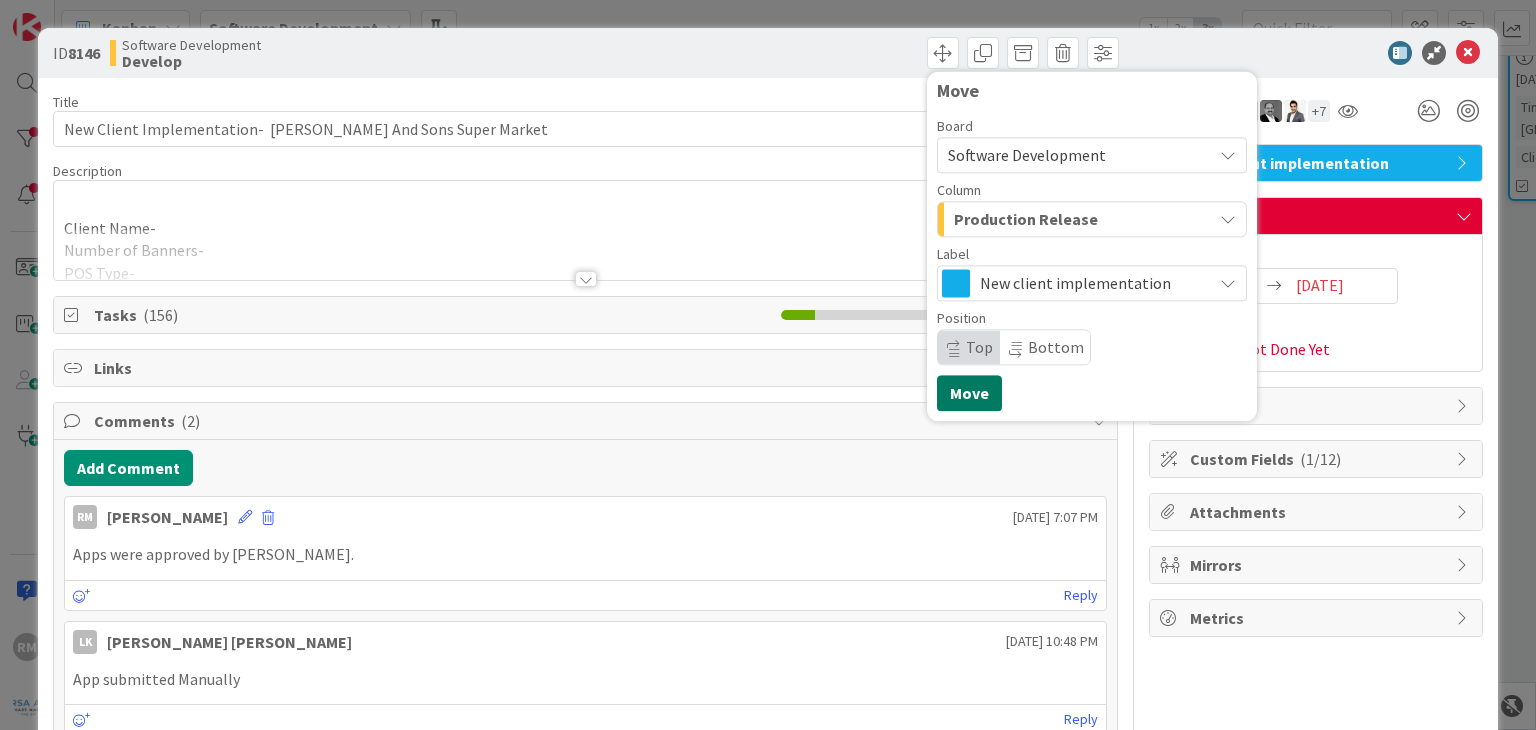 click on "Move" at bounding box center (969, 393) 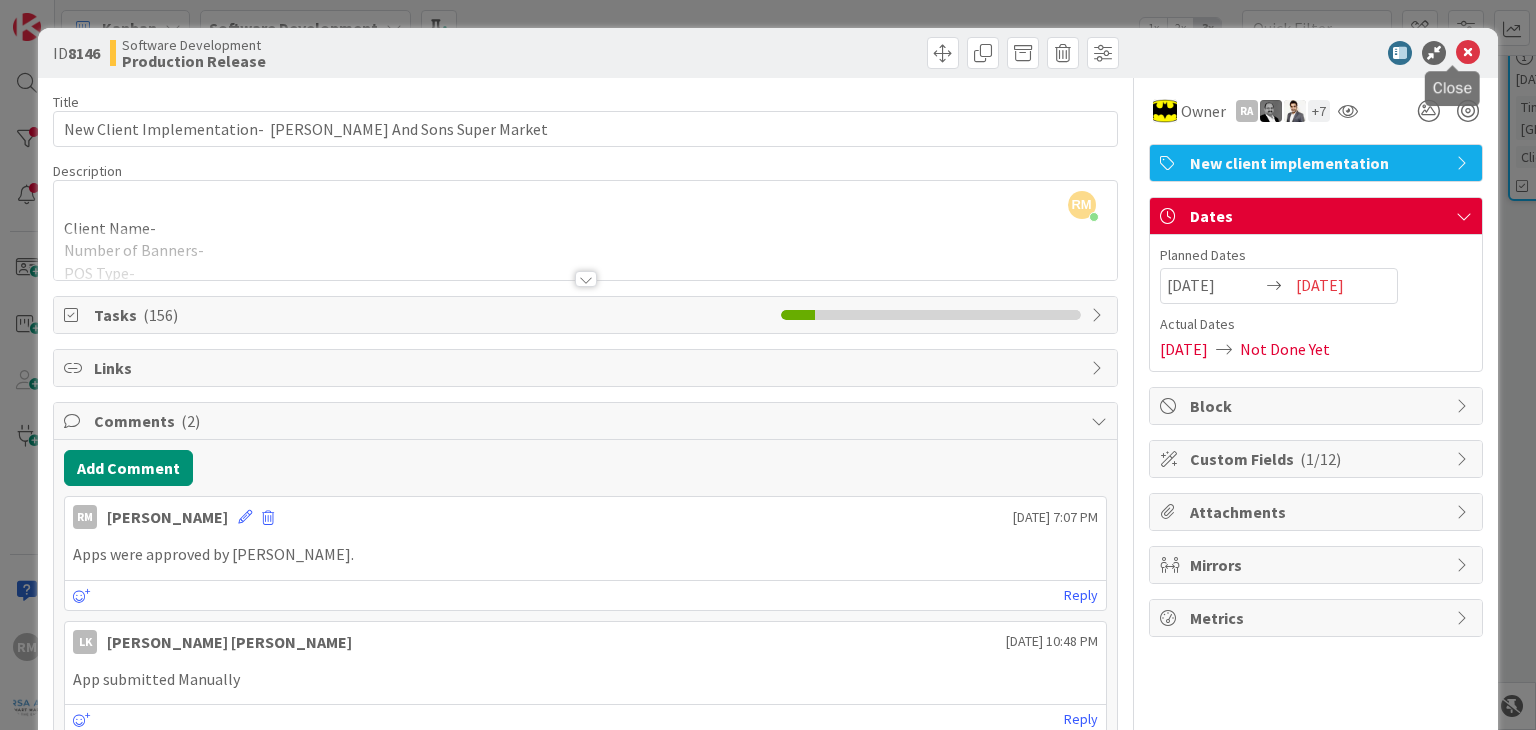 click at bounding box center (1468, 53) 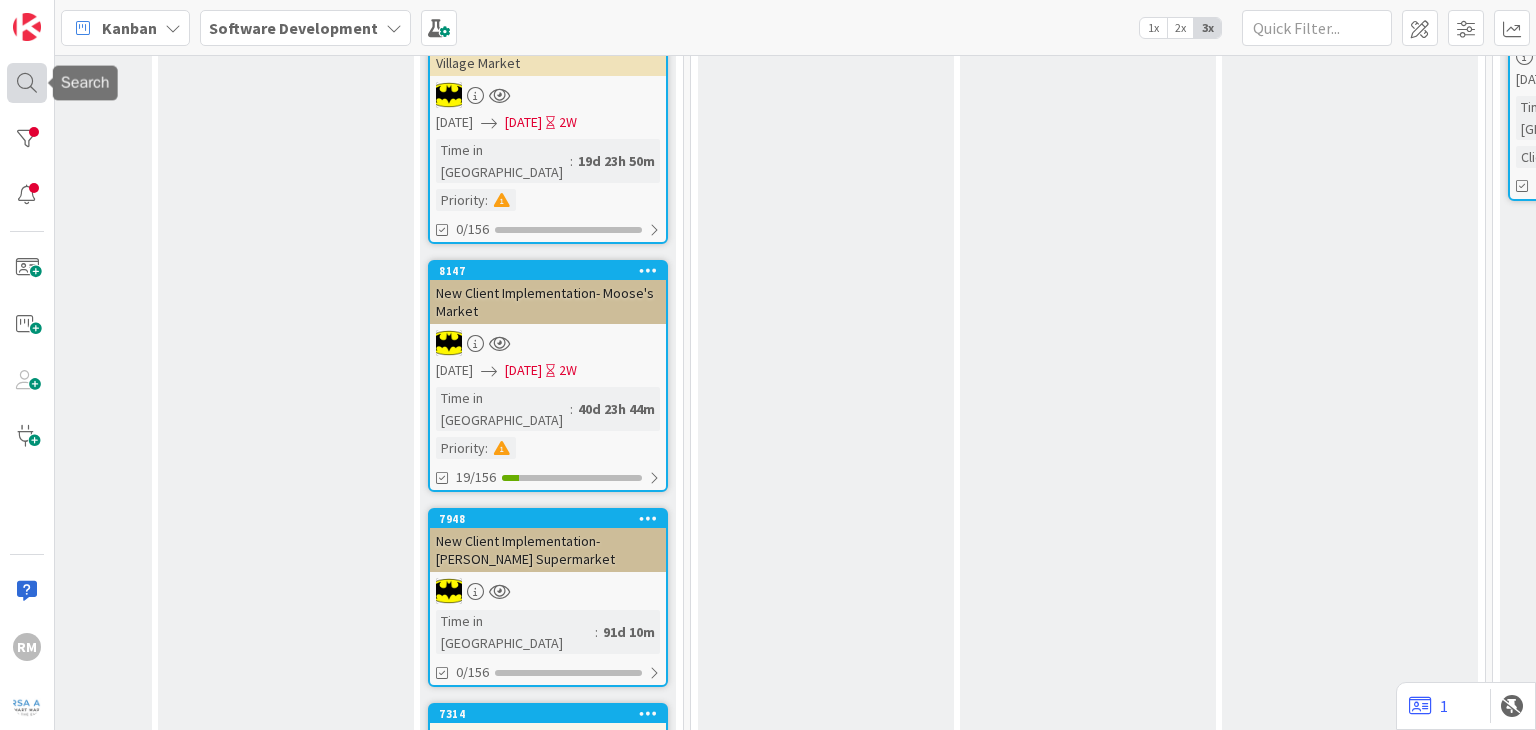 click at bounding box center [27, 83] 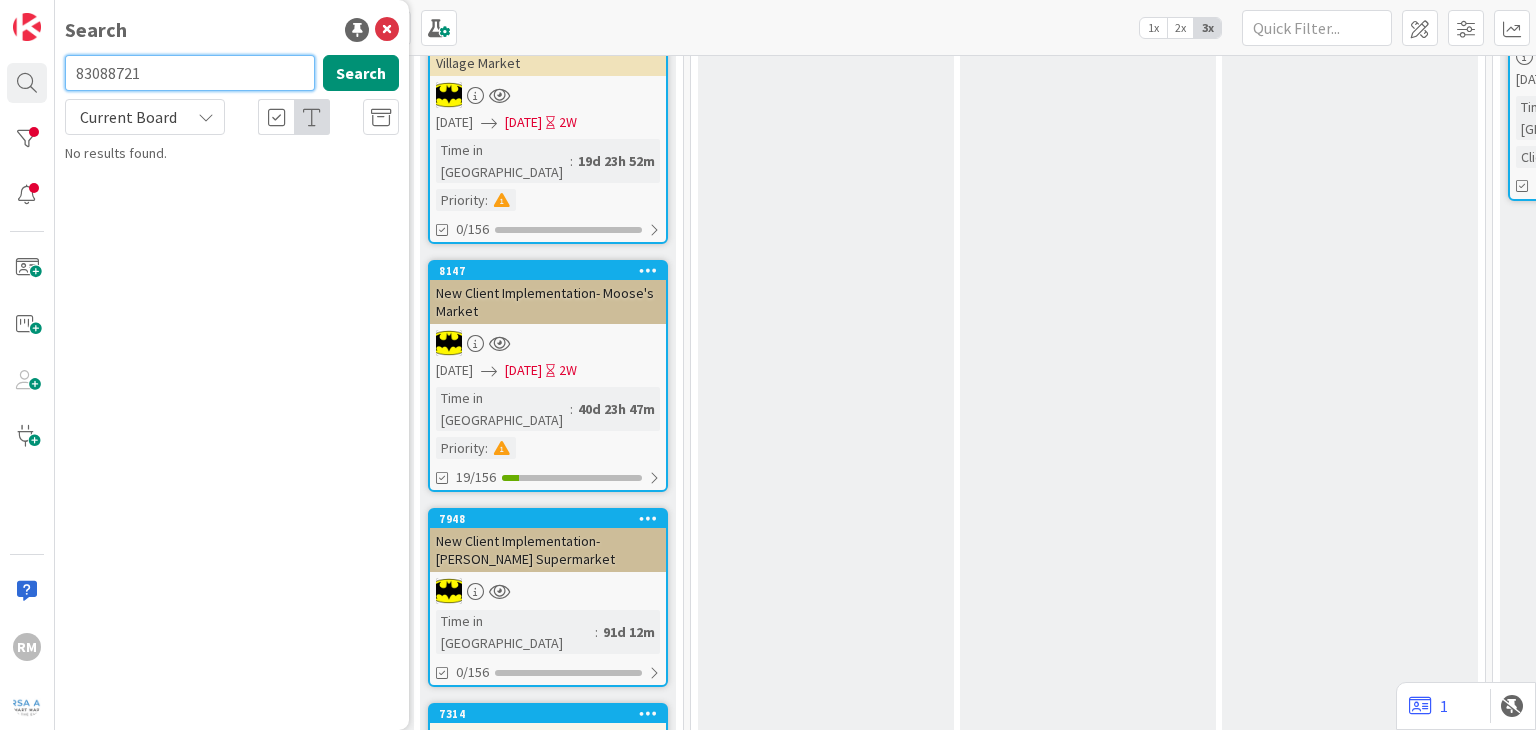 click on "83088721" at bounding box center [190, 73] 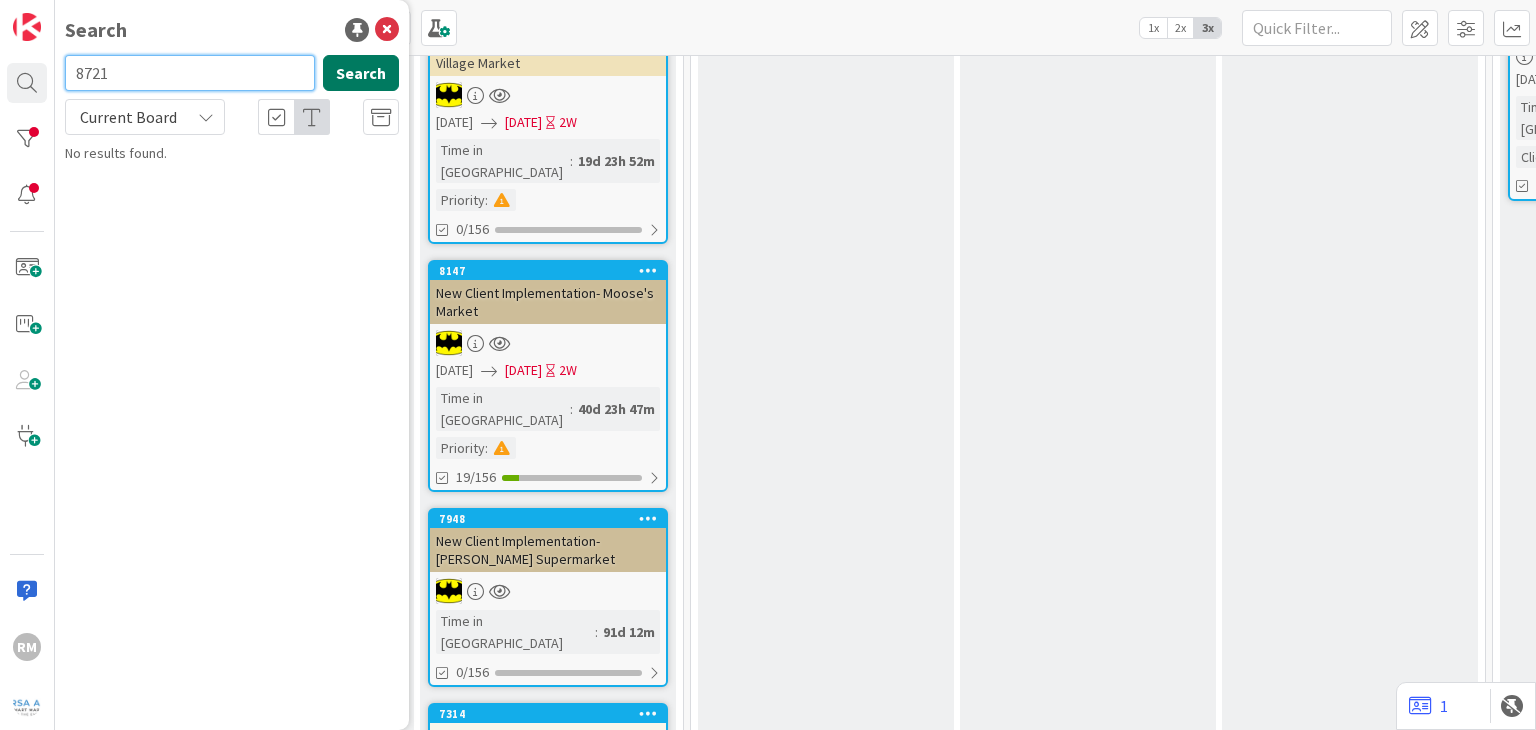 type on "8721" 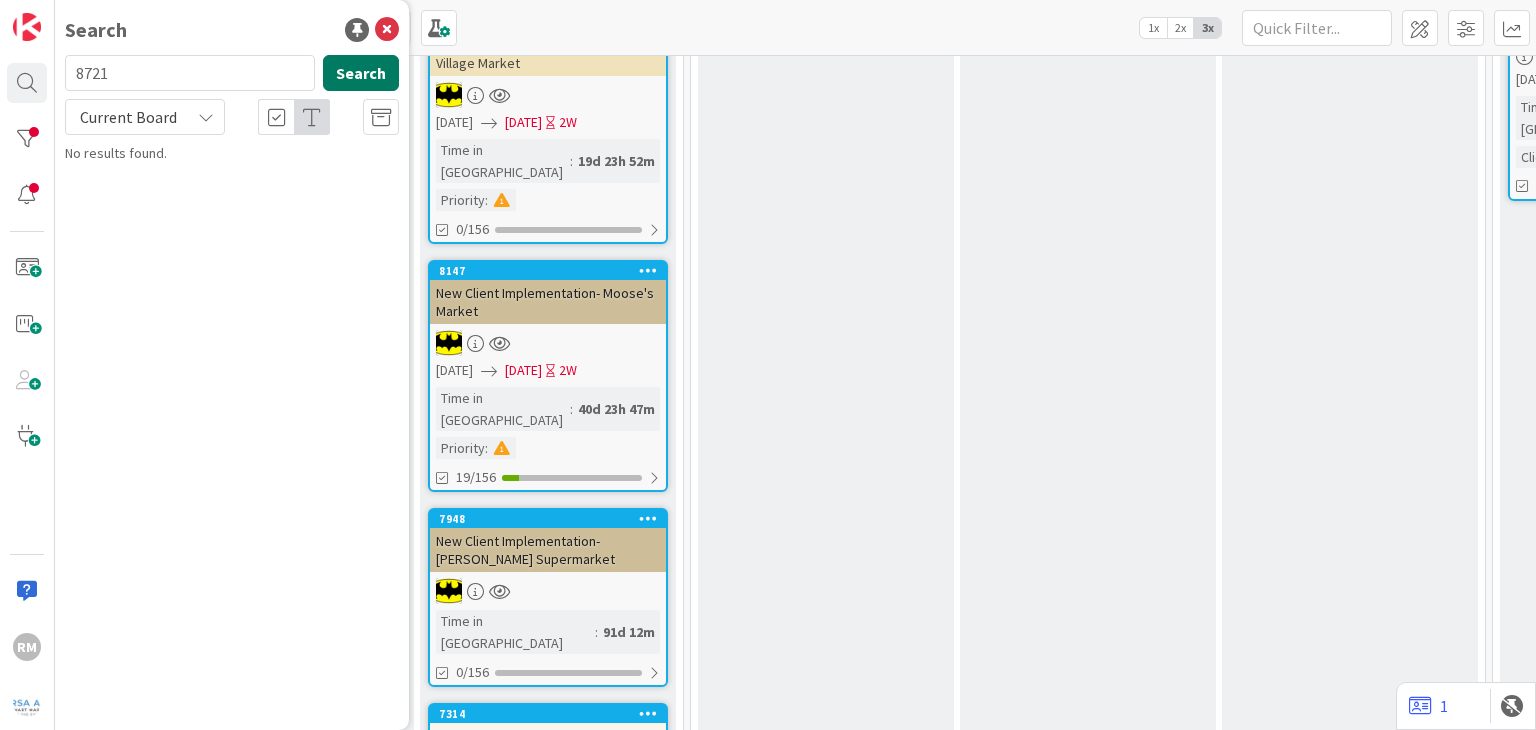 click on "Search" at bounding box center (361, 73) 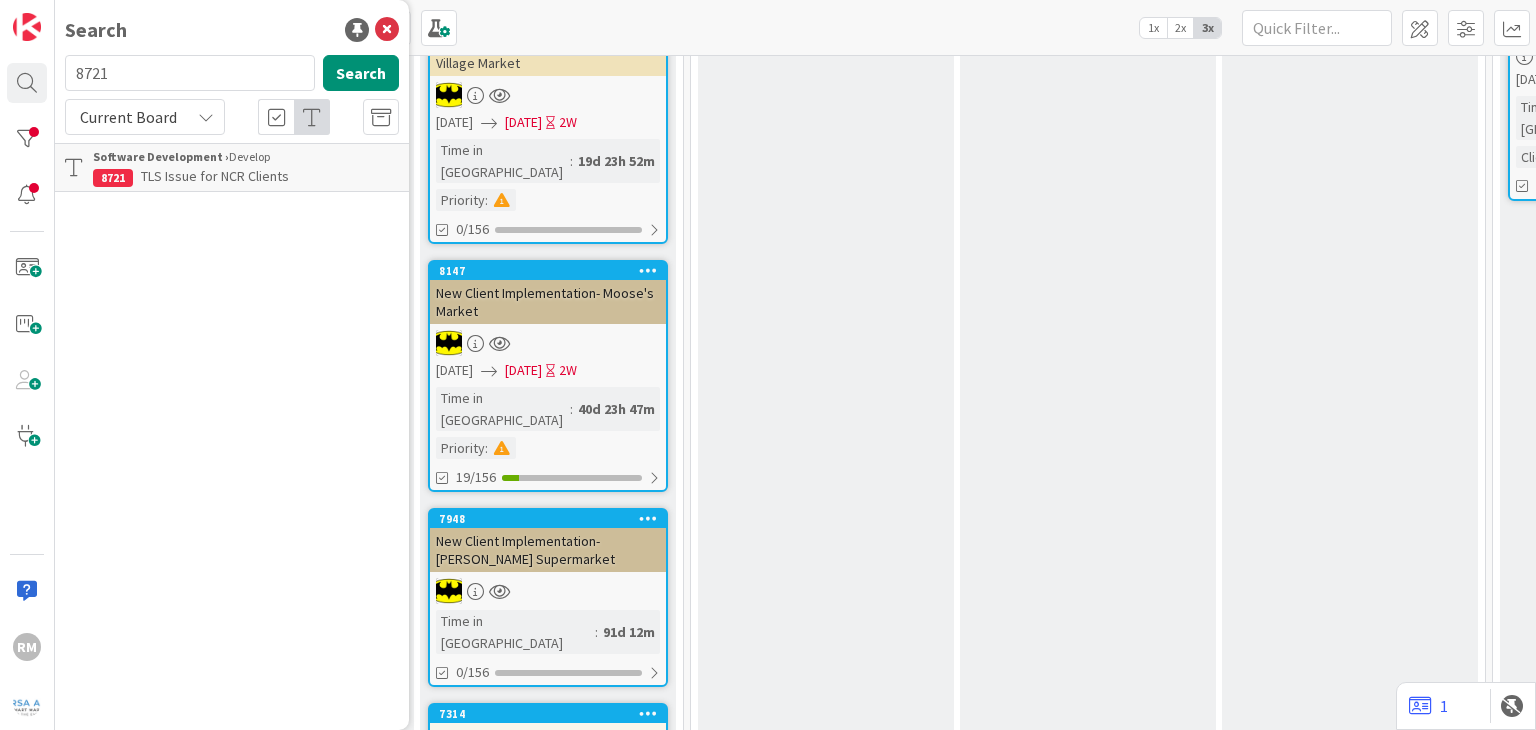click on "TLS Issue for NCR Clients" at bounding box center (215, 176) 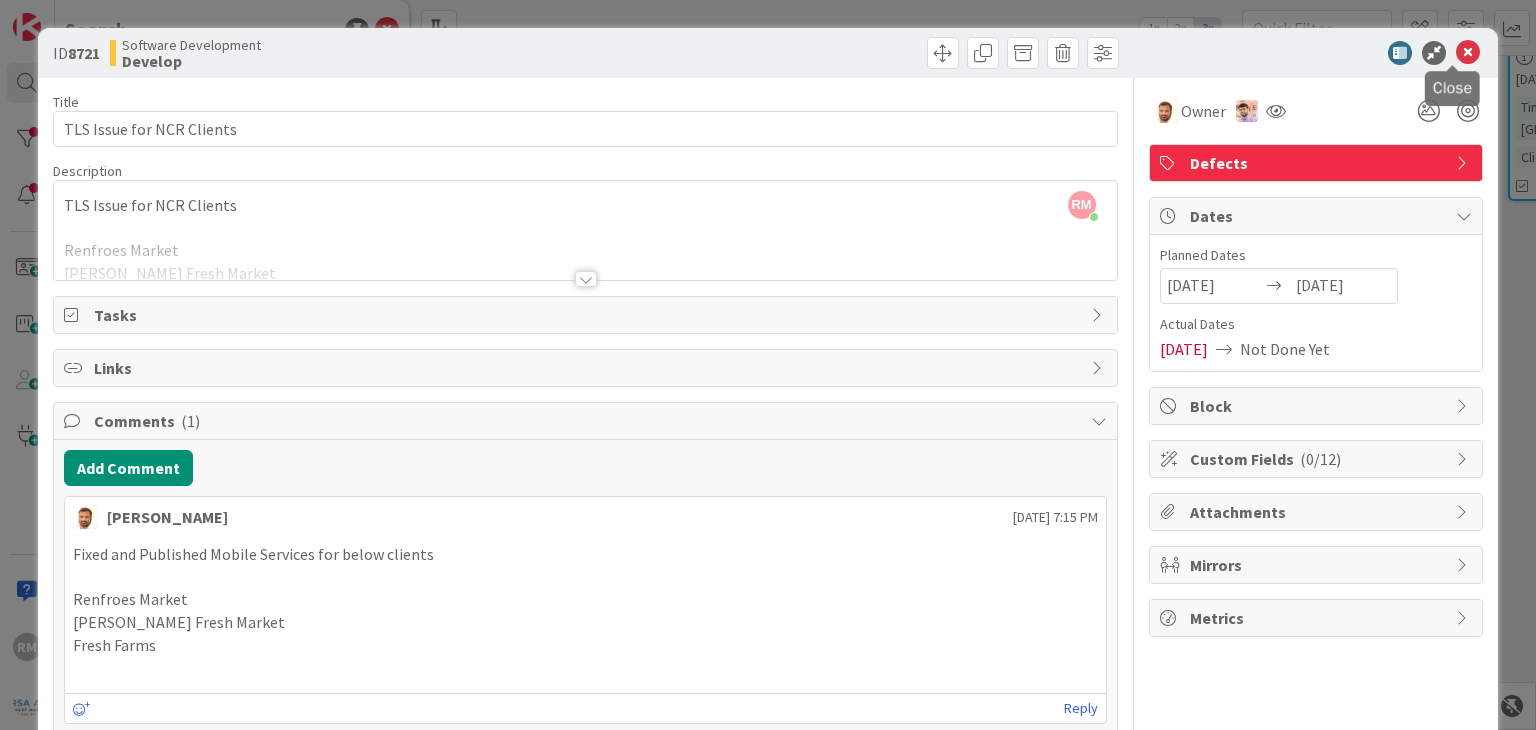 click at bounding box center [1468, 53] 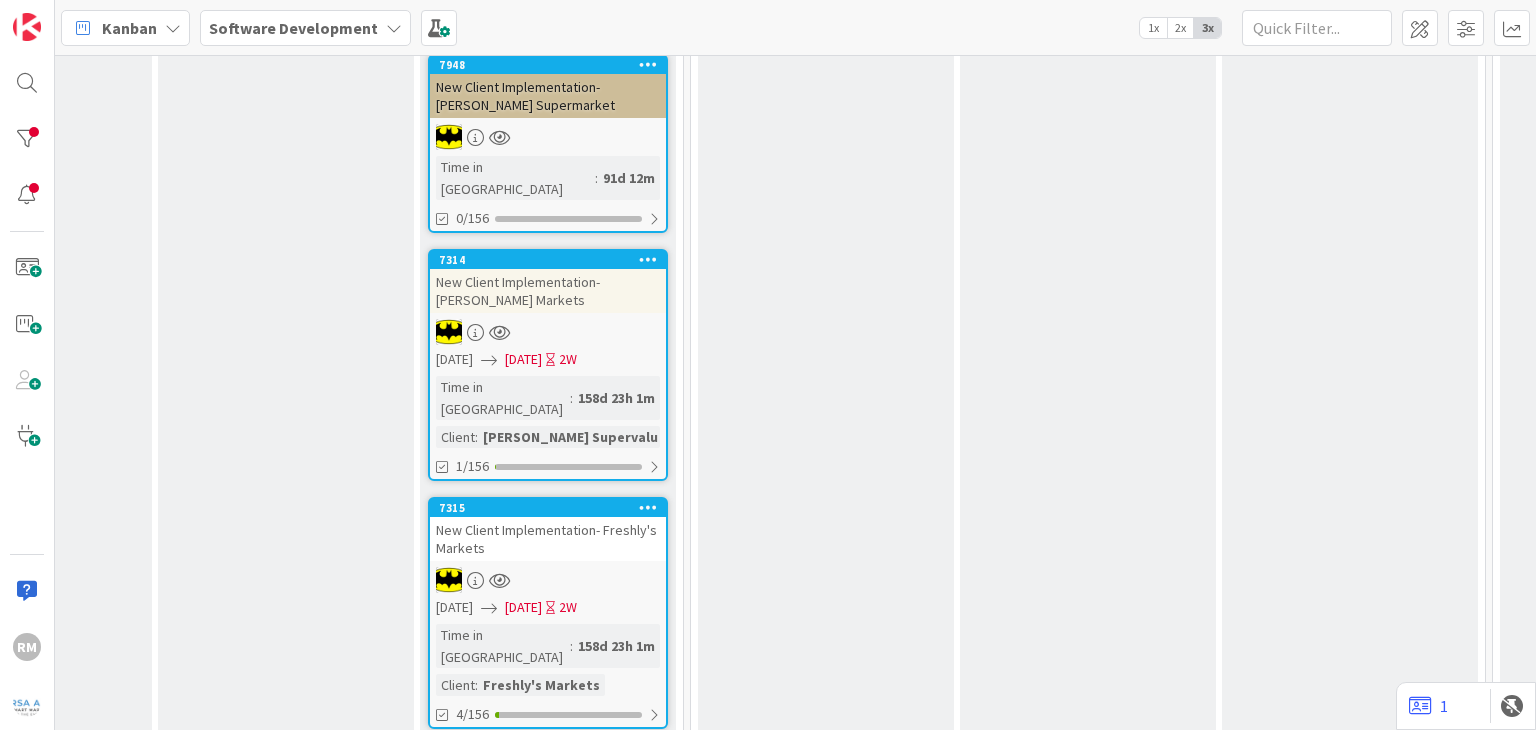 scroll, scrollTop: 800, scrollLeft: 1516, axis: both 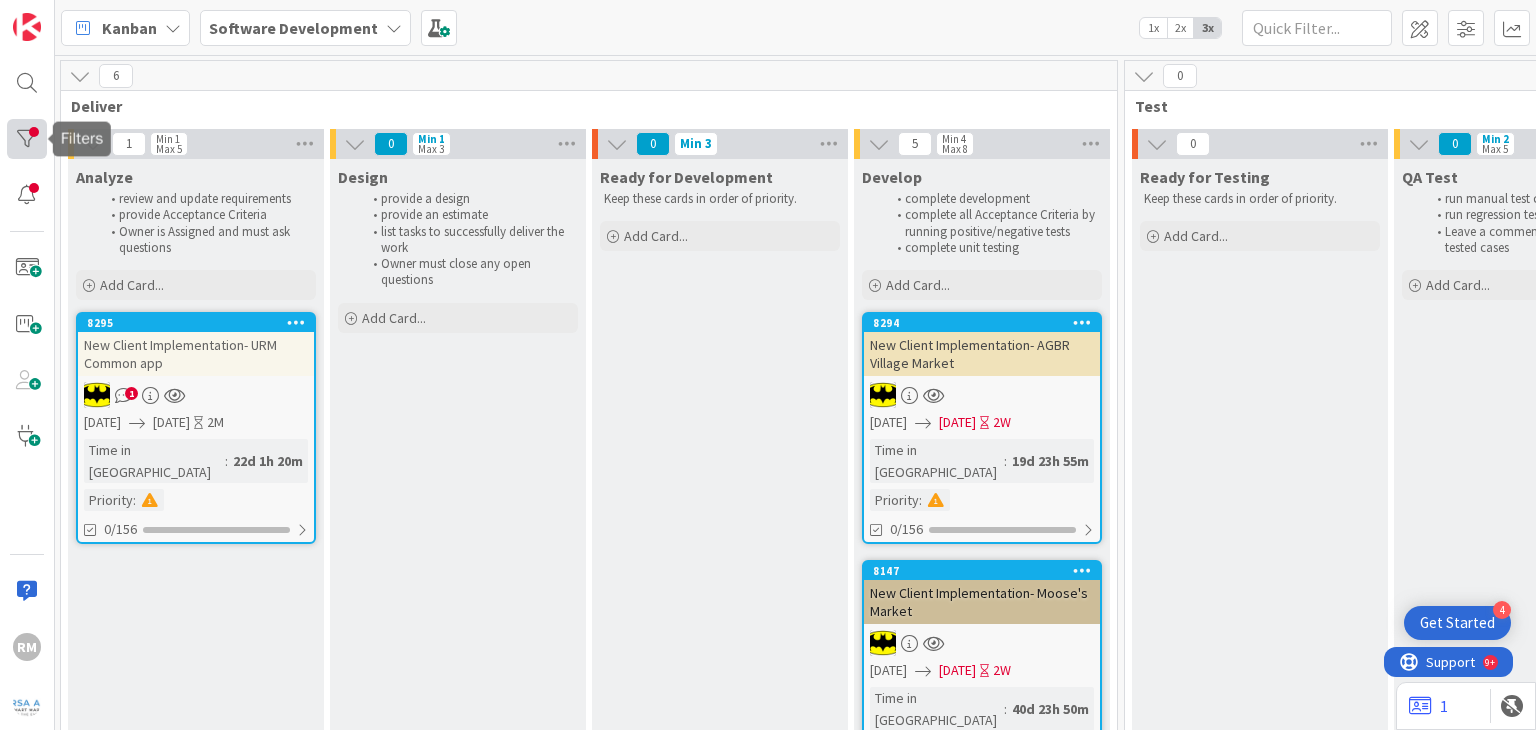 click at bounding box center (27, 139) 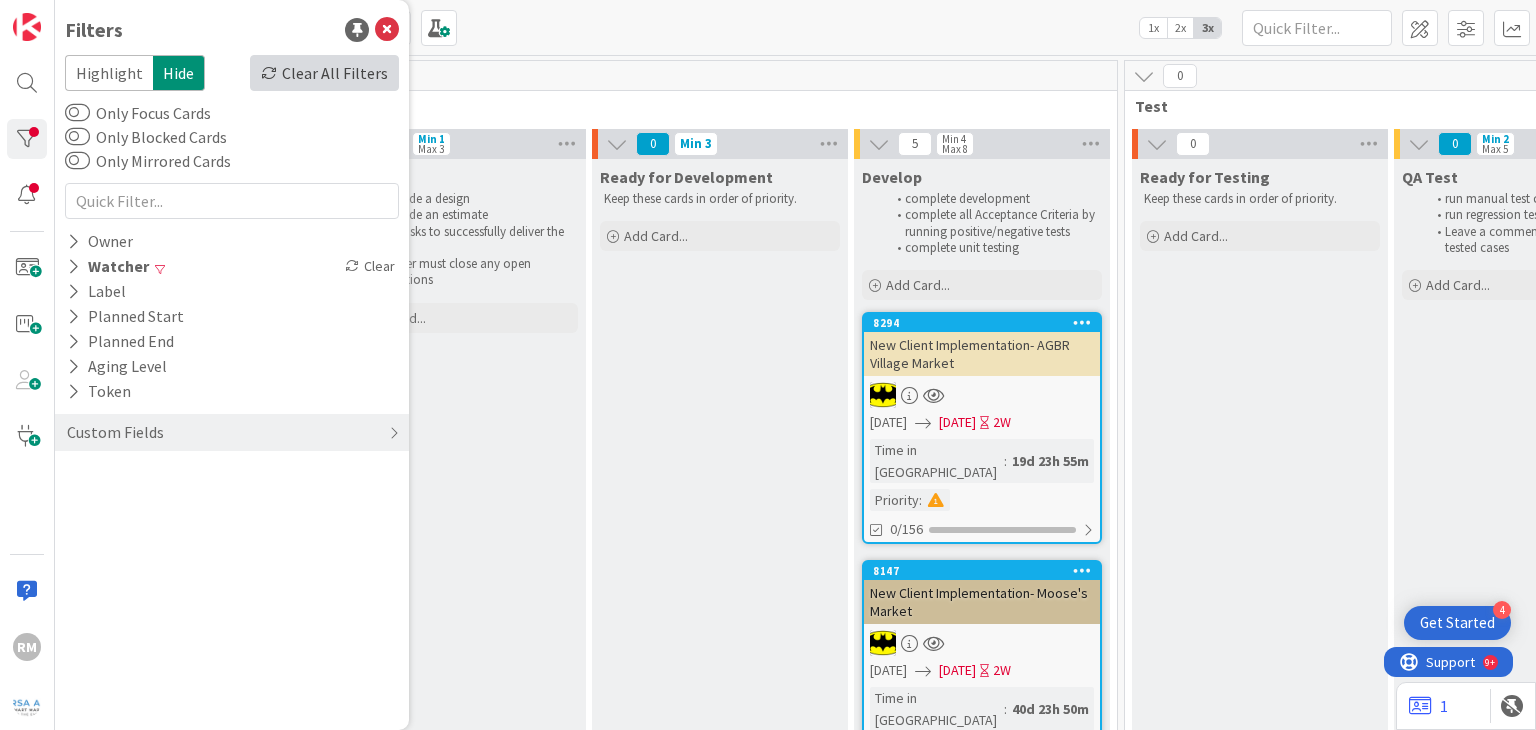 click on "Clear All Filters" at bounding box center (324, 73) 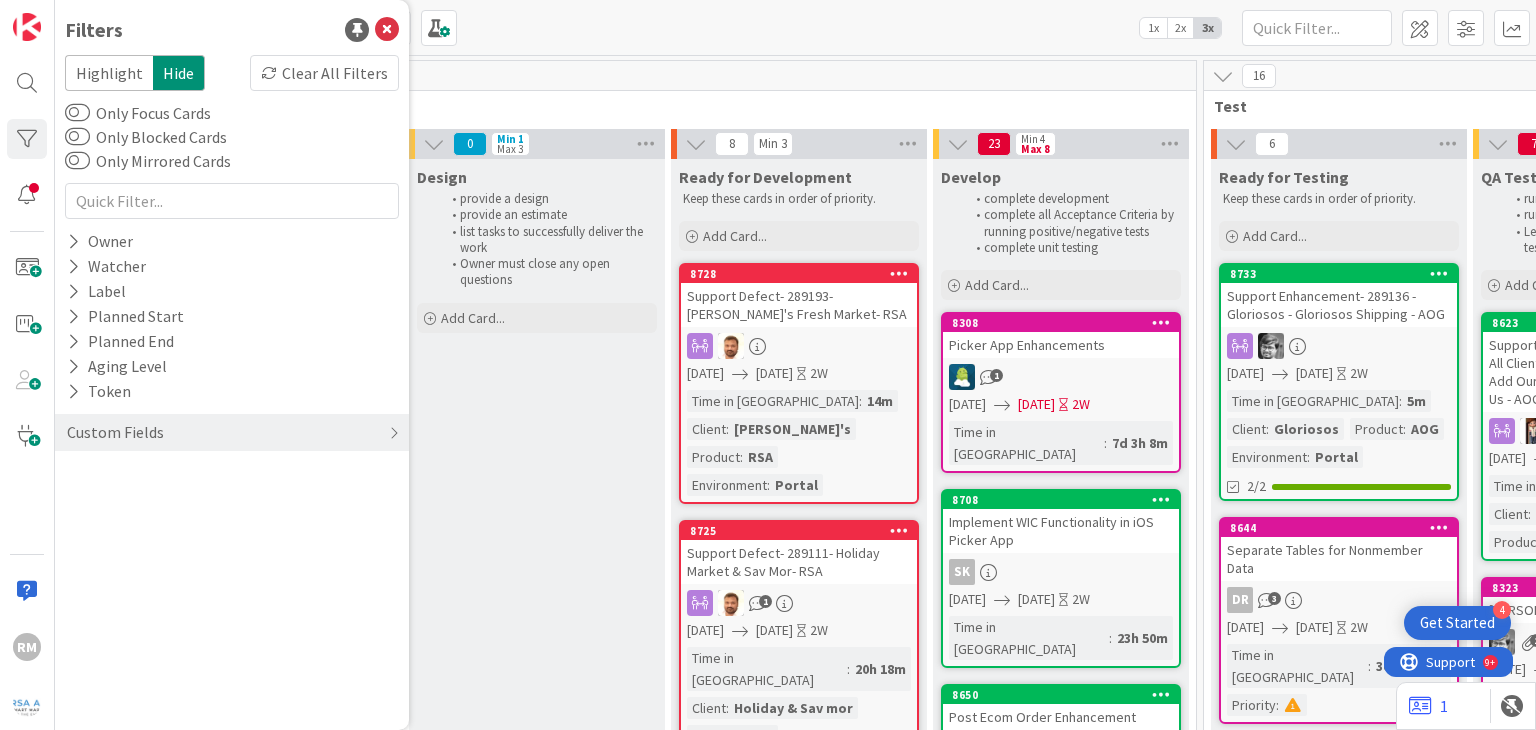 scroll, scrollTop: 0, scrollLeft: 973, axis: horizontal 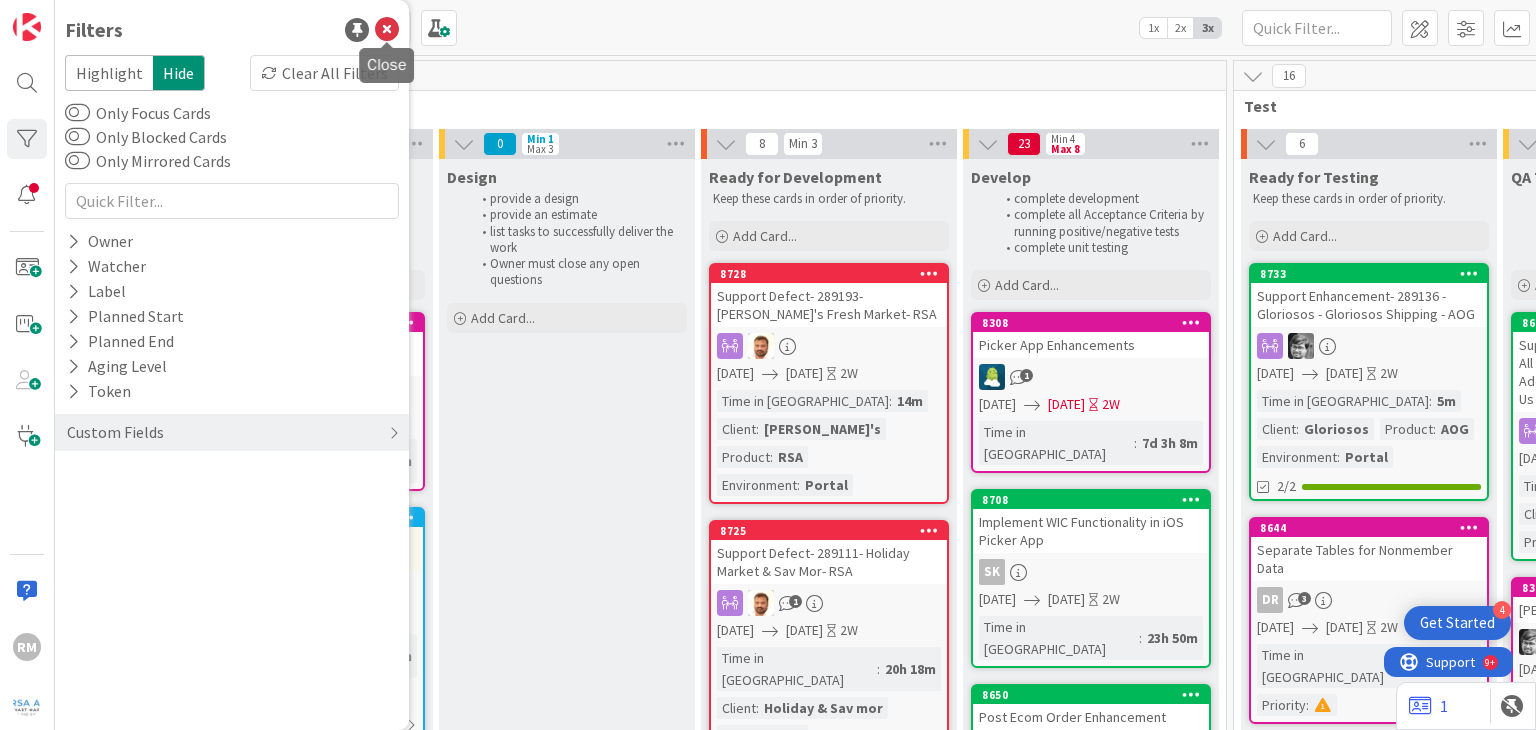 click at bounding box center [387, 30] 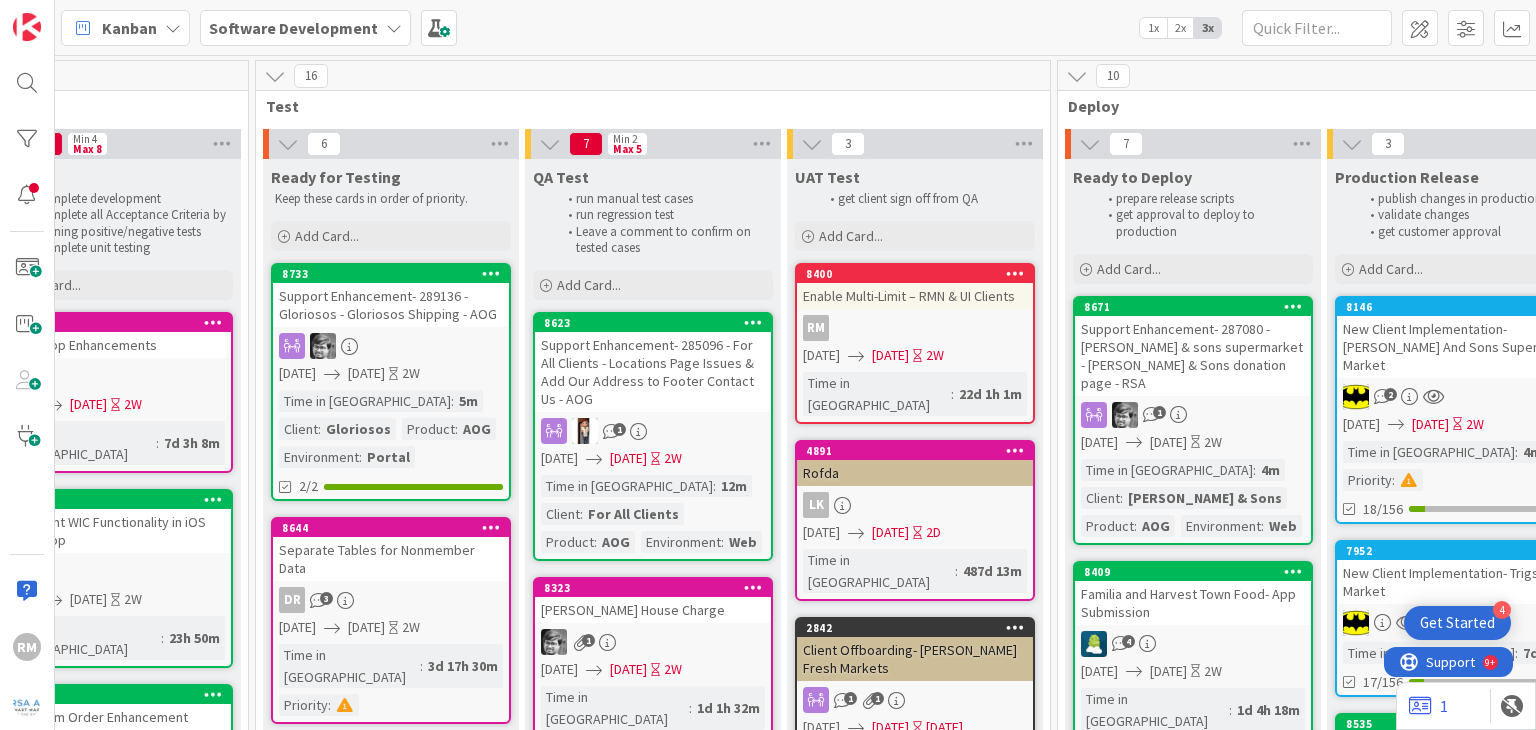 scroll, scrollTop: 0, scrollLeft: 2030, axis: horizontal 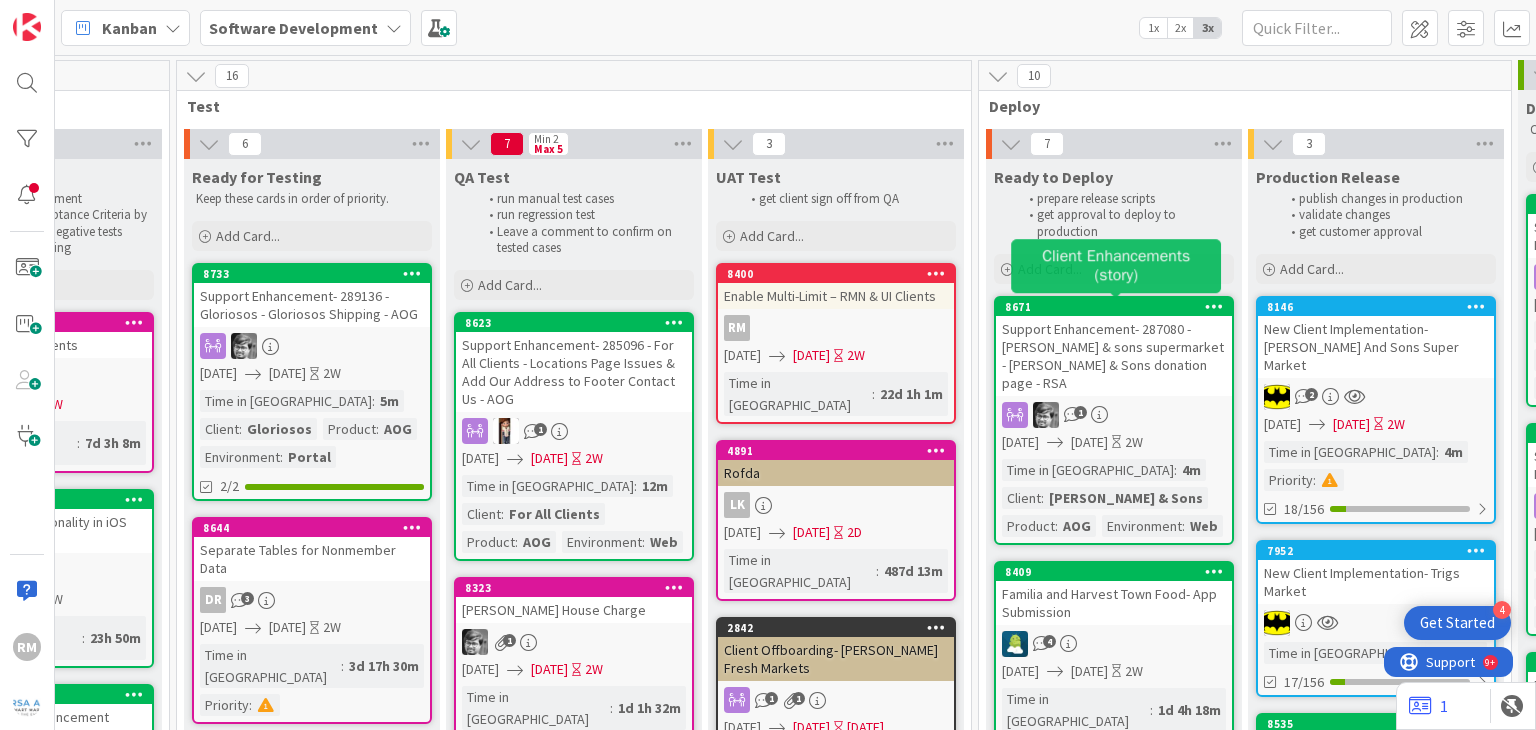 click on "8671" at bounding box center [1118, 307] 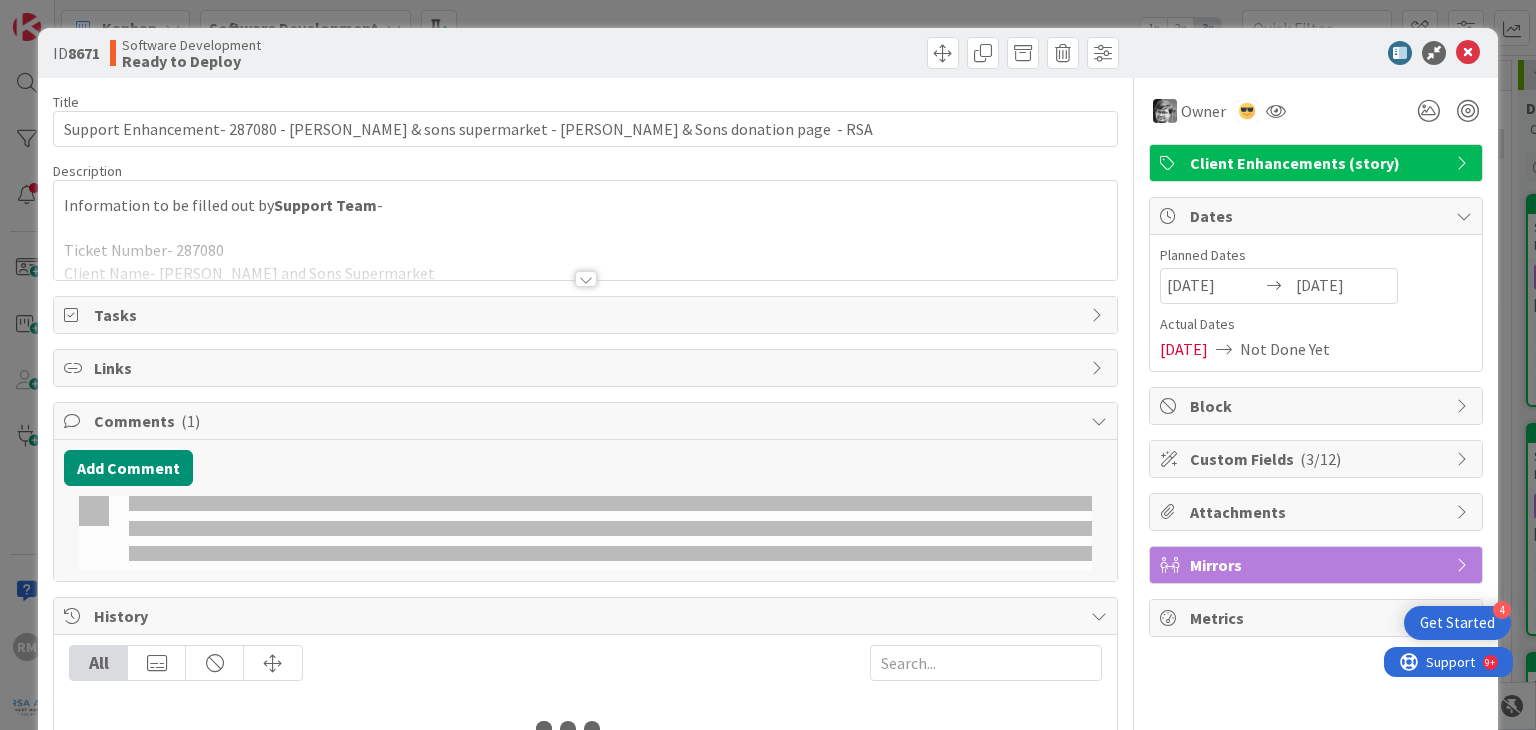scroll, scrollTop: 0, scrollLeft: 0, axis: both 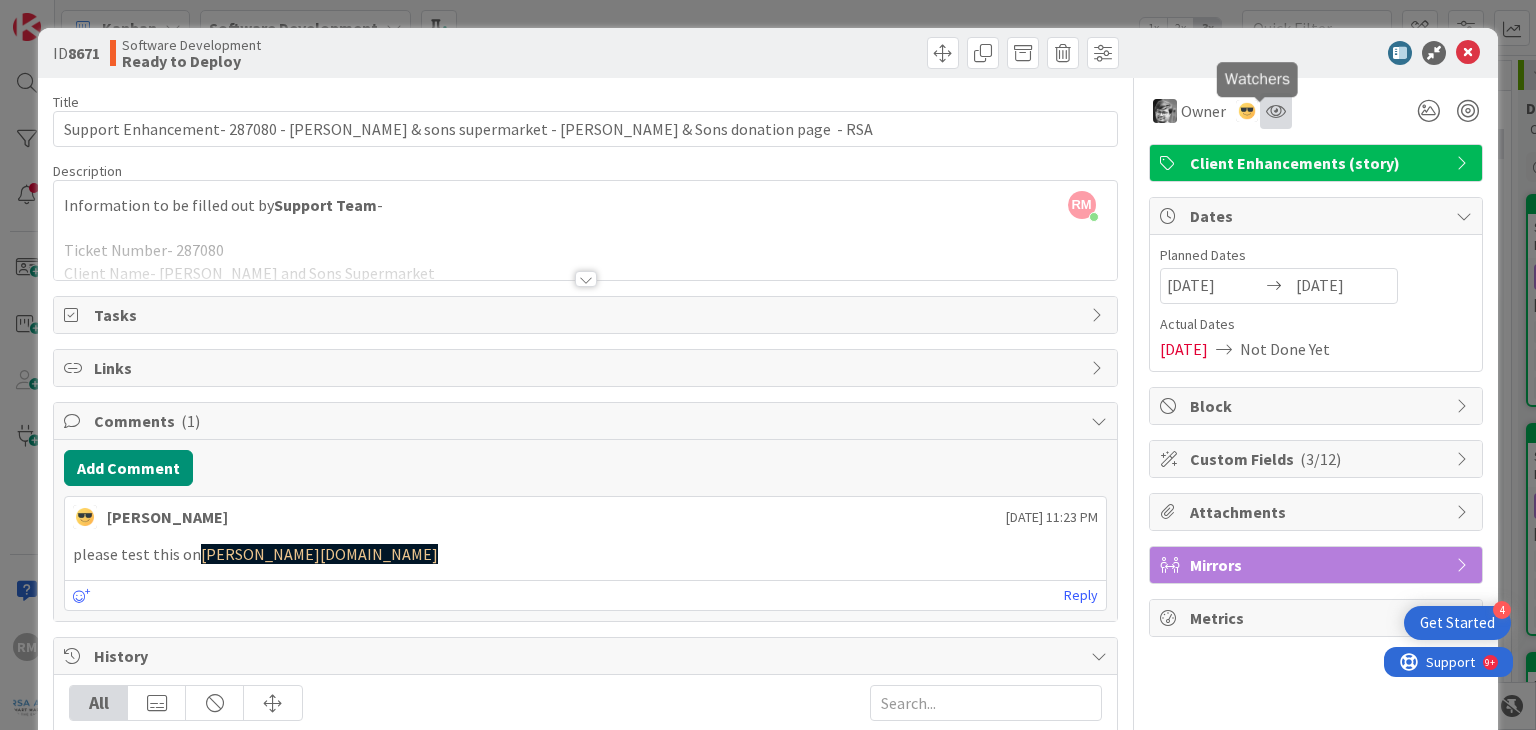 click at bounding box center [1276, 111] 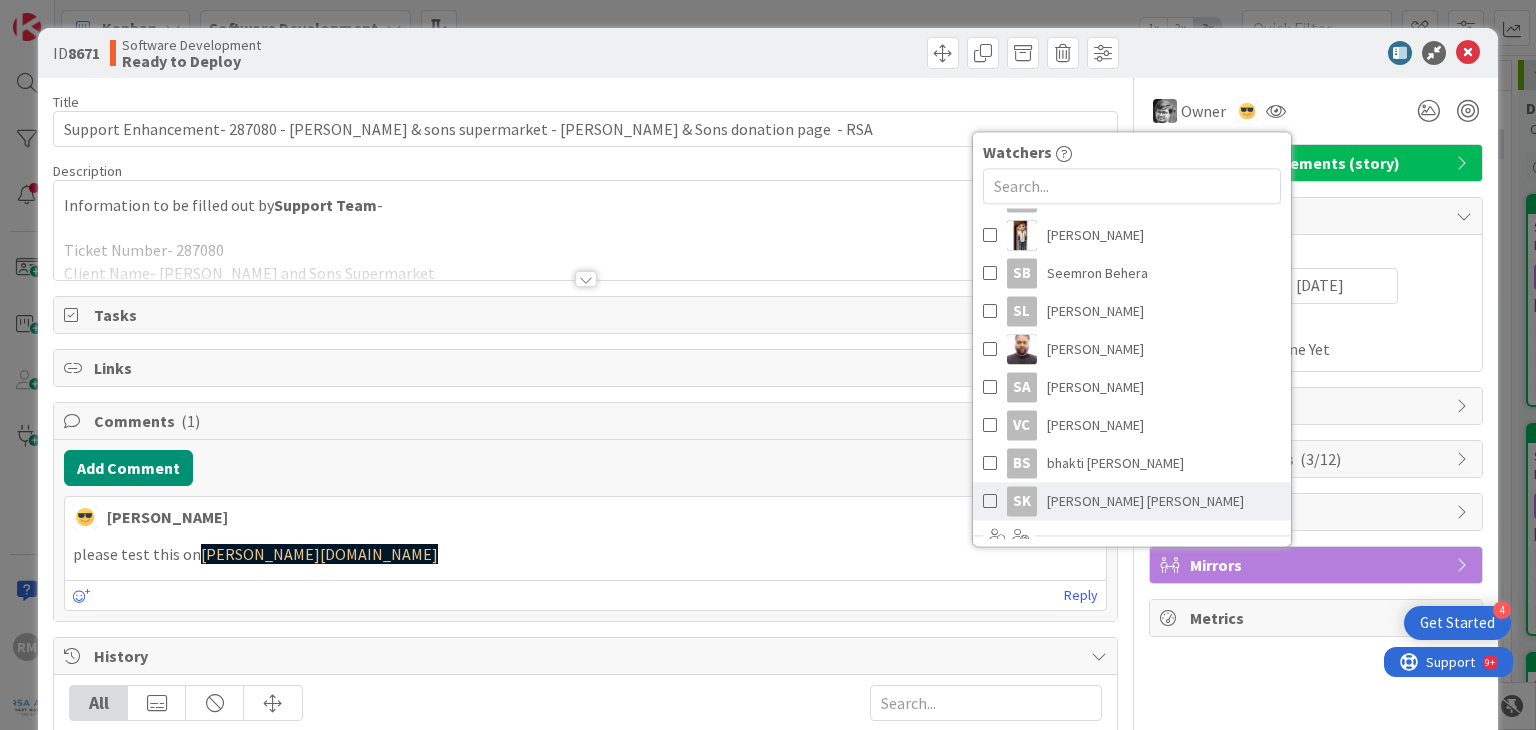 scroll, scrollTop: 550, scrollLeft: 0, axis: vertical 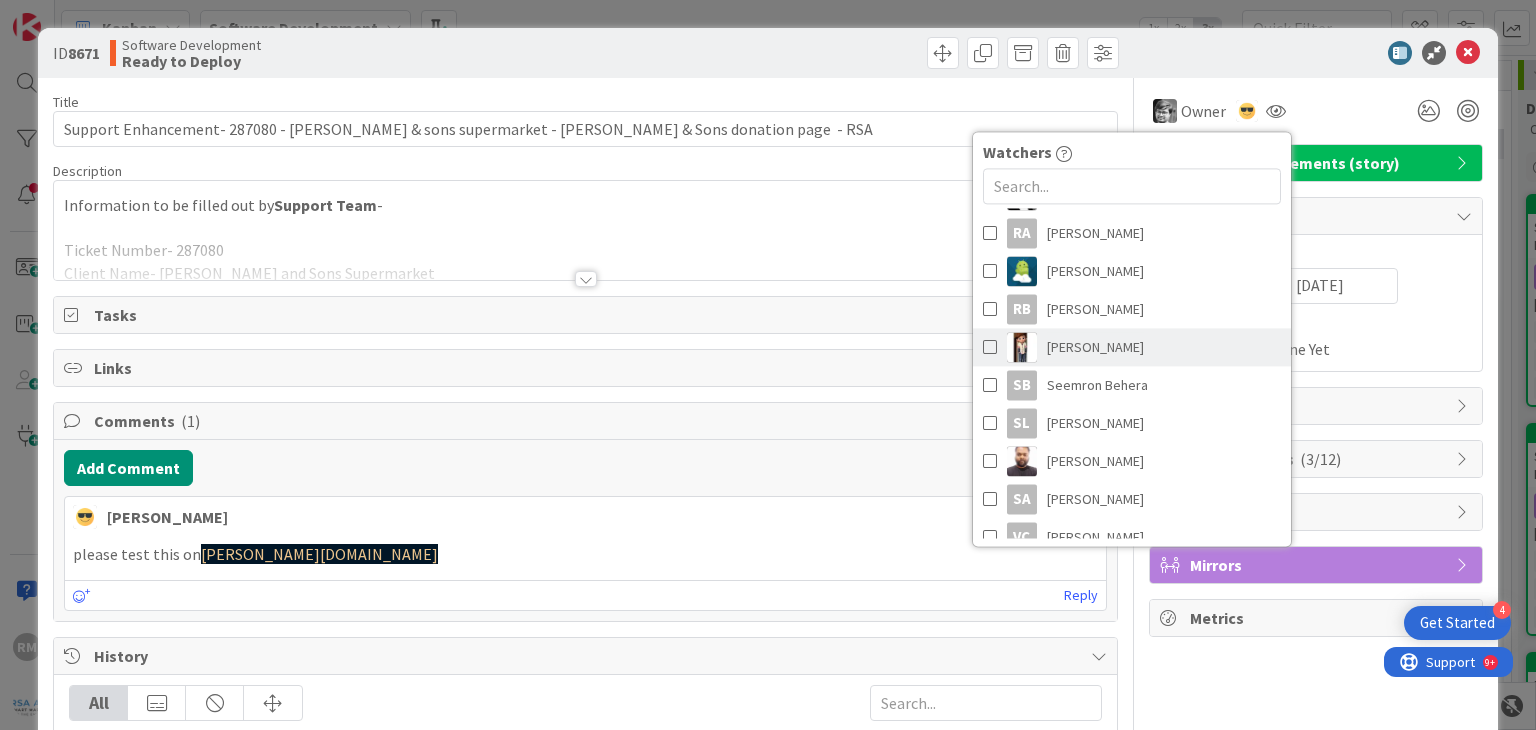 click at bounding box center (990, 347) 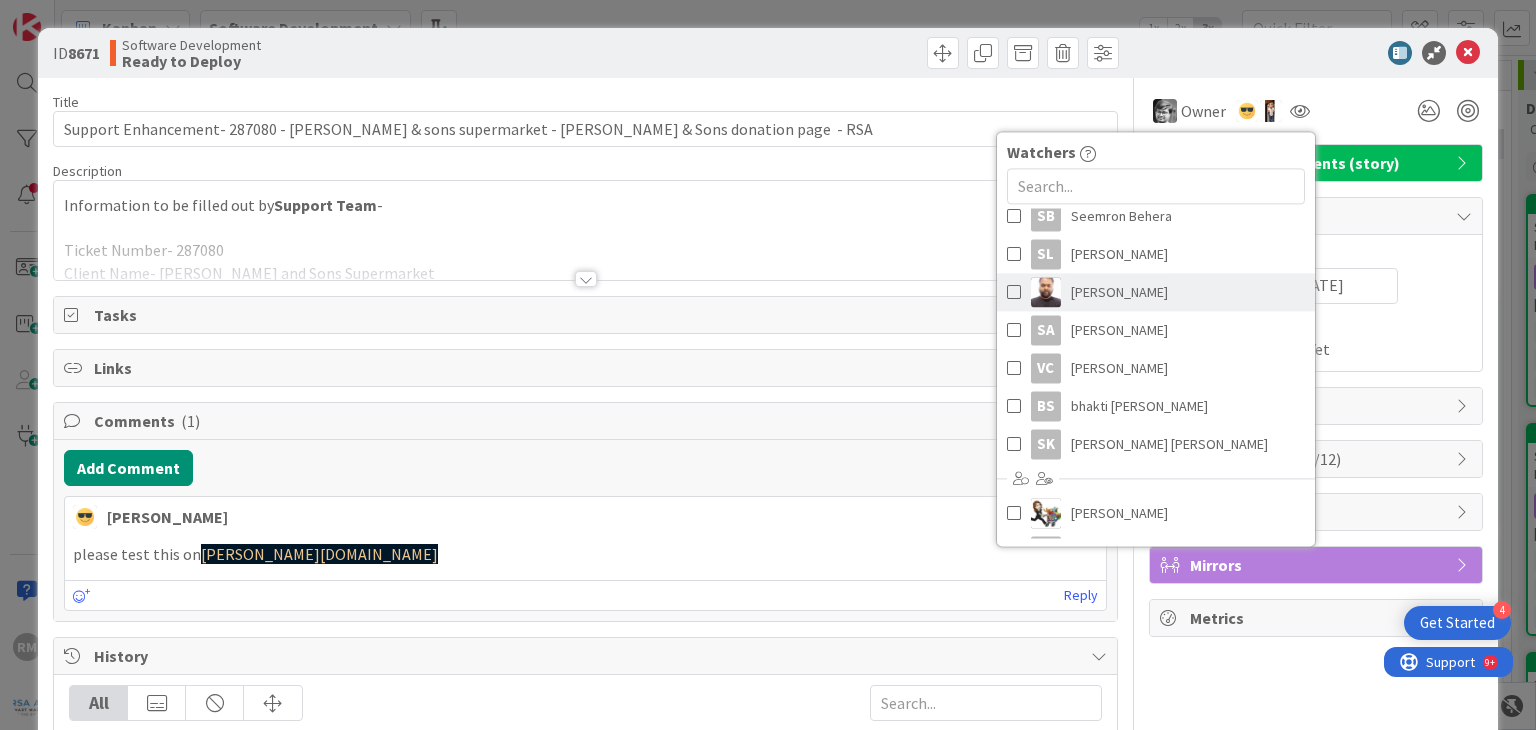 scroll, scrollTop: 750, scrollLeft: 0, axis: vertical 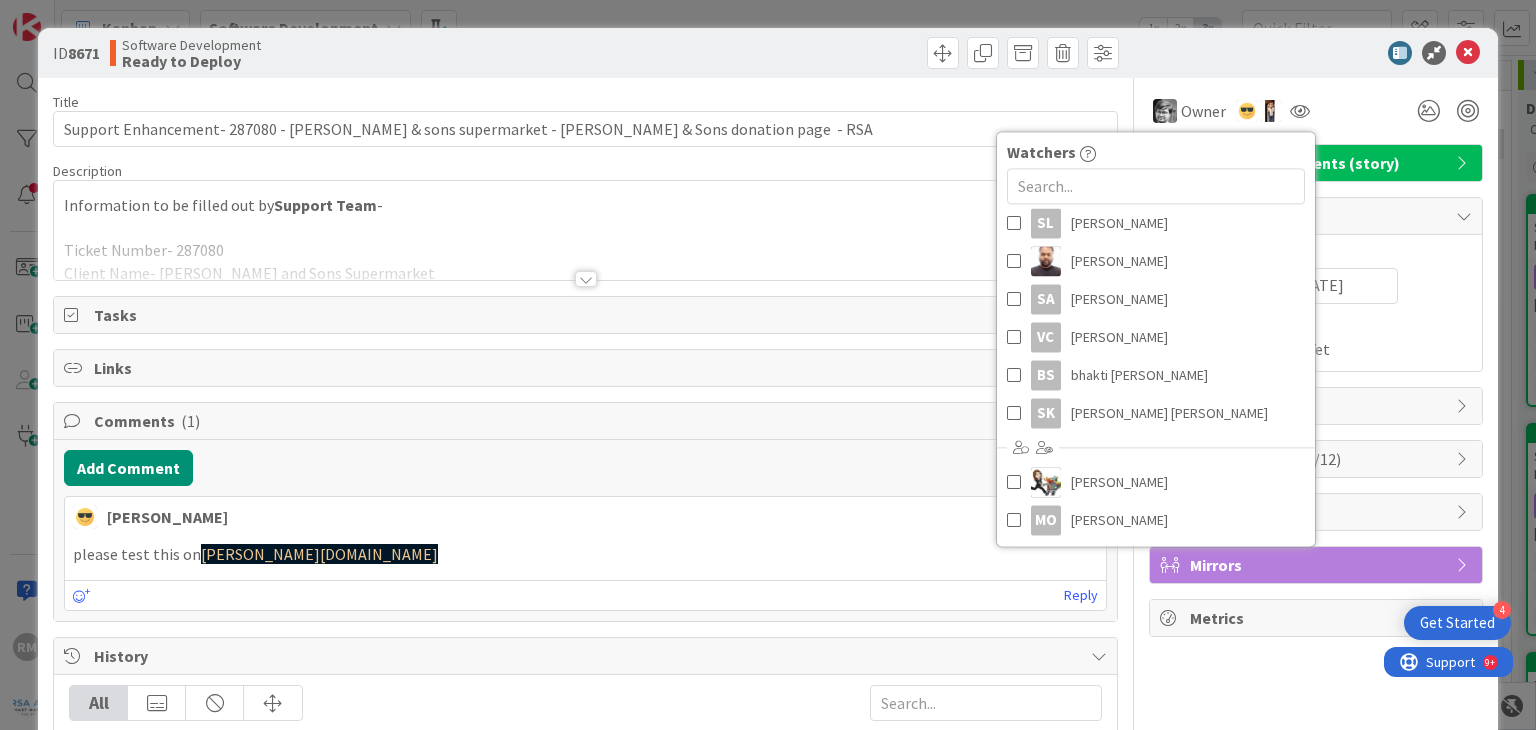 click on "Owner Watchers RM Ranjeet Mathur Abhipsha Chakraborty Angel Christian Anil Sunkoju Balaji Reddymasu DR Dev R Dimitri Ponomareff Jaydeep Karena KT Krishna Tamminedi Lk Lokesh Reddy karri Rahmathulla Shaik Rand Thacker Rao Achanta RA Ravi Achanta Reshma Dhaduk RB Rob Belcore Sai Koppusetty SB Seemron Behera SL Shital Lathiya Subhasish Behera SA Sujana Achanta VC Valente Camacho bs bhakti savaliya sk sudheer kumar kolasani Emma Shibilski MO Mark Osborne" at bounding box center [1316, 103] 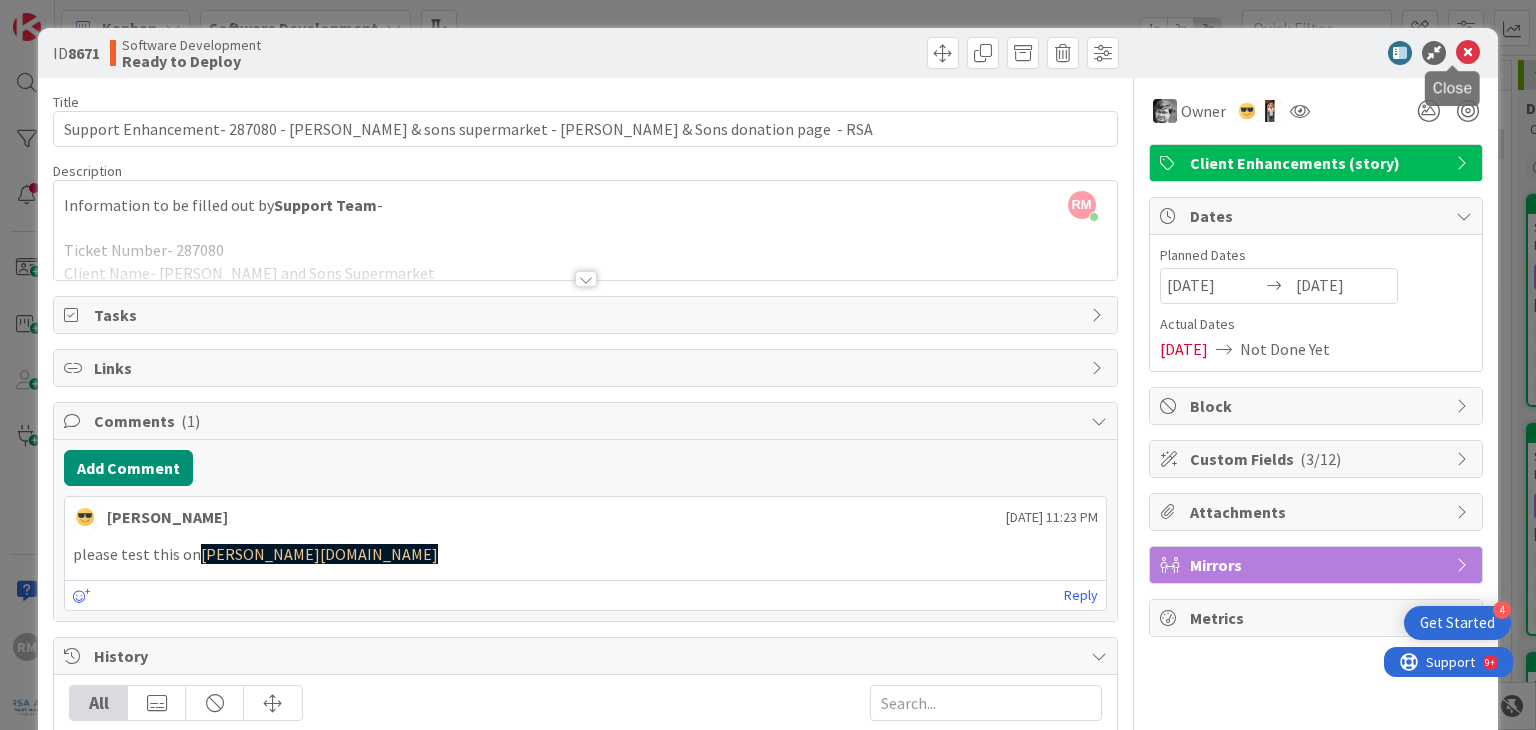 click at bounding box center [1468, 53] 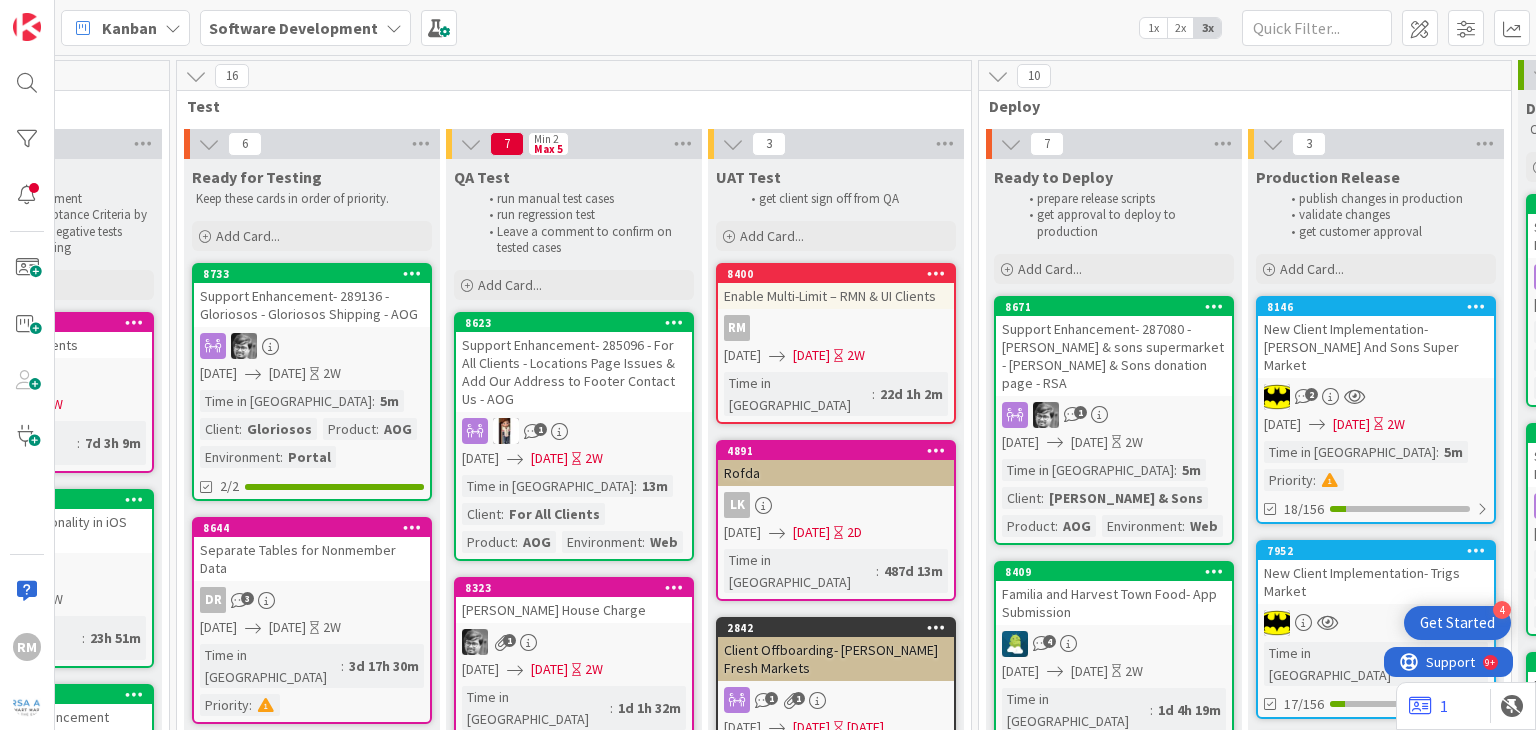 scroll, scrollTop: 0, scrollLeft: 0, axis: both 